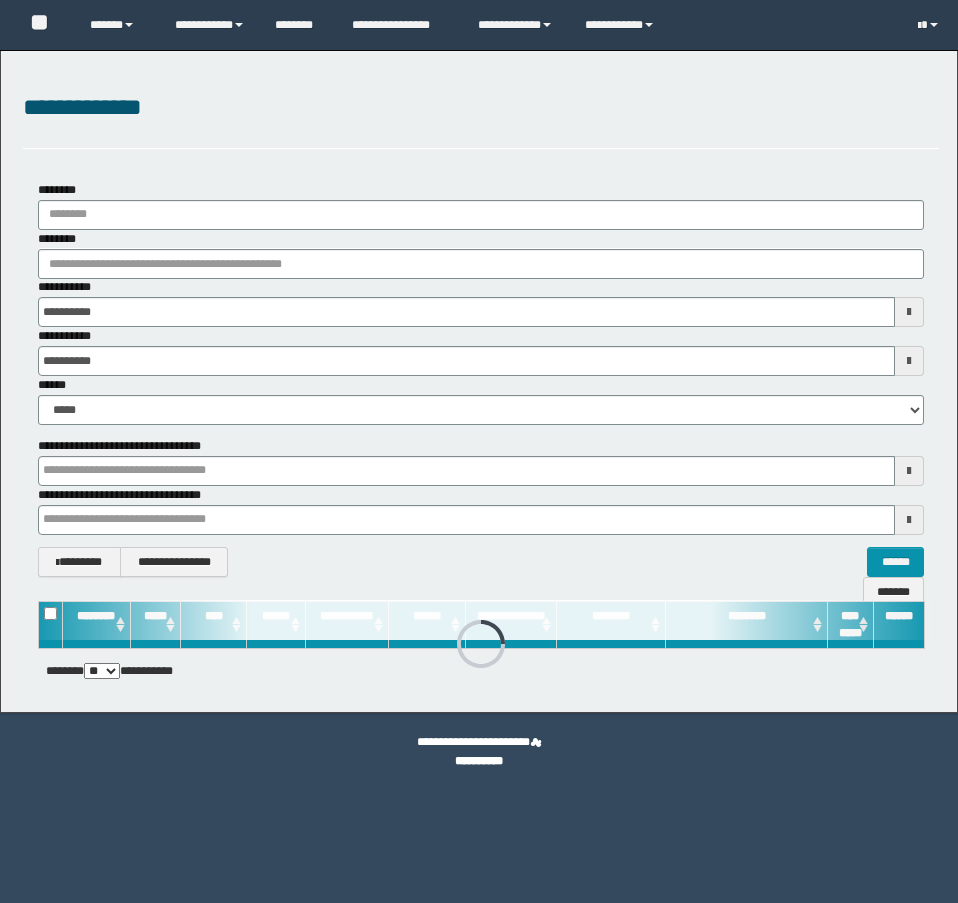 scroll, scrollTop: 0, scrollLeft: 0, axis: both 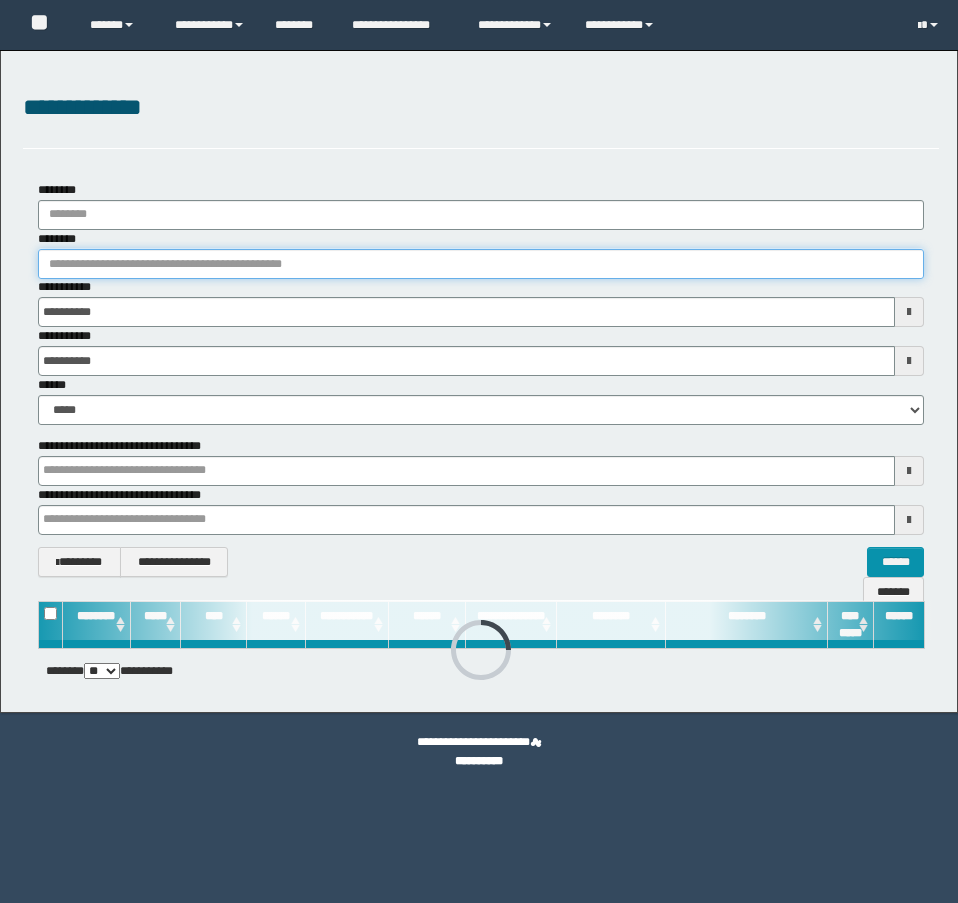 click on "********" at bounding box center [481, 264] 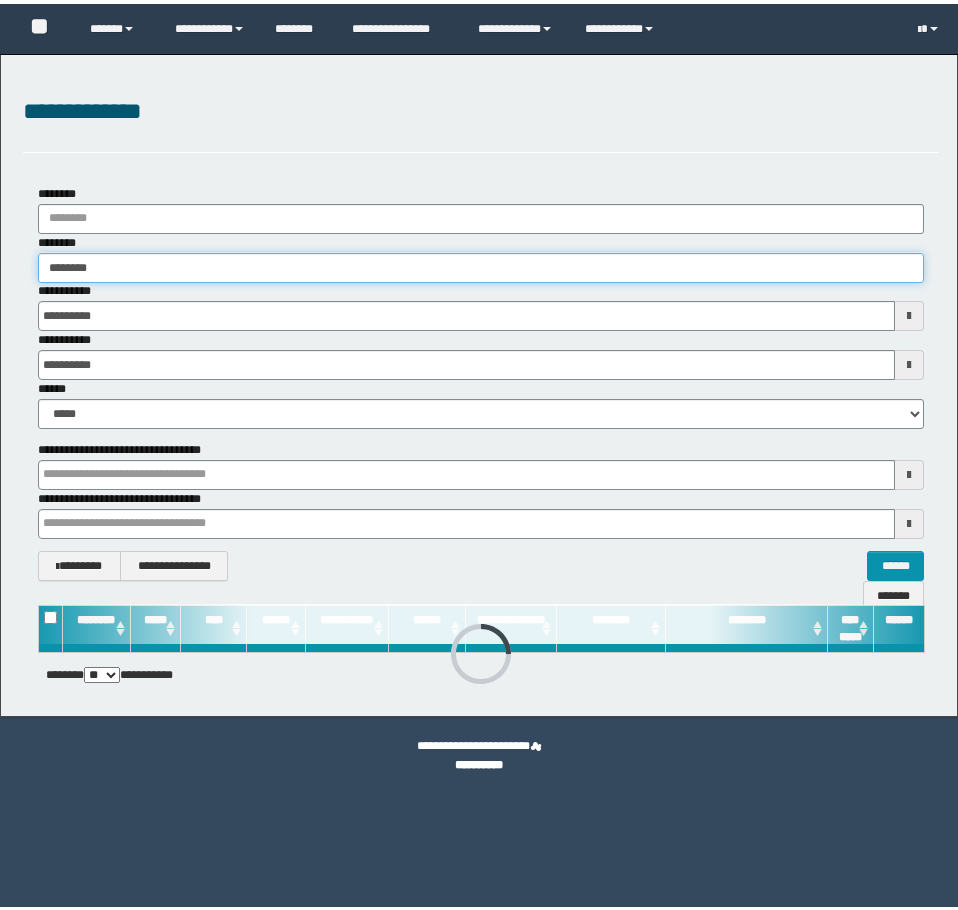 scroll, scrollTop: 0, scrollLeft: 0, axis: both 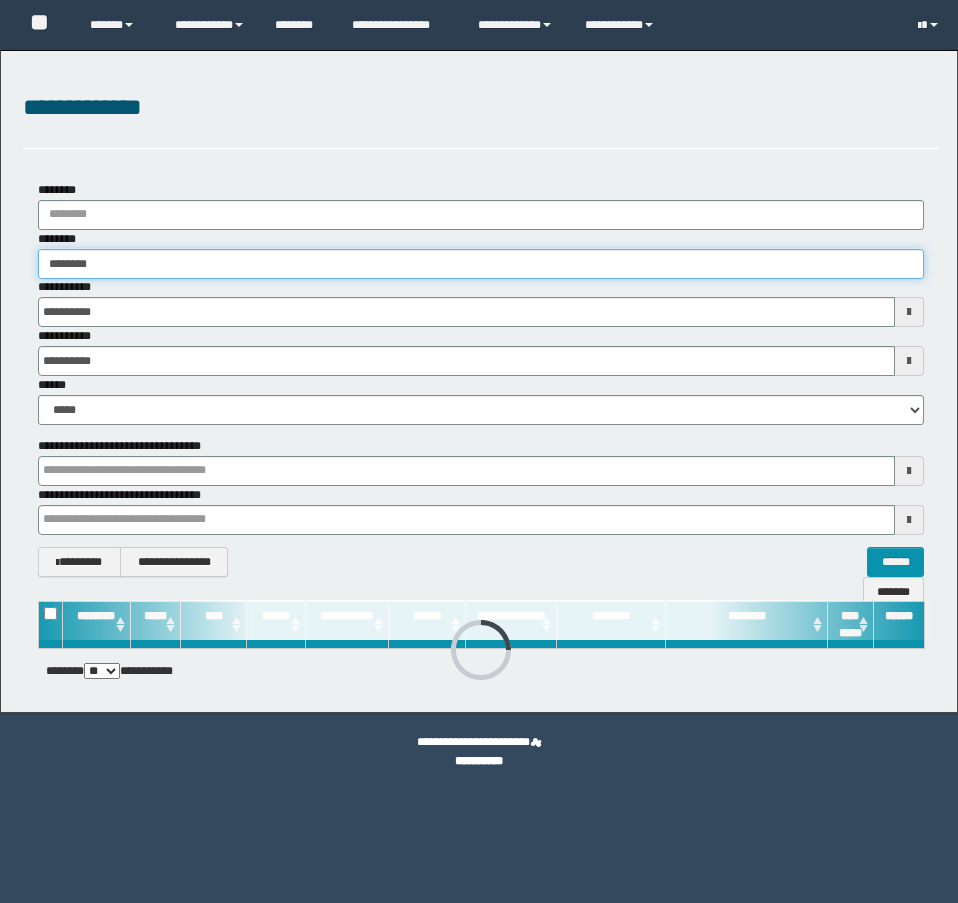 type on "********" 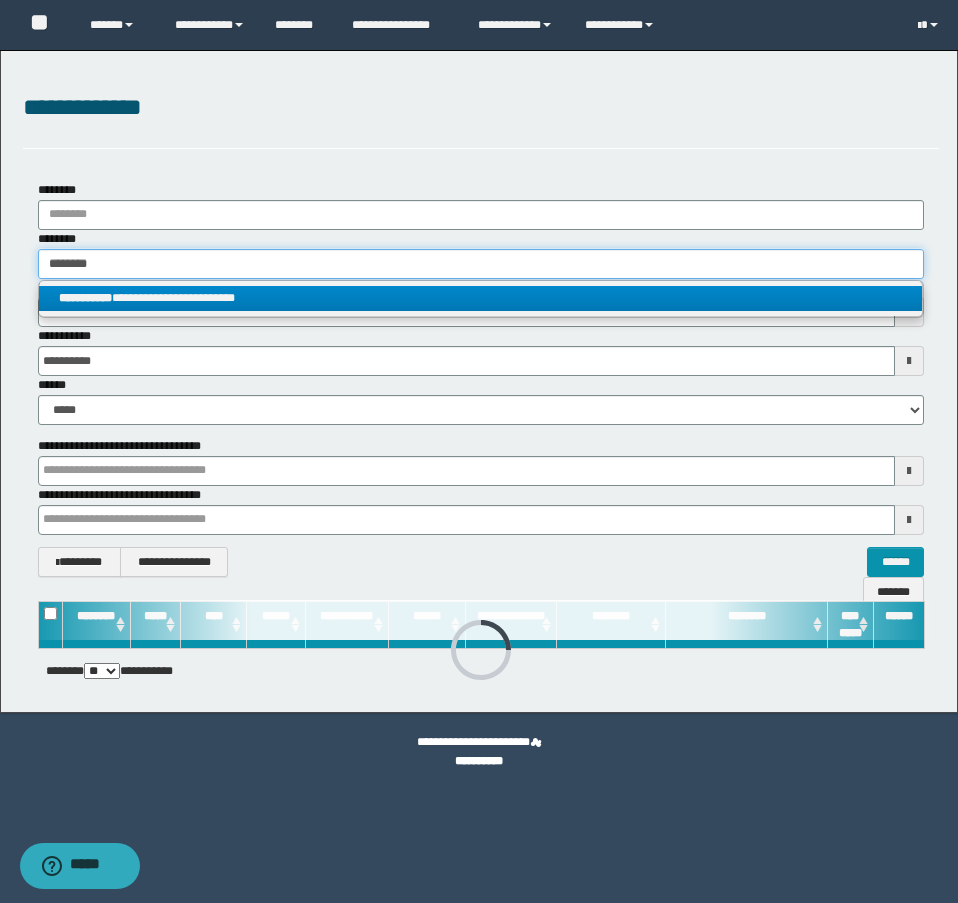 type on "********" 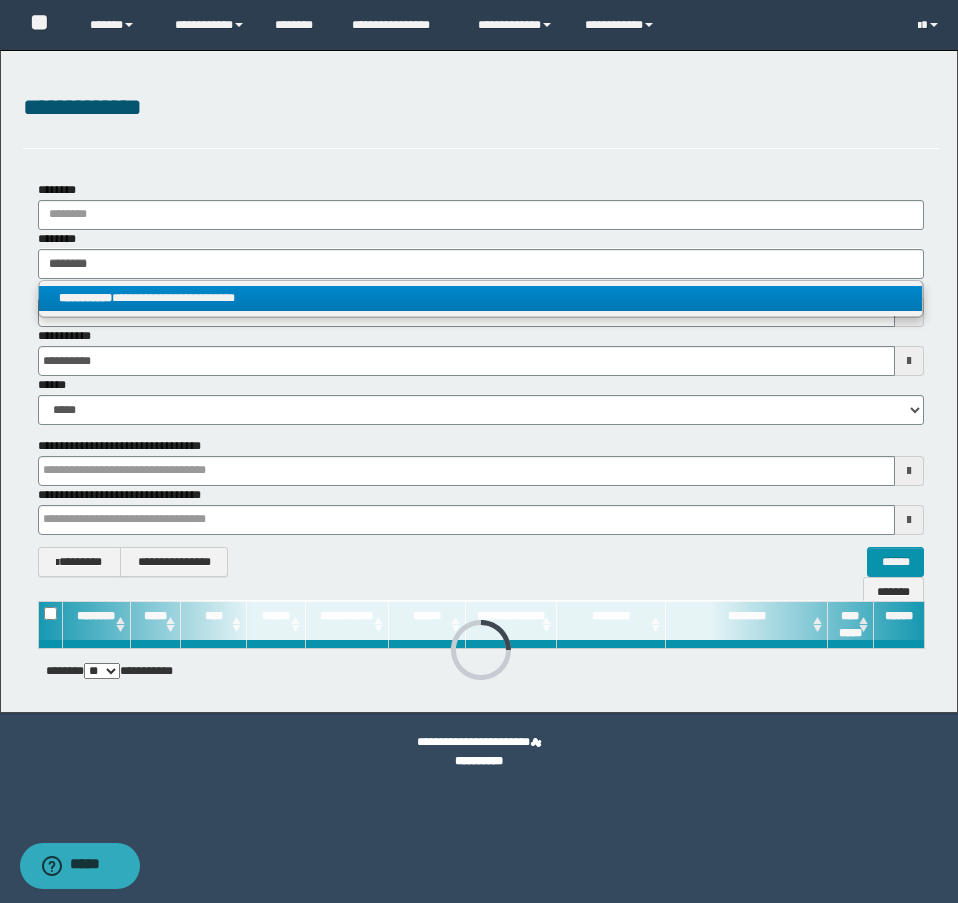 click on "**********" at bounding box center [480, 298] 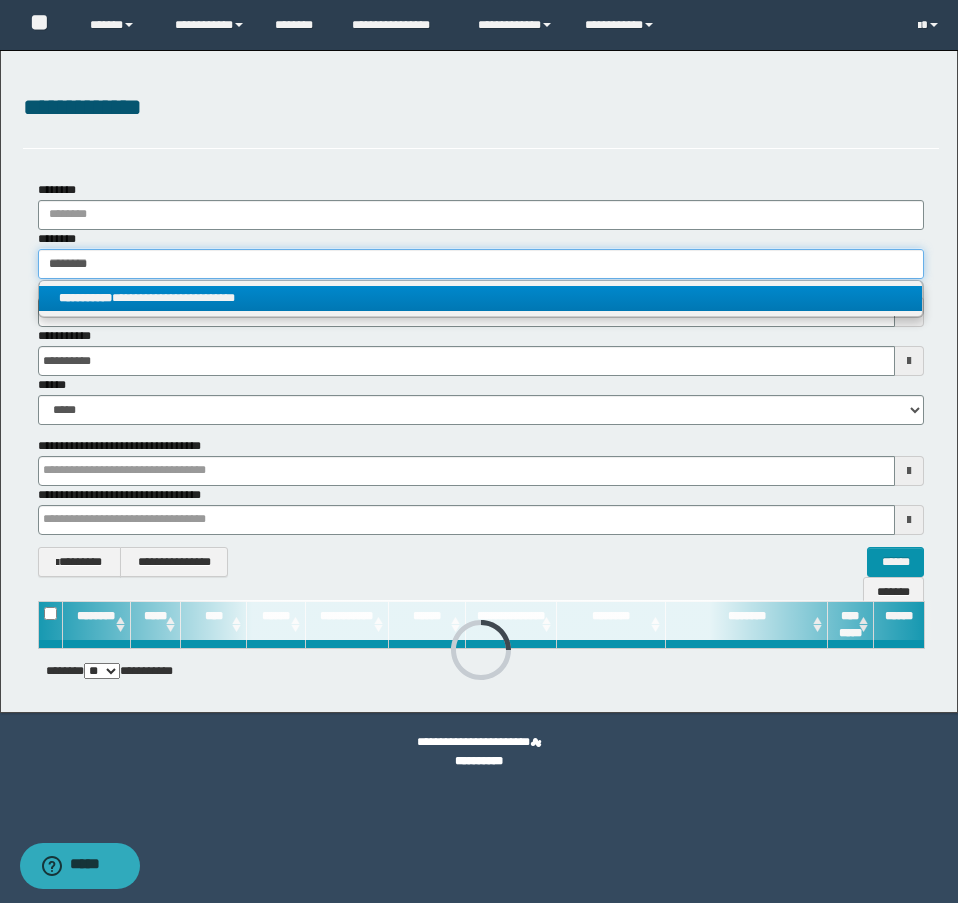type 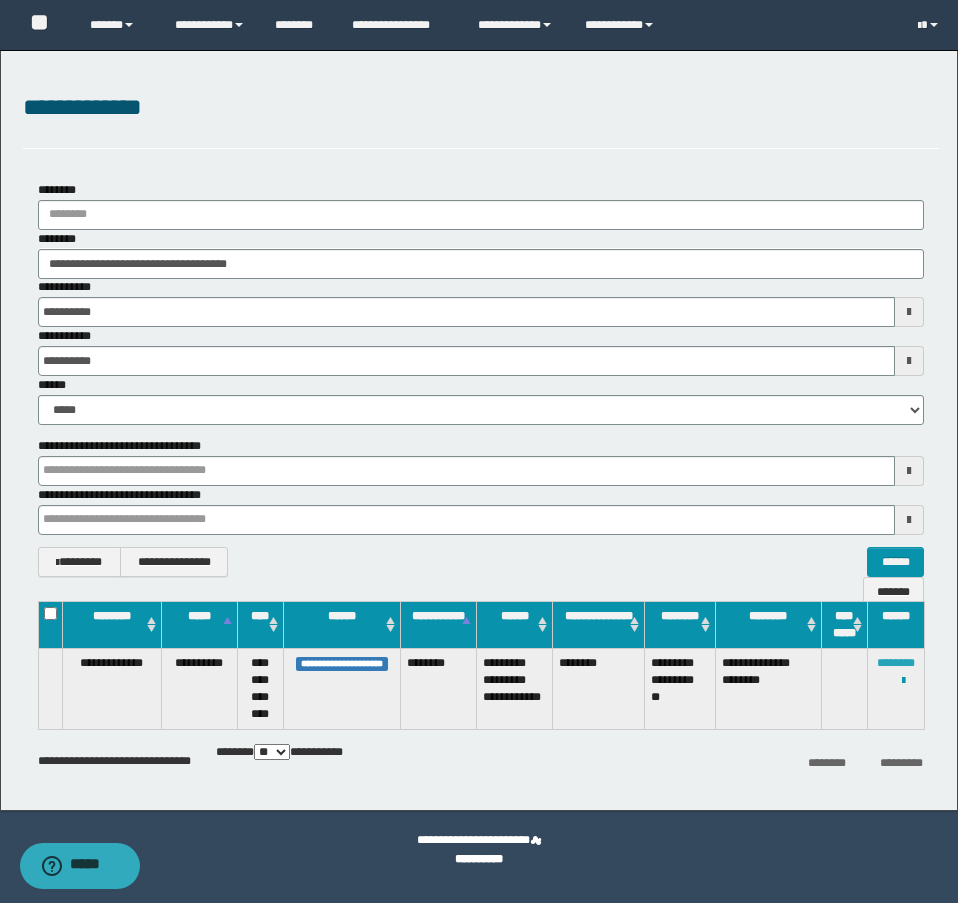 click on "********" at bounding box center (896, 663) 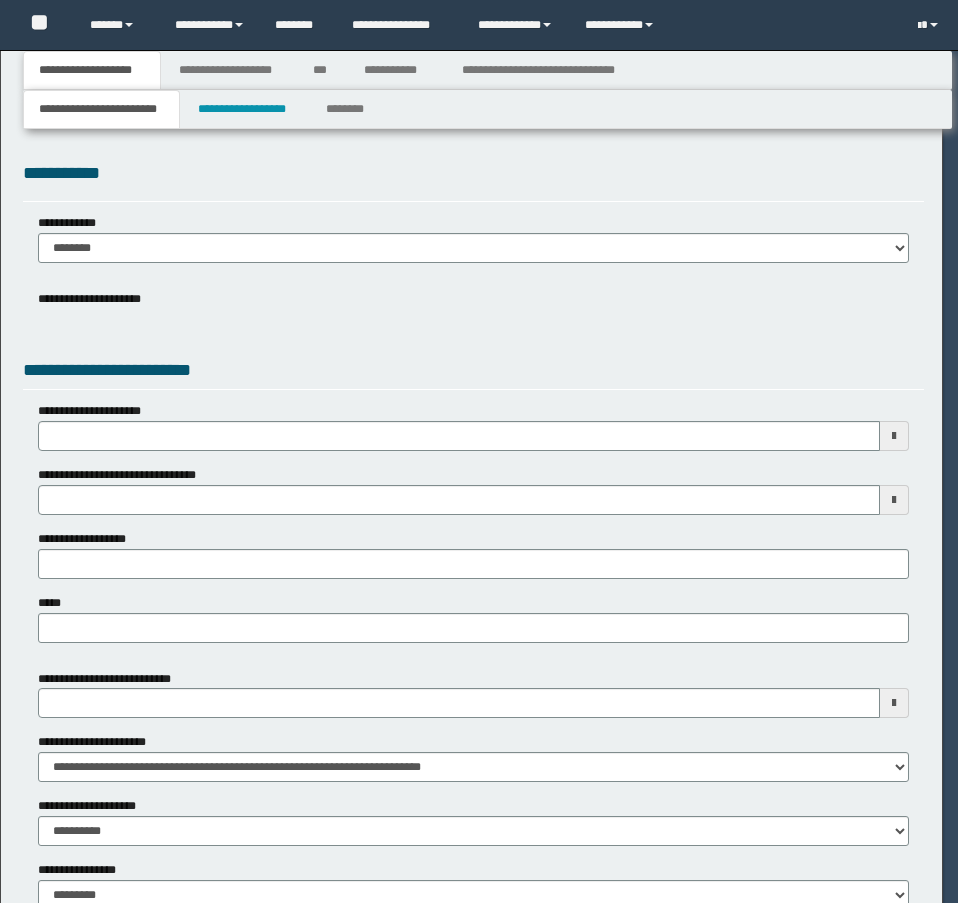 scroll, scrollTop: 0, scrollLeft: 0, axis: both 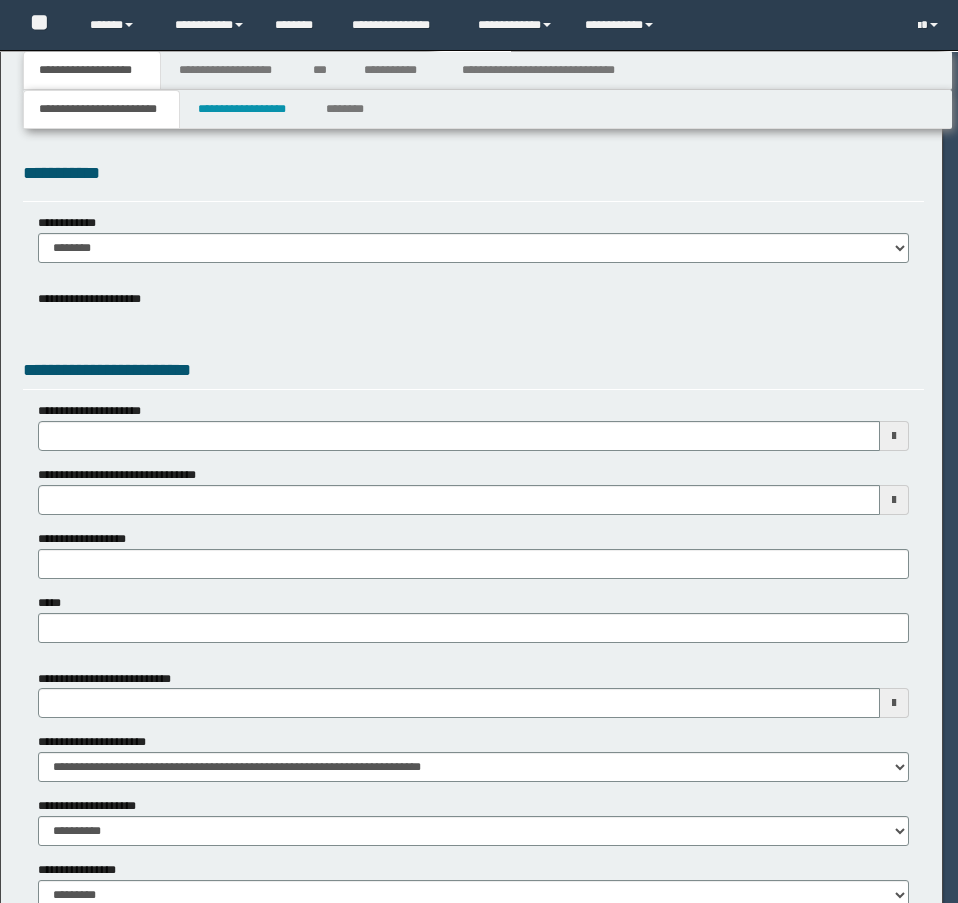 select on "*" 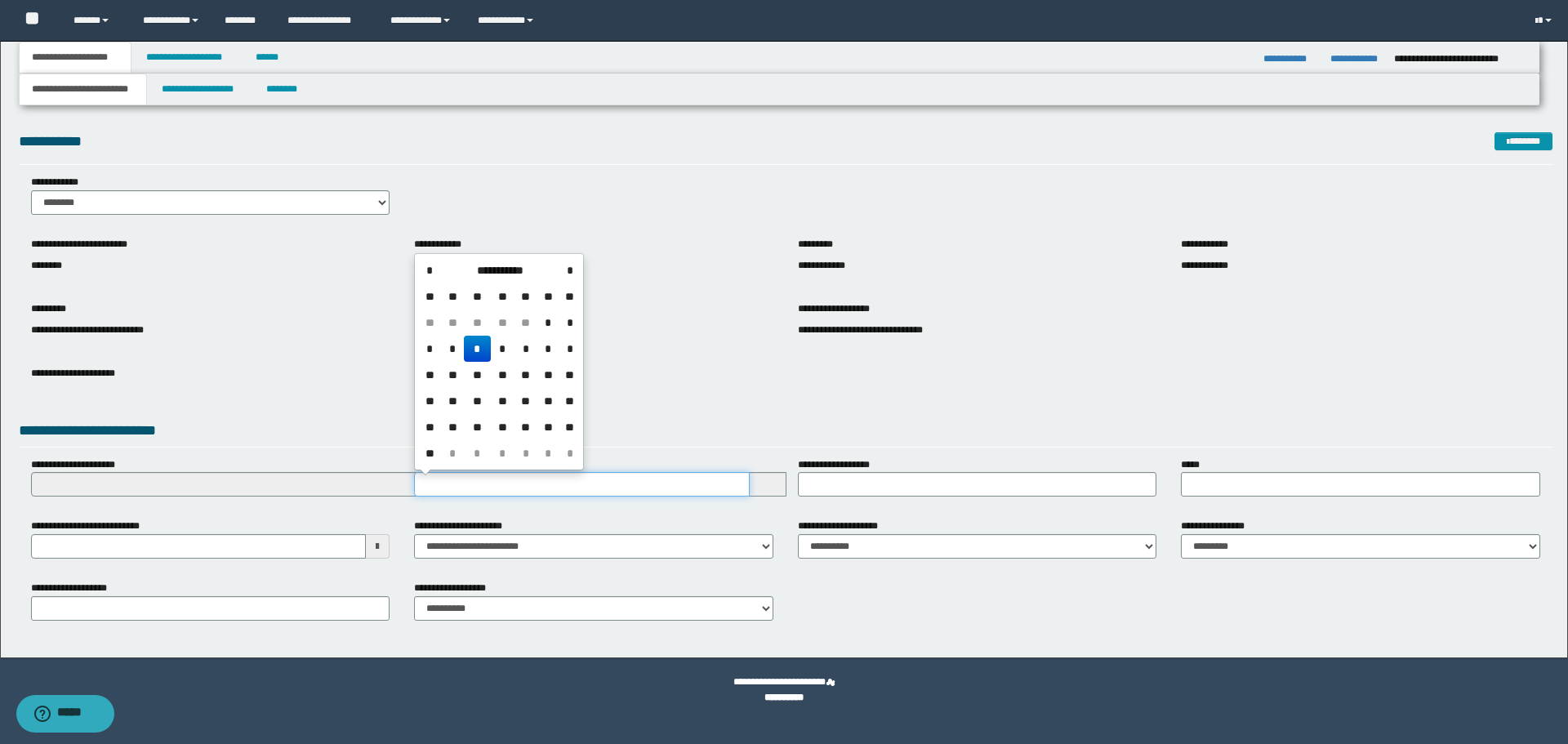 click on "**********" at bounding box center (581, 484) 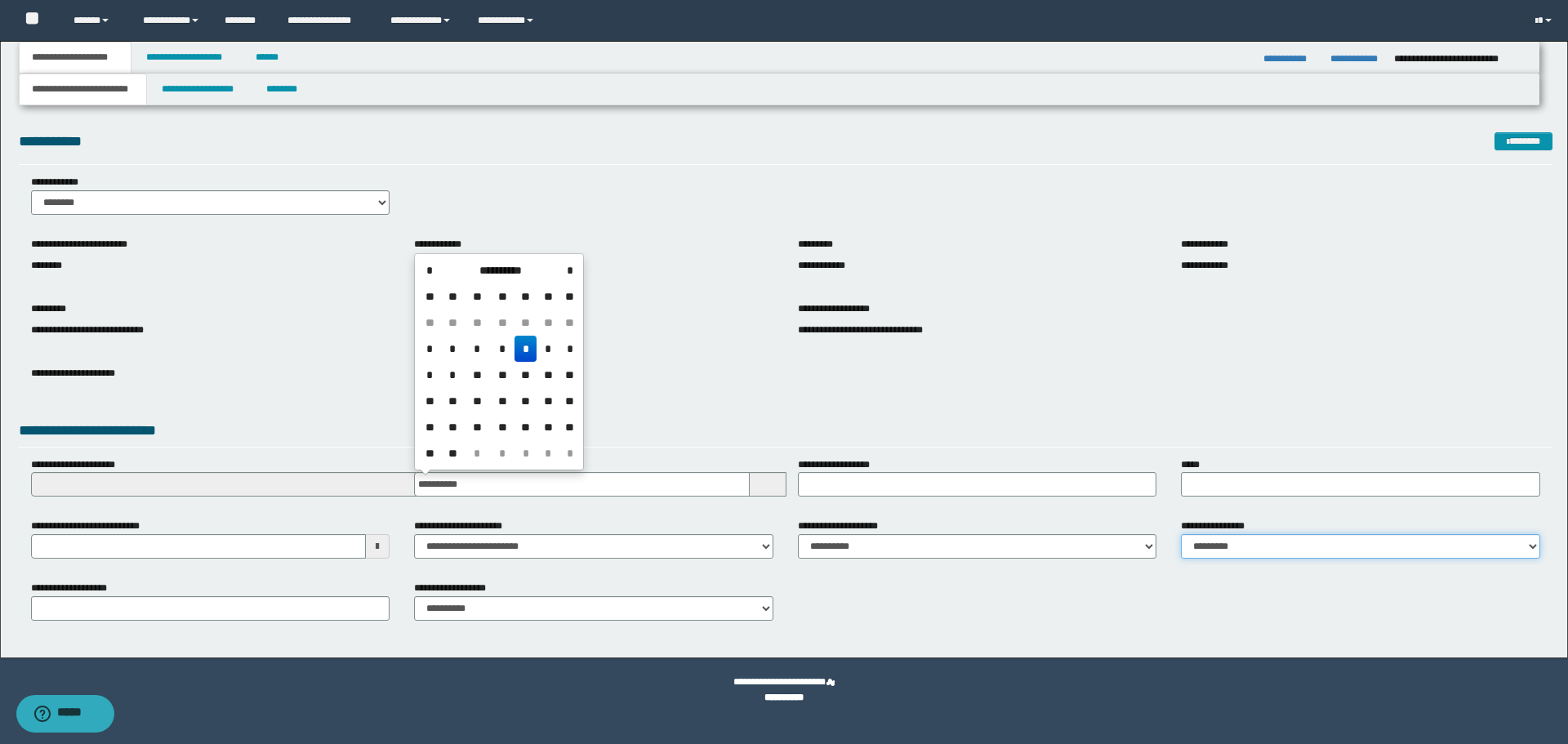 click on "**********" at bounding box center (1361, 546) 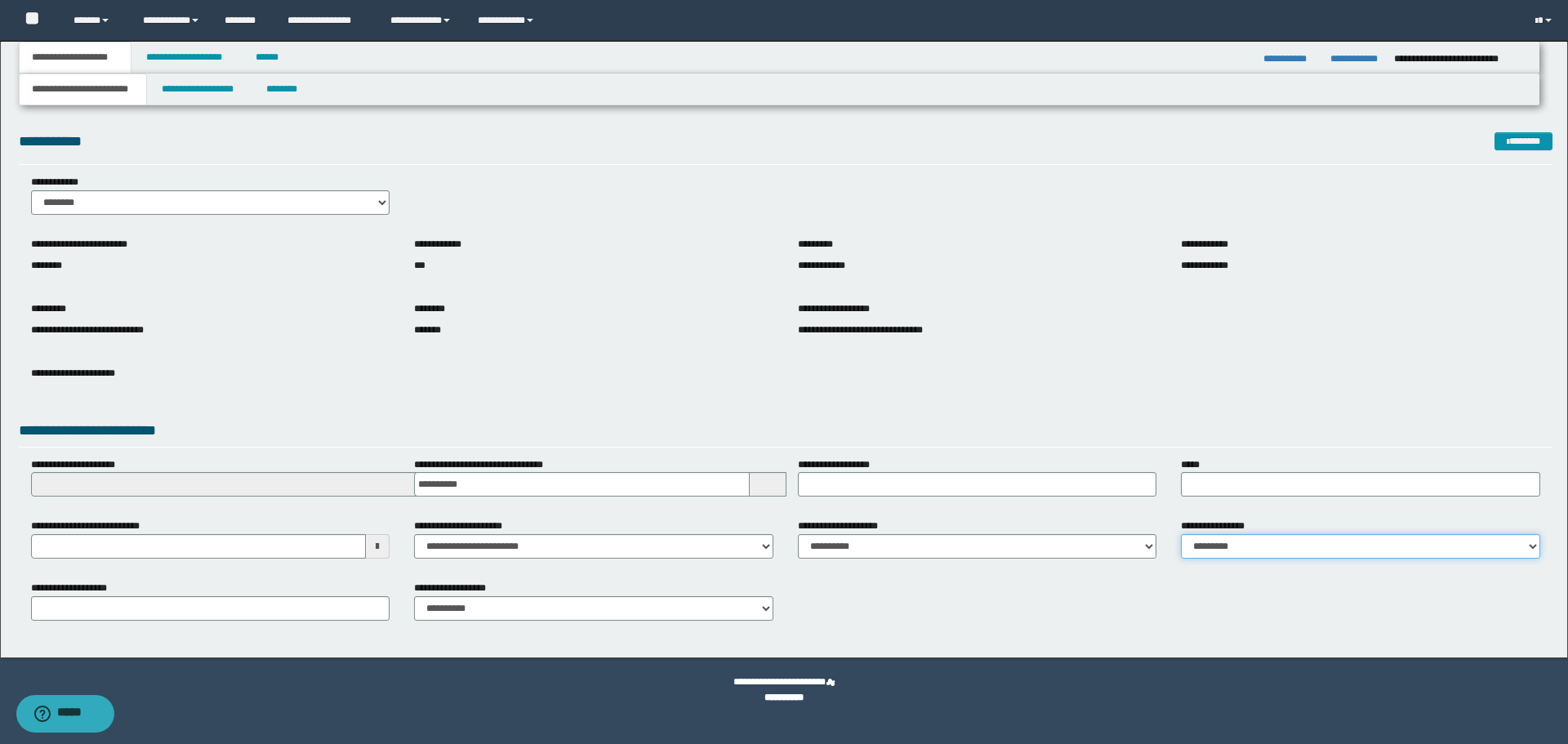 select on "*" 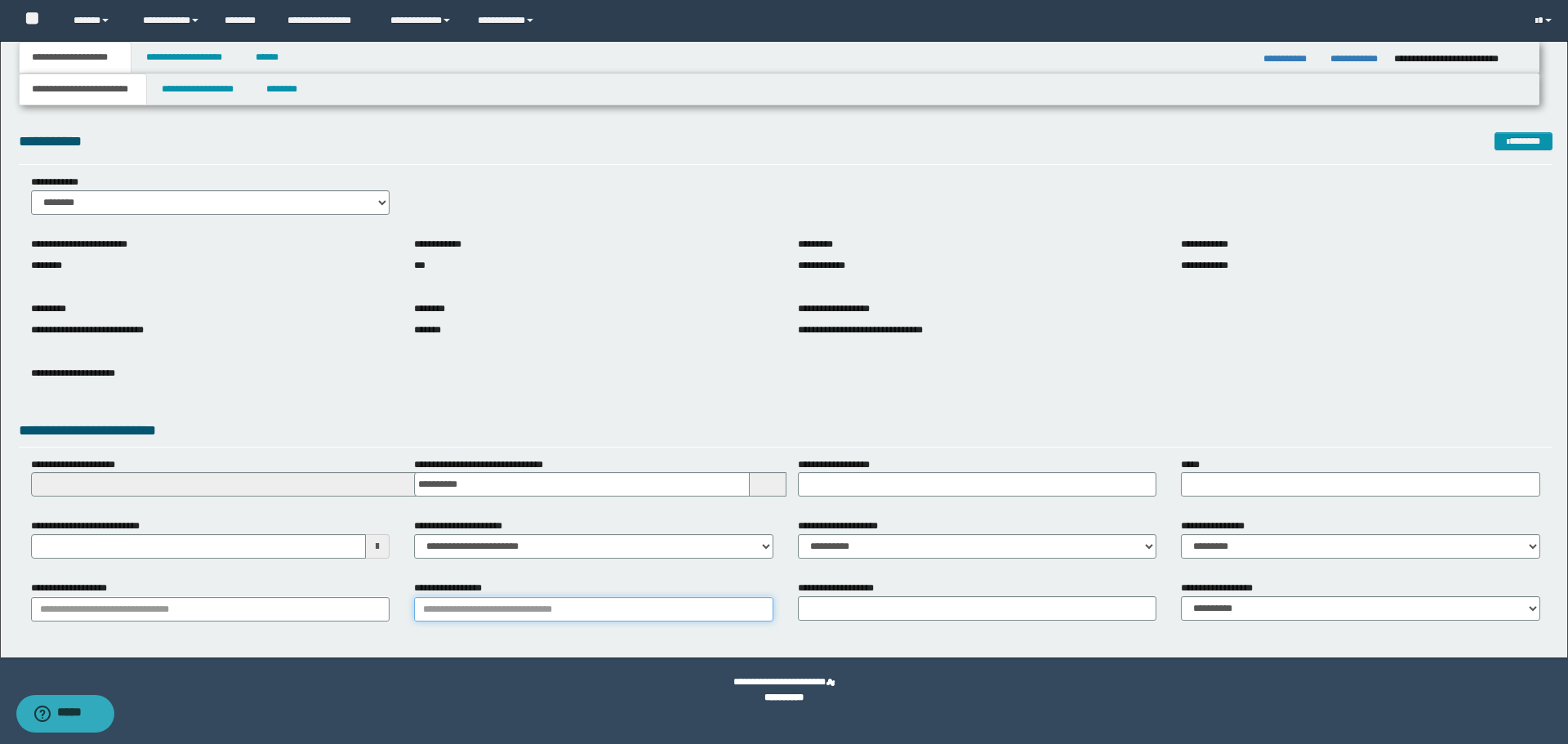click on "**********" at bounding box center (594, 609) 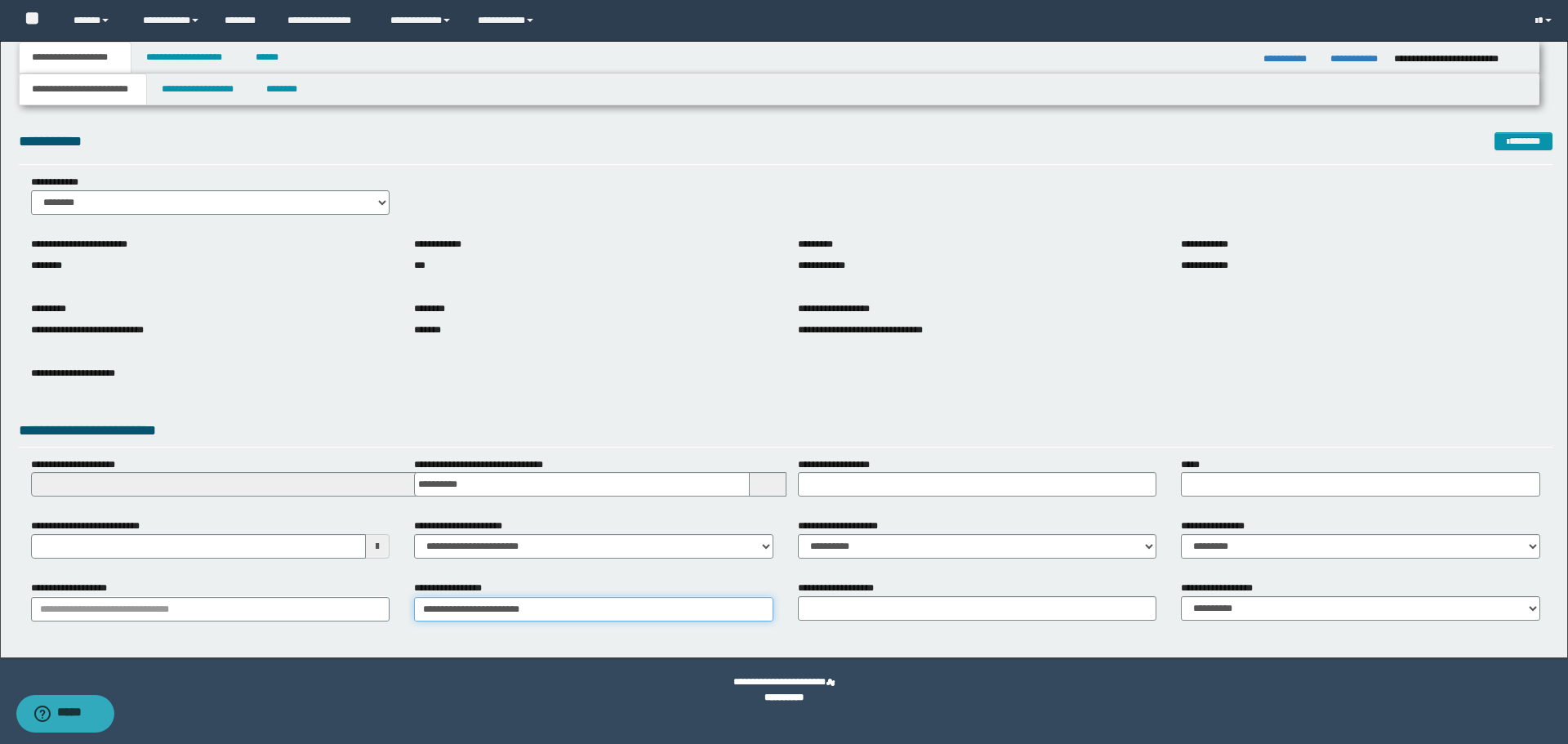 type on "**********" 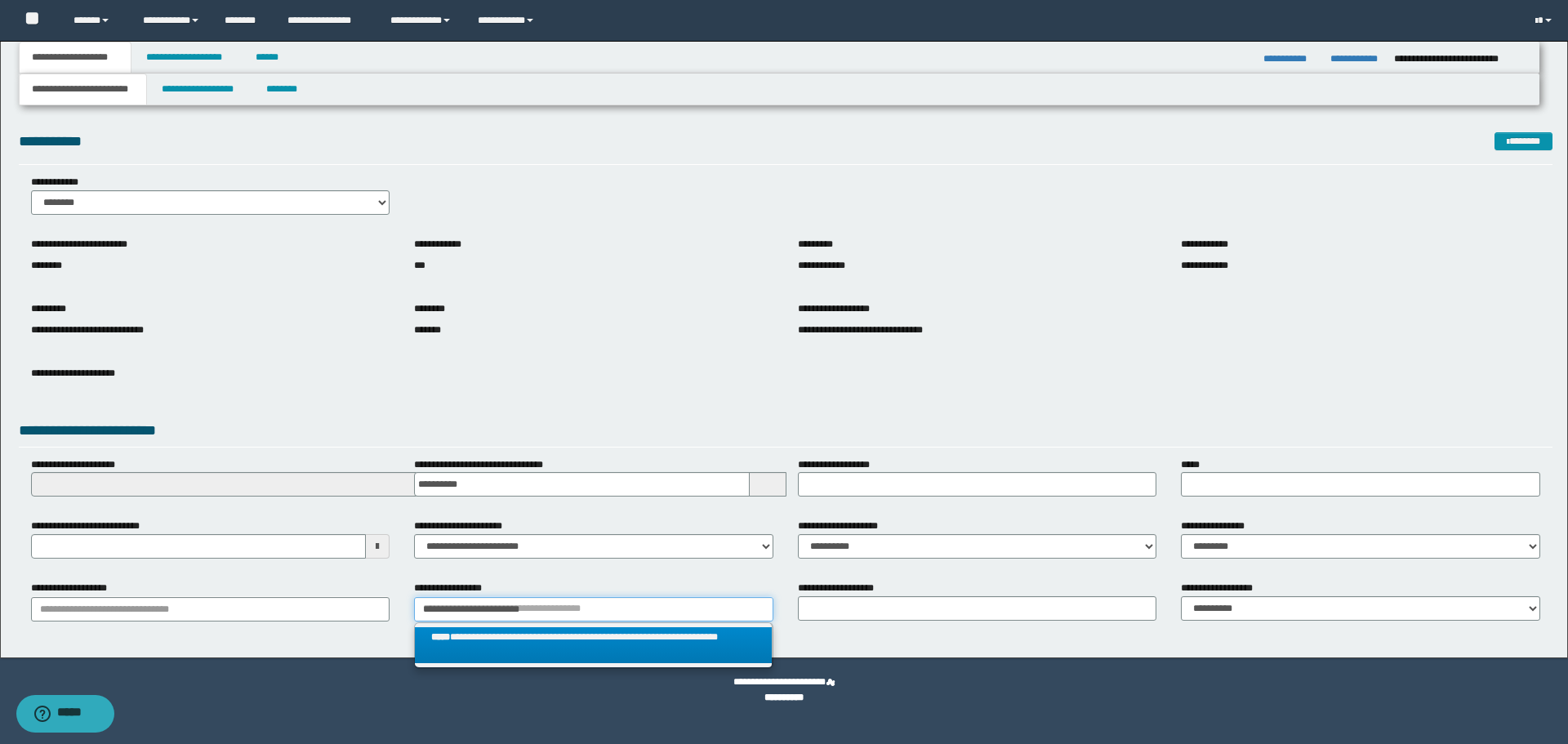 type on "**********" 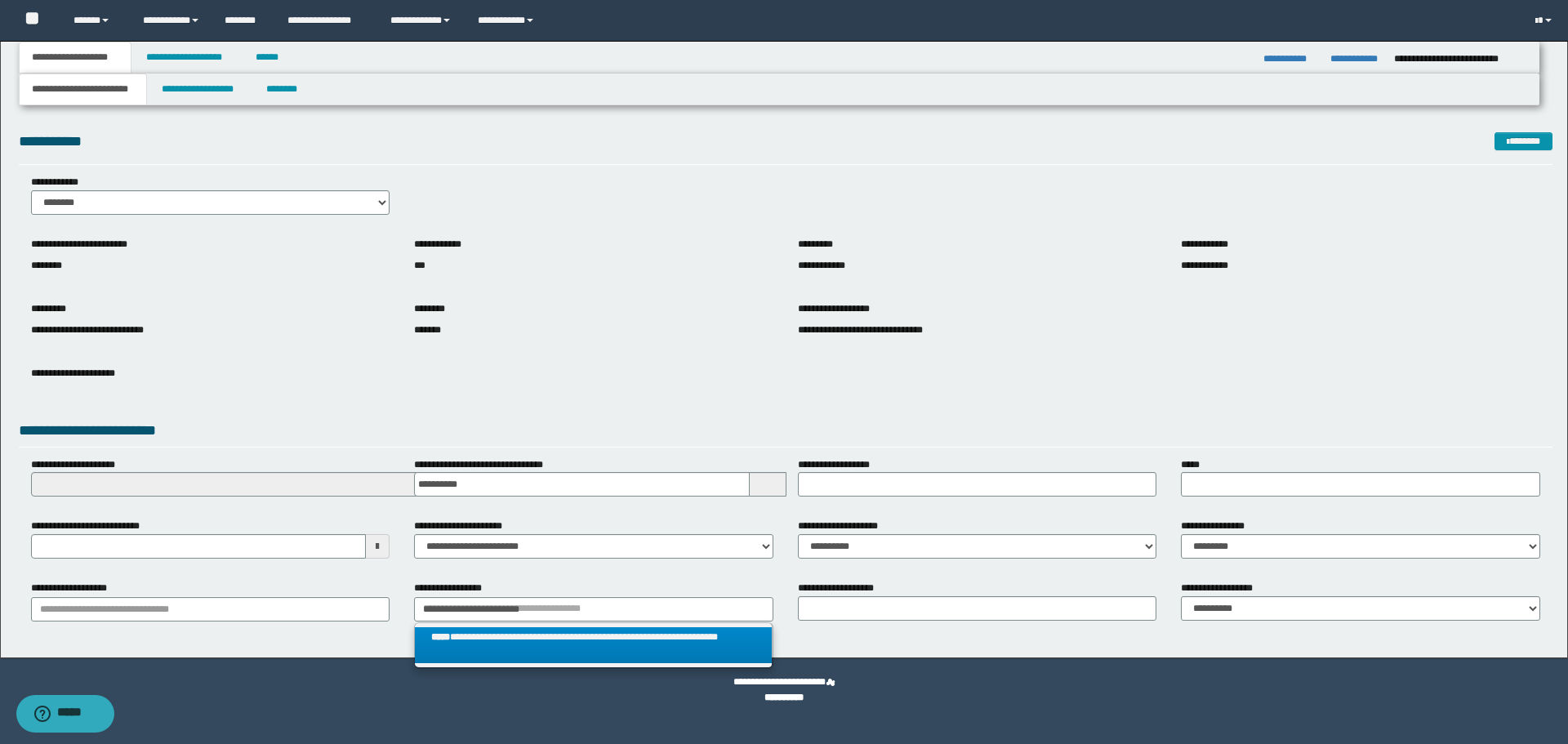 click on "**********" at bounding box center (593, 645) 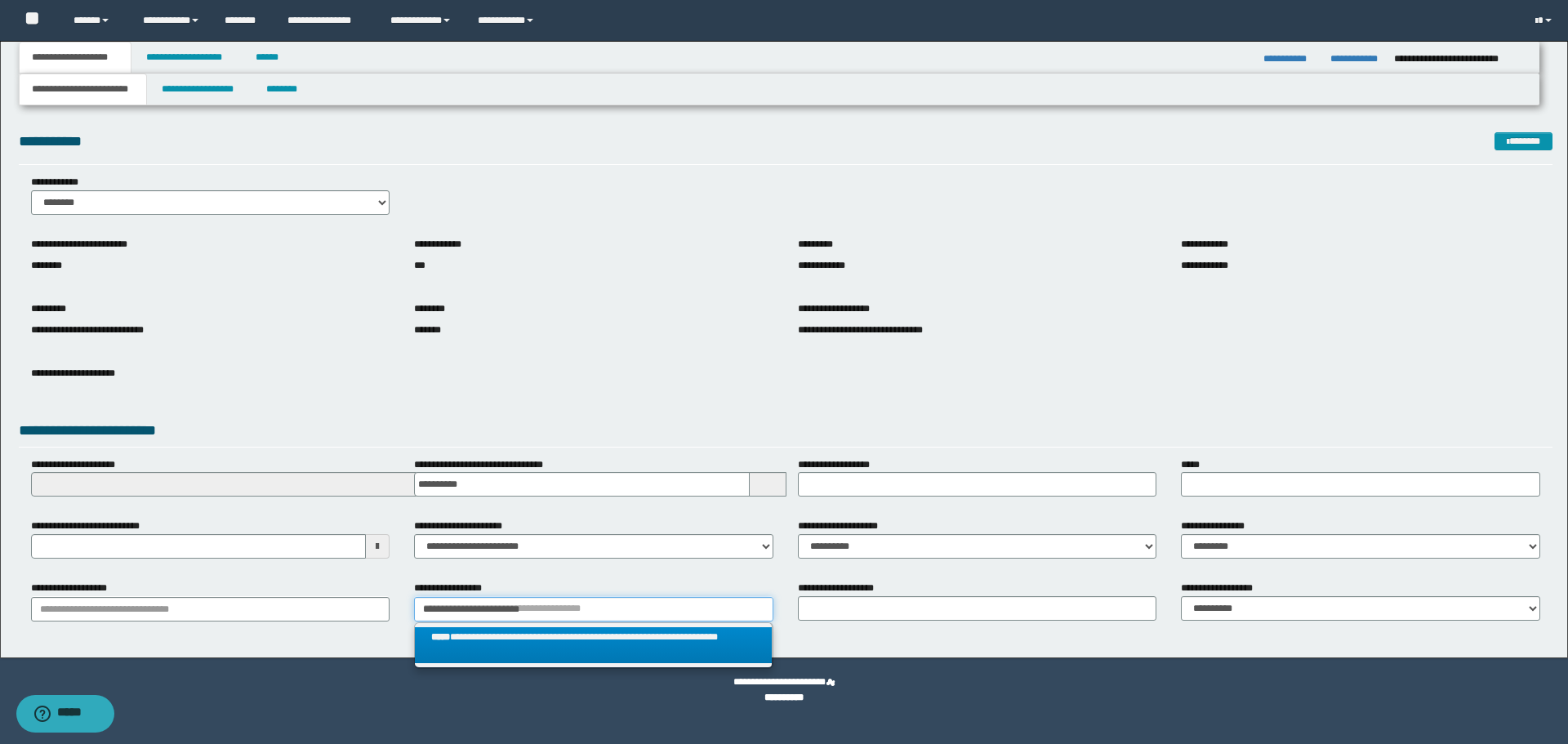 type 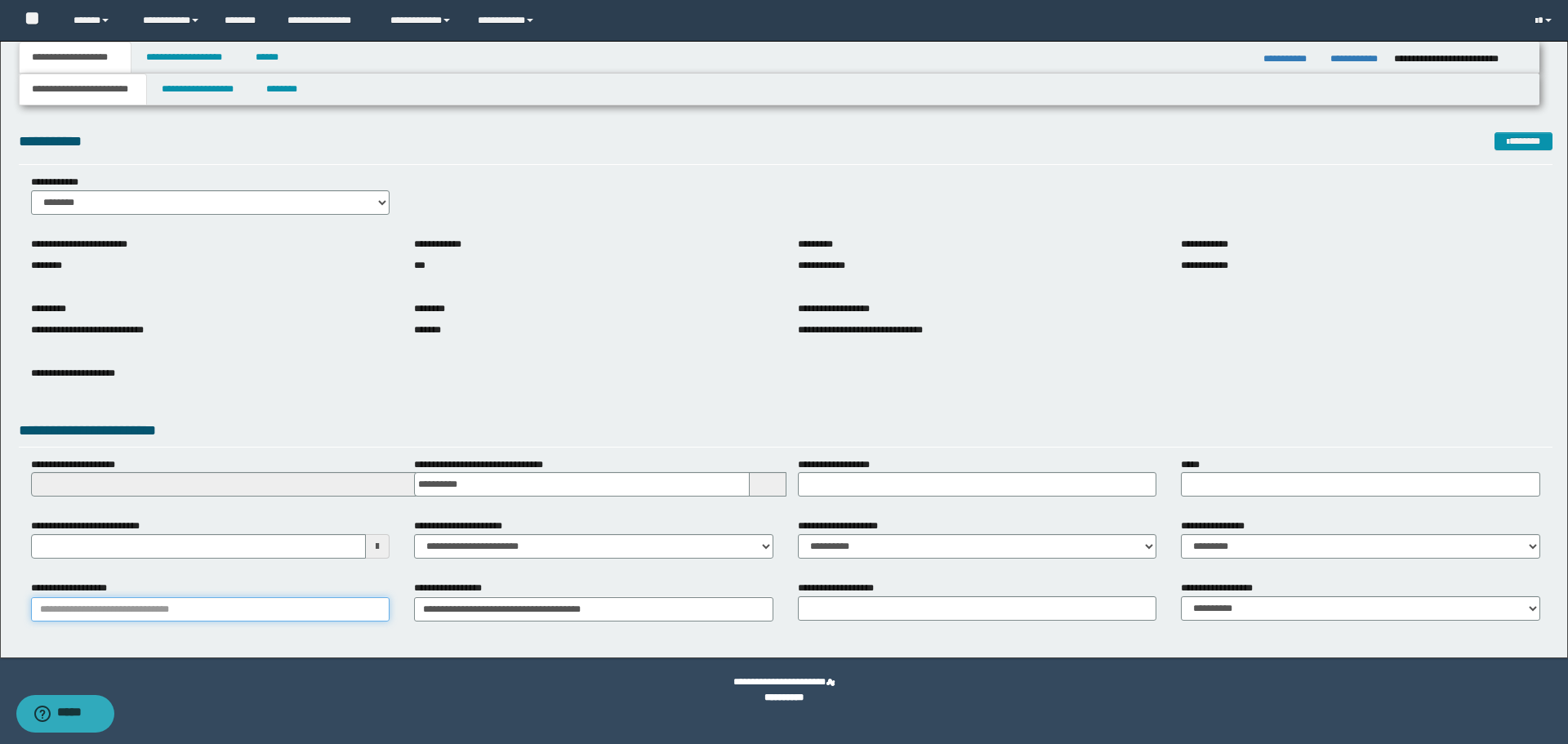 click on "**********" at bounding box center [211, 609] 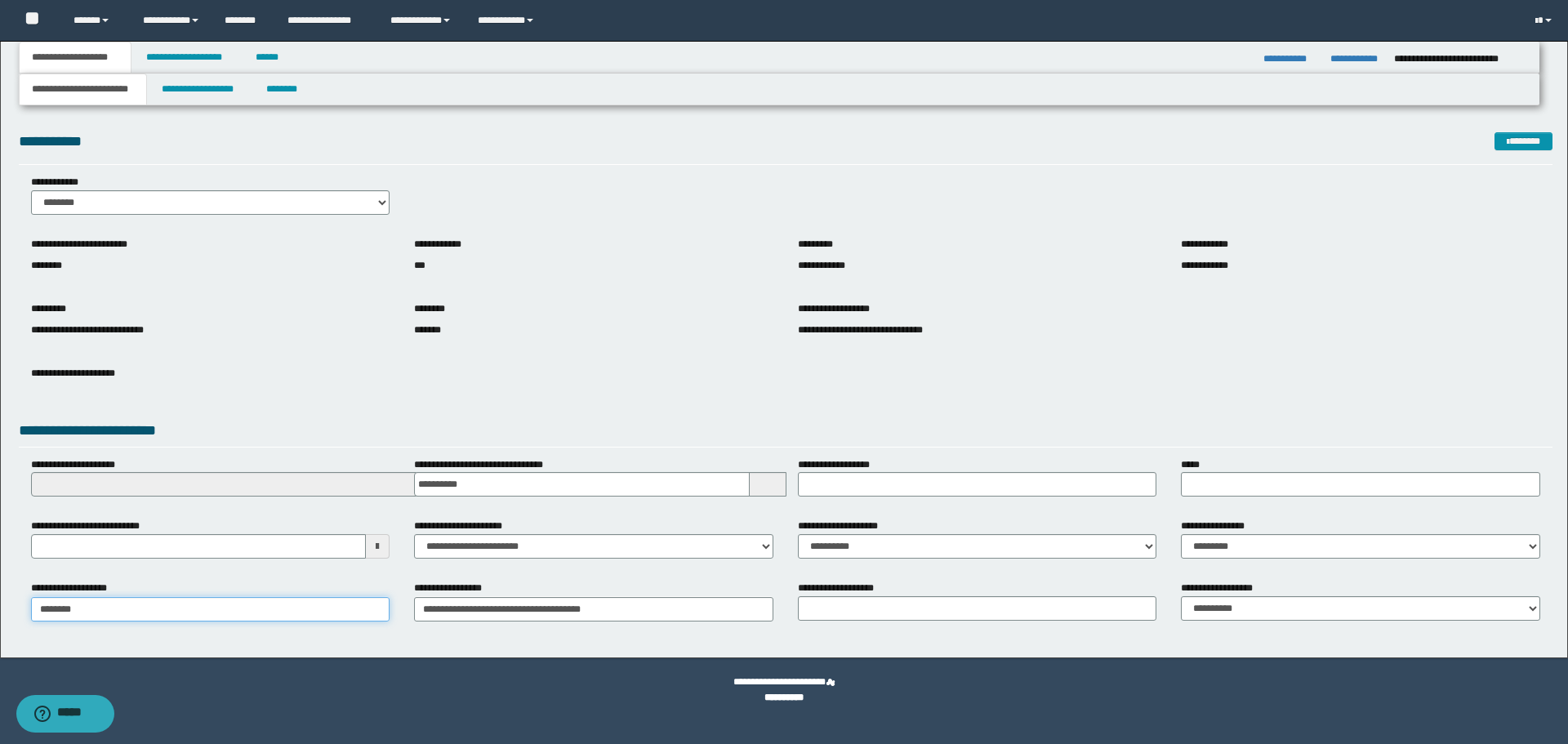 click on "********" at bounding box center [211, 609] 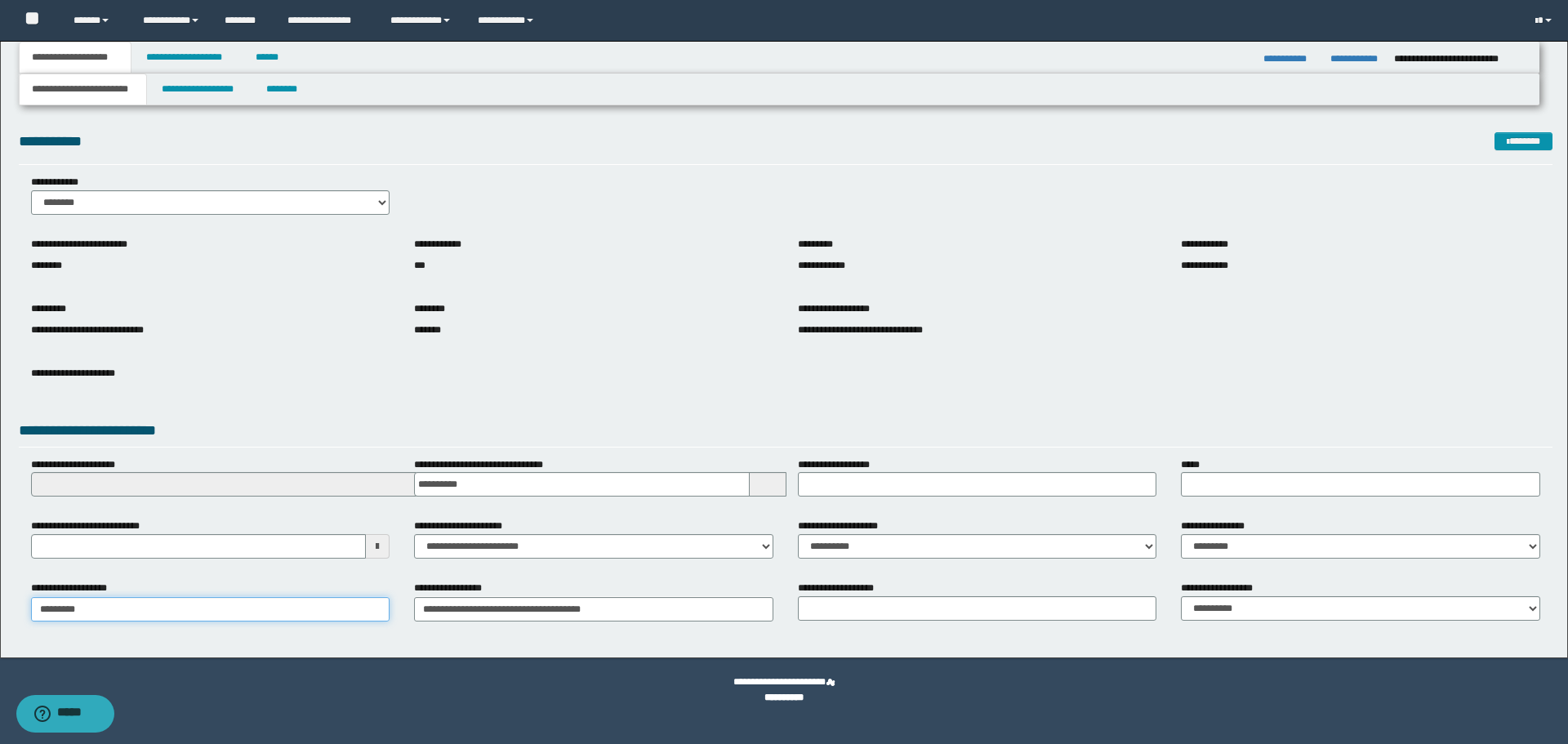 type on "*********" 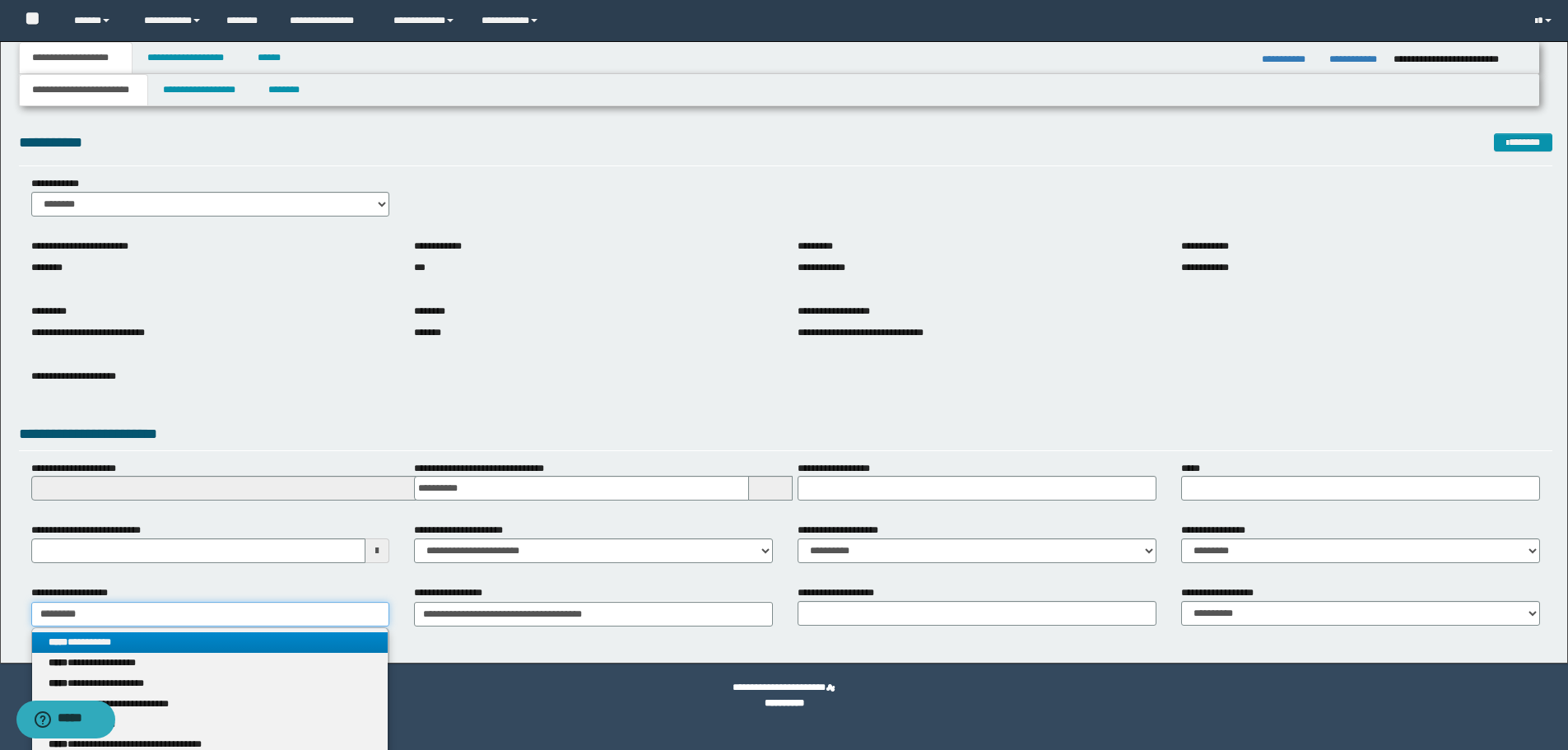 type on "*********" 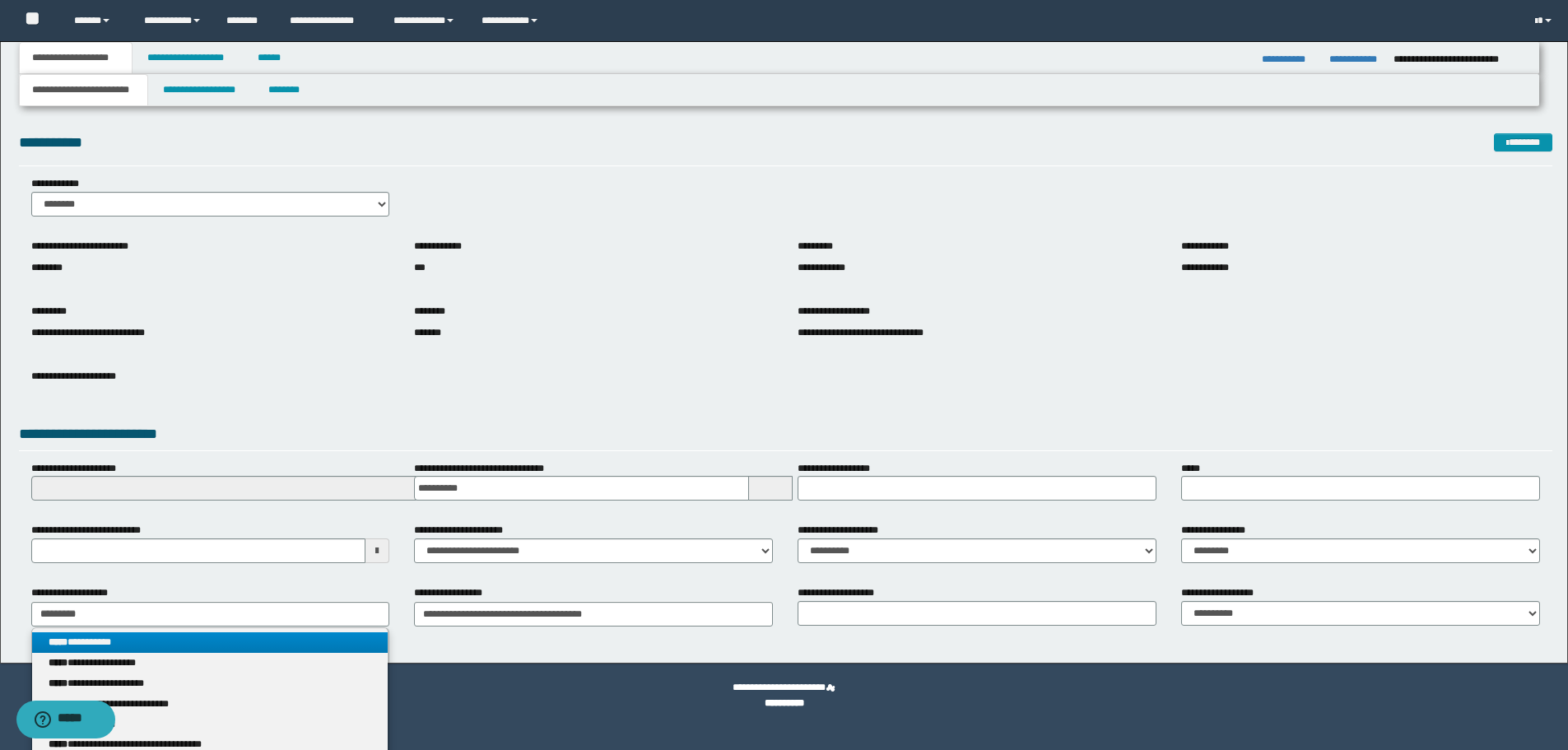 click on "**********" at bounding box center (210, 642) 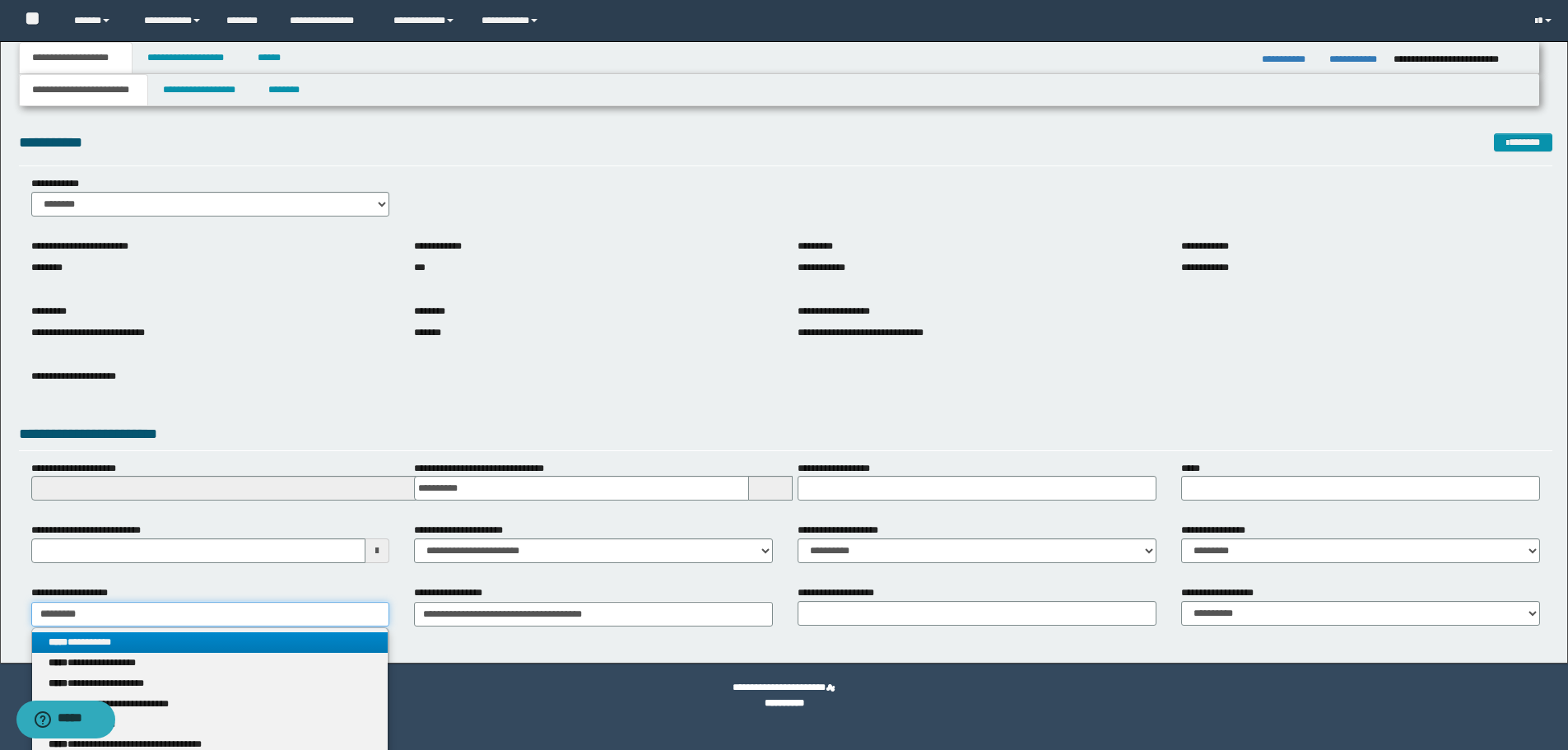 type 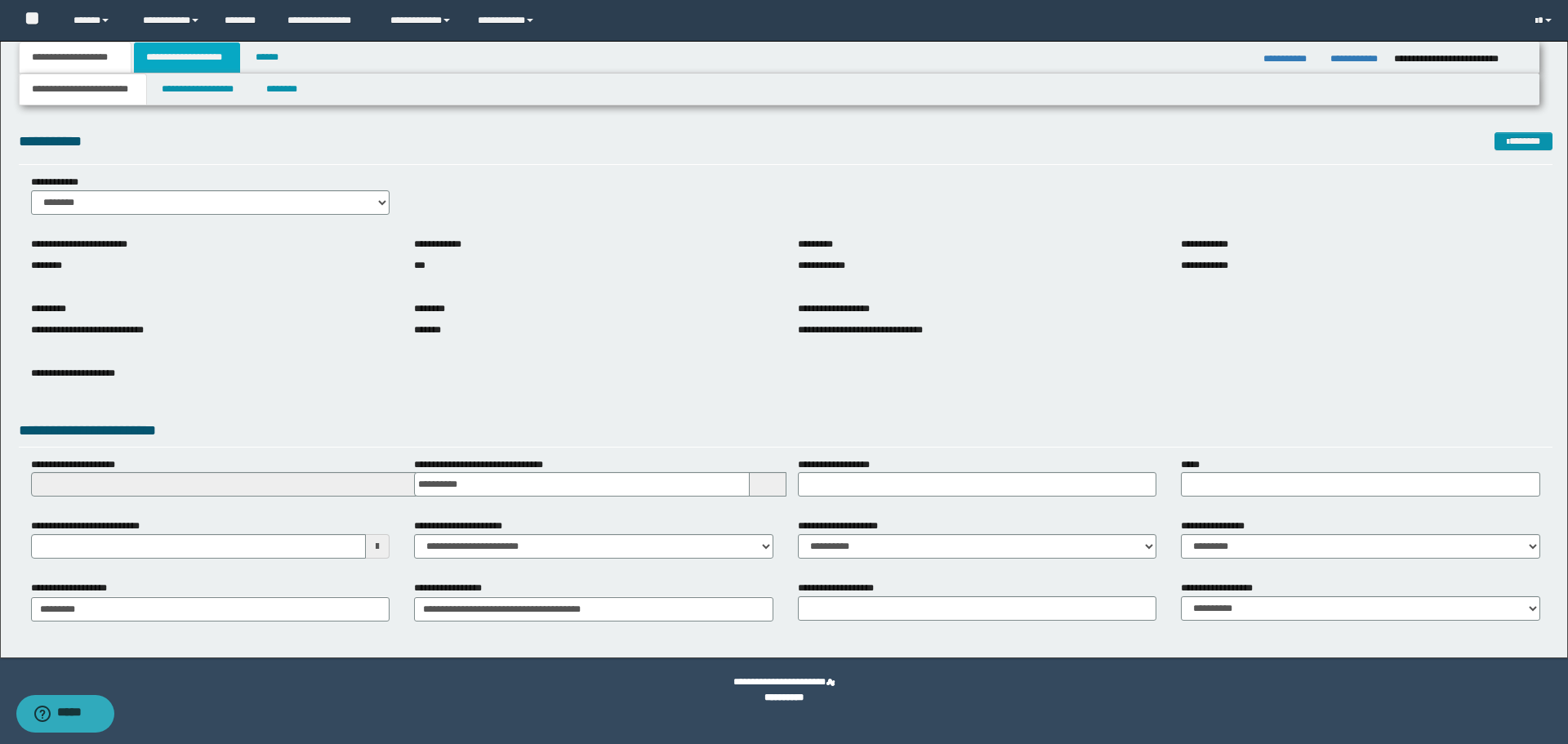 click on "**********" at bounding box center [187, 57] 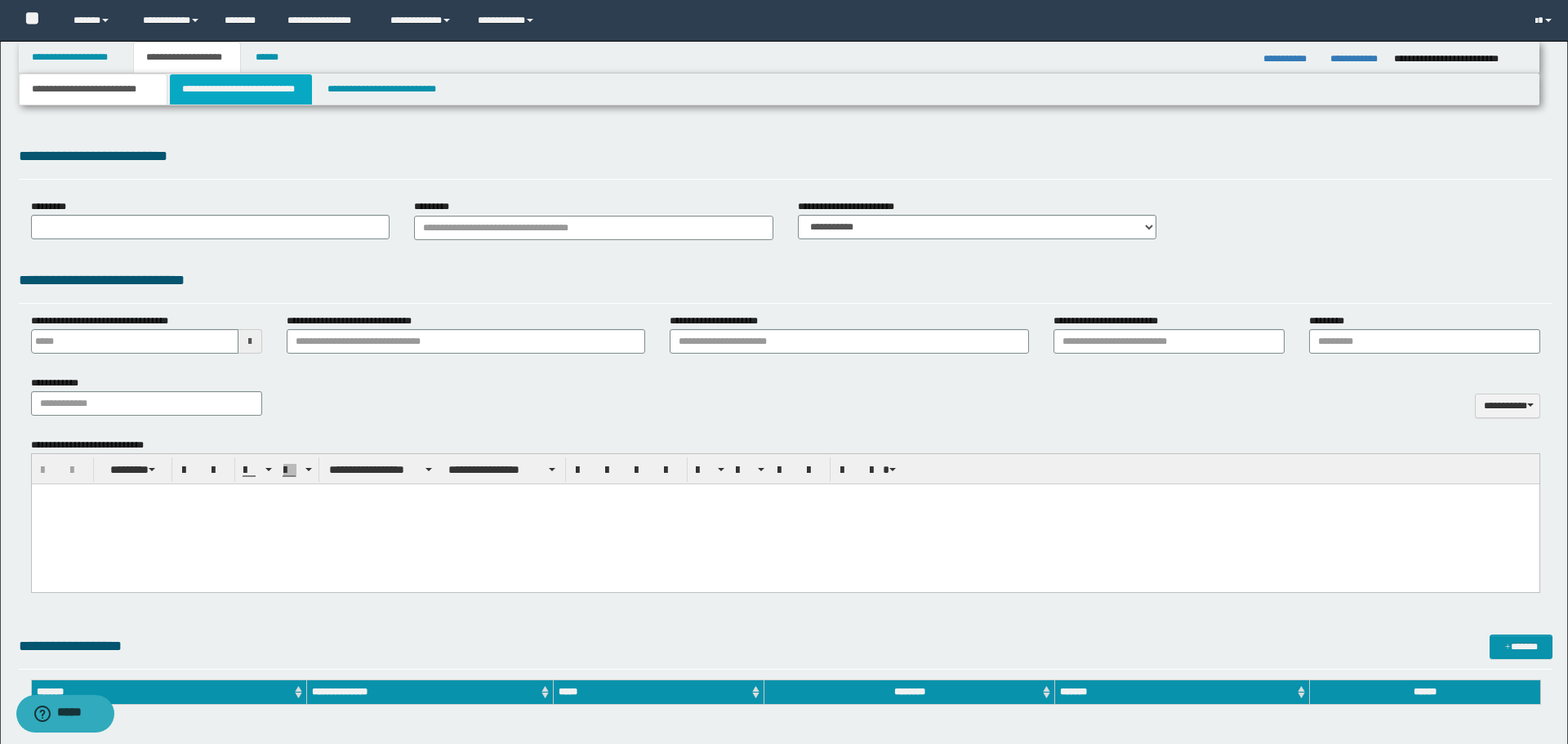 type 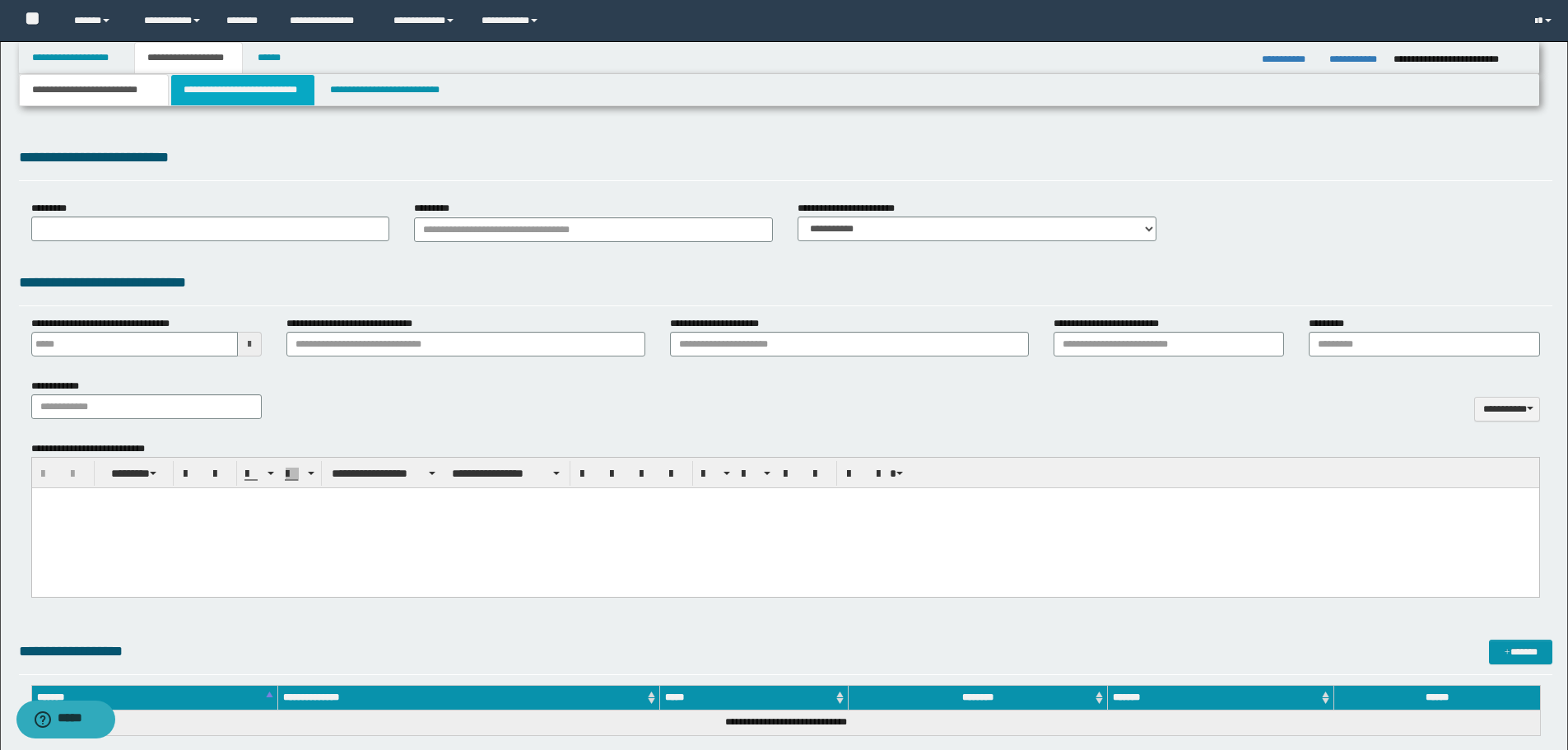 select on "*" 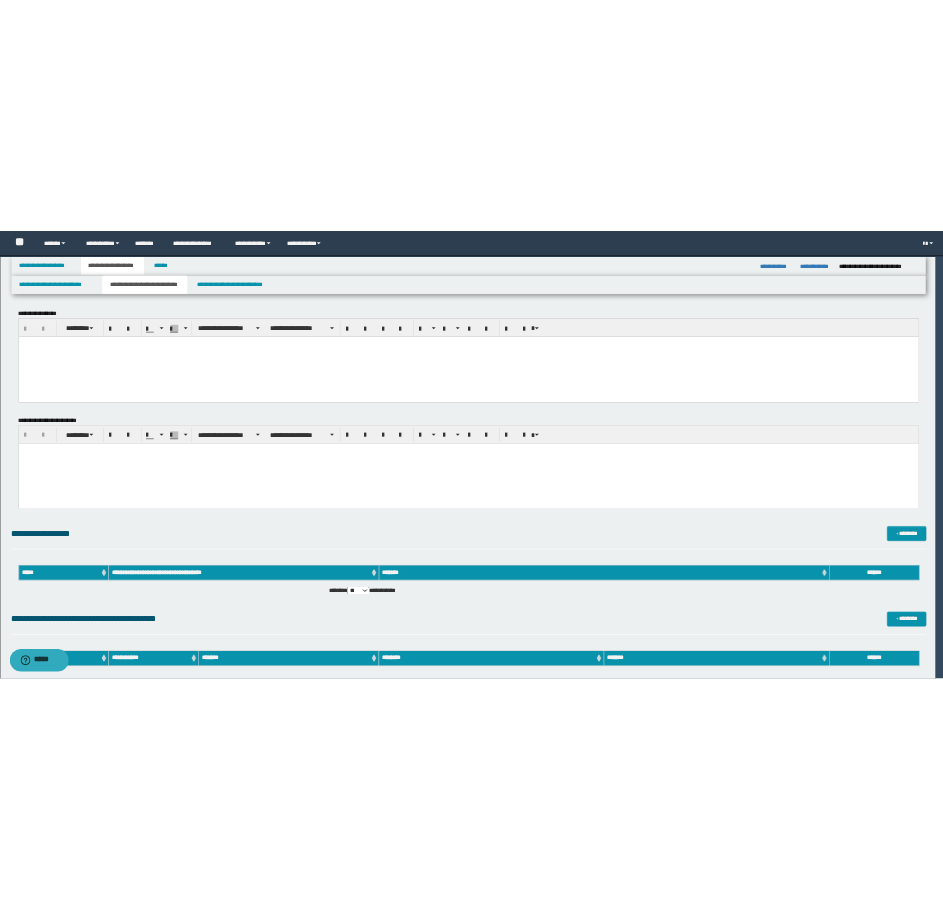 scroll, scrollTop: 0, scrollLeft: 0, axis: both 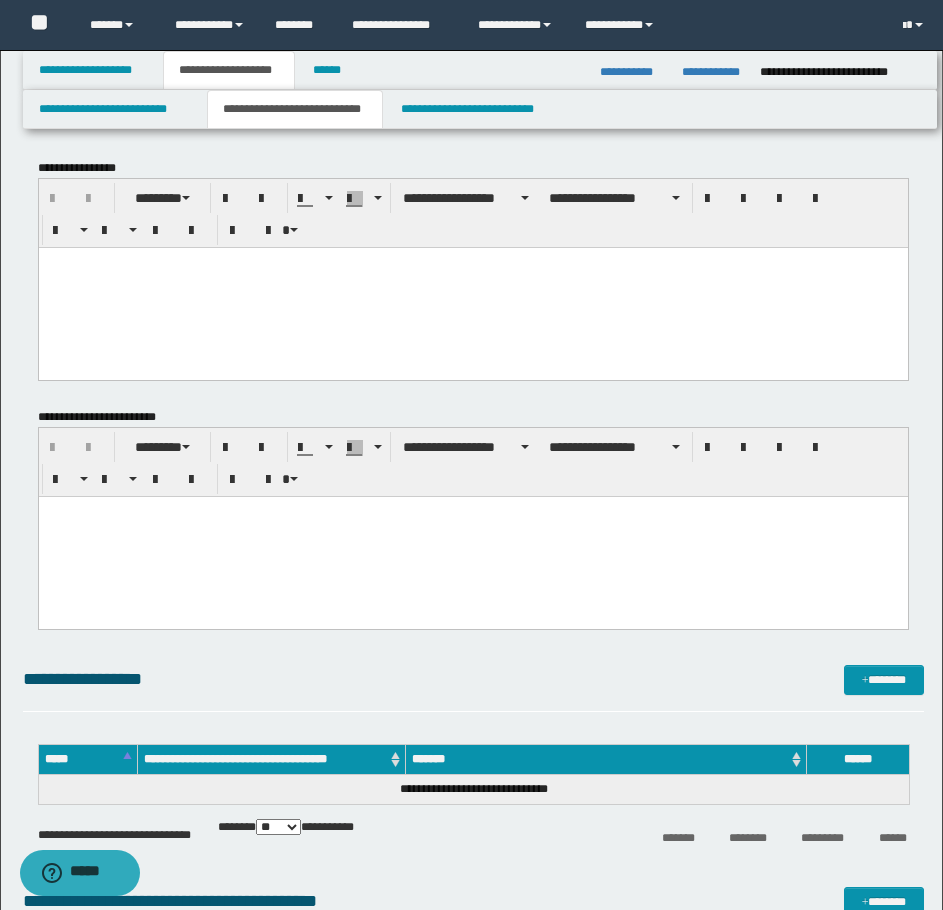 click at bounding box center [472, 287] 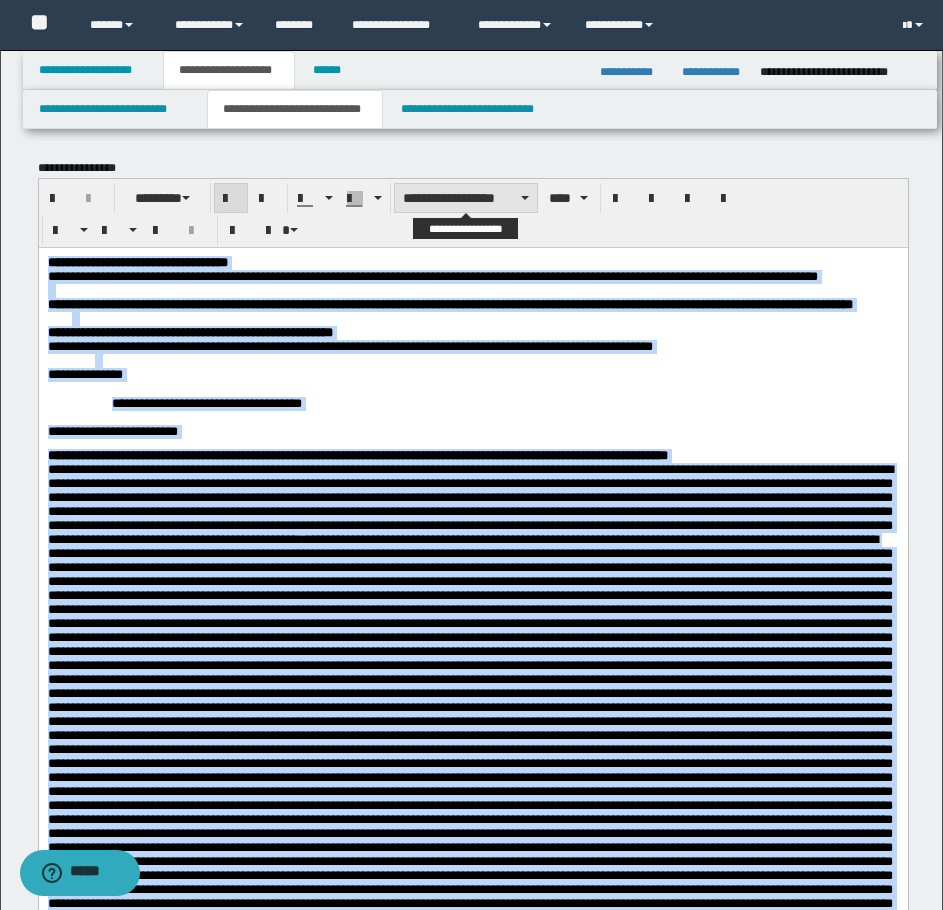 click on "**********" at bounding box center (466, 198) 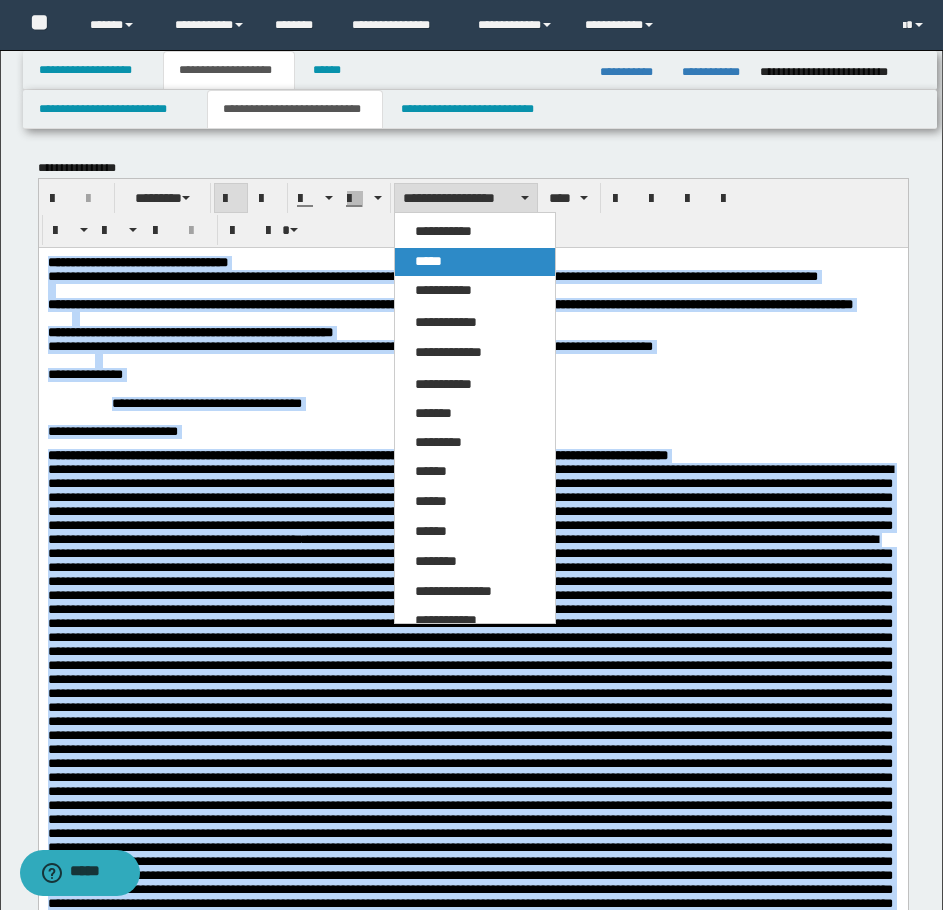 click on "*****" at bounding box center [428, 261] 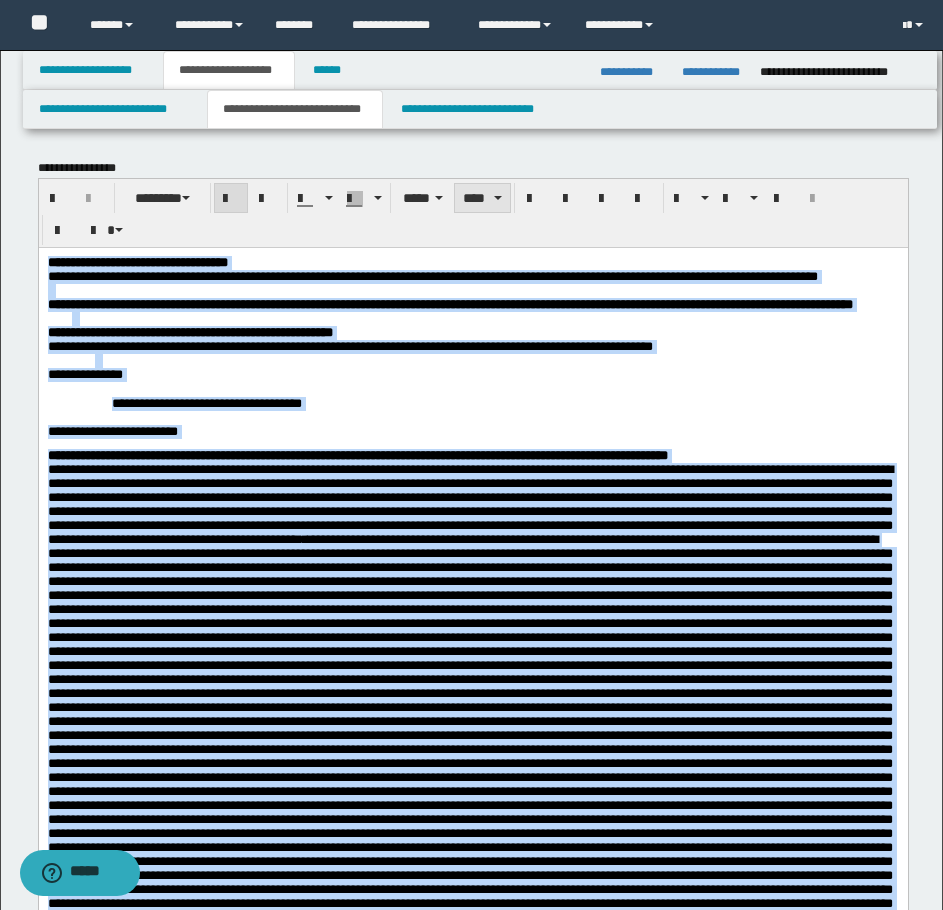 click on "****" at bounding box center (482, 198) 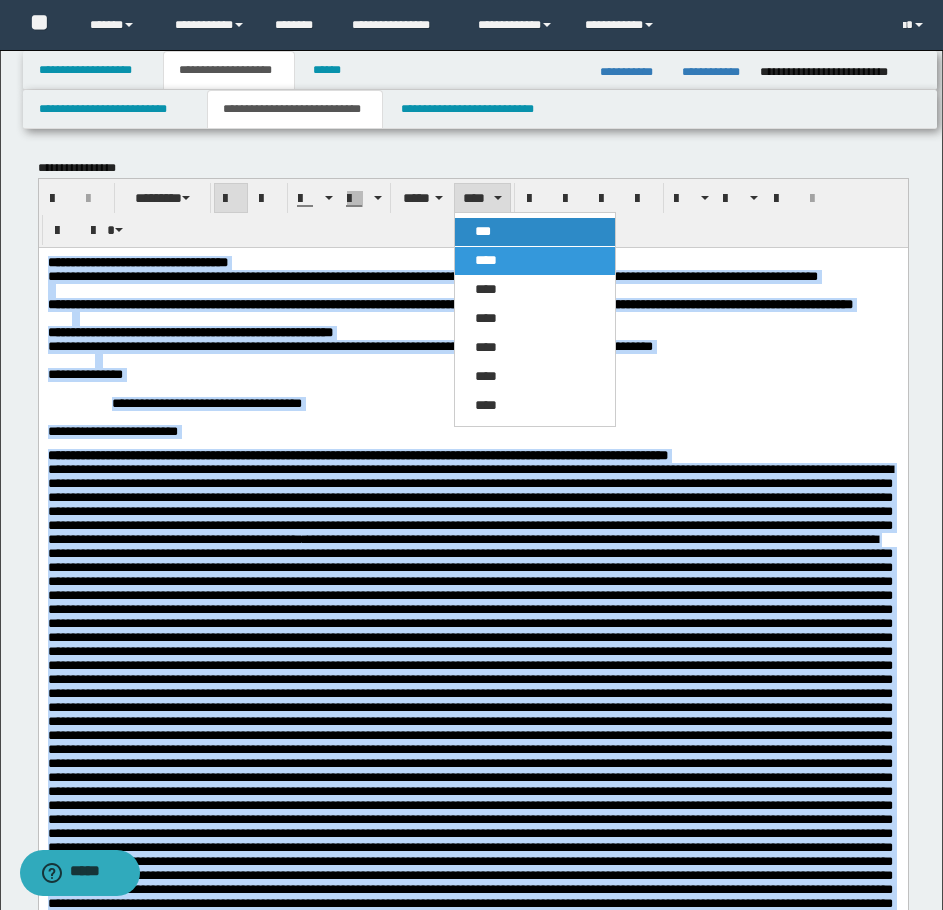 click on "***" at bounding box center [535, 232] 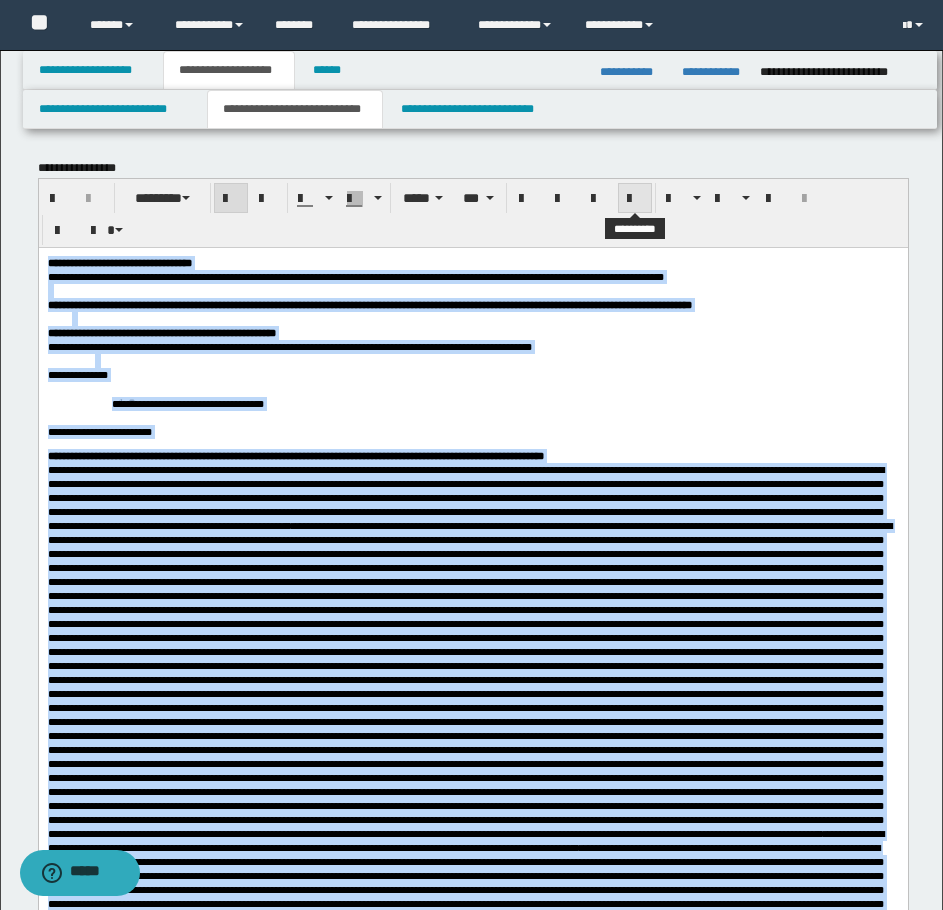 click at bounding box center [635, 199] 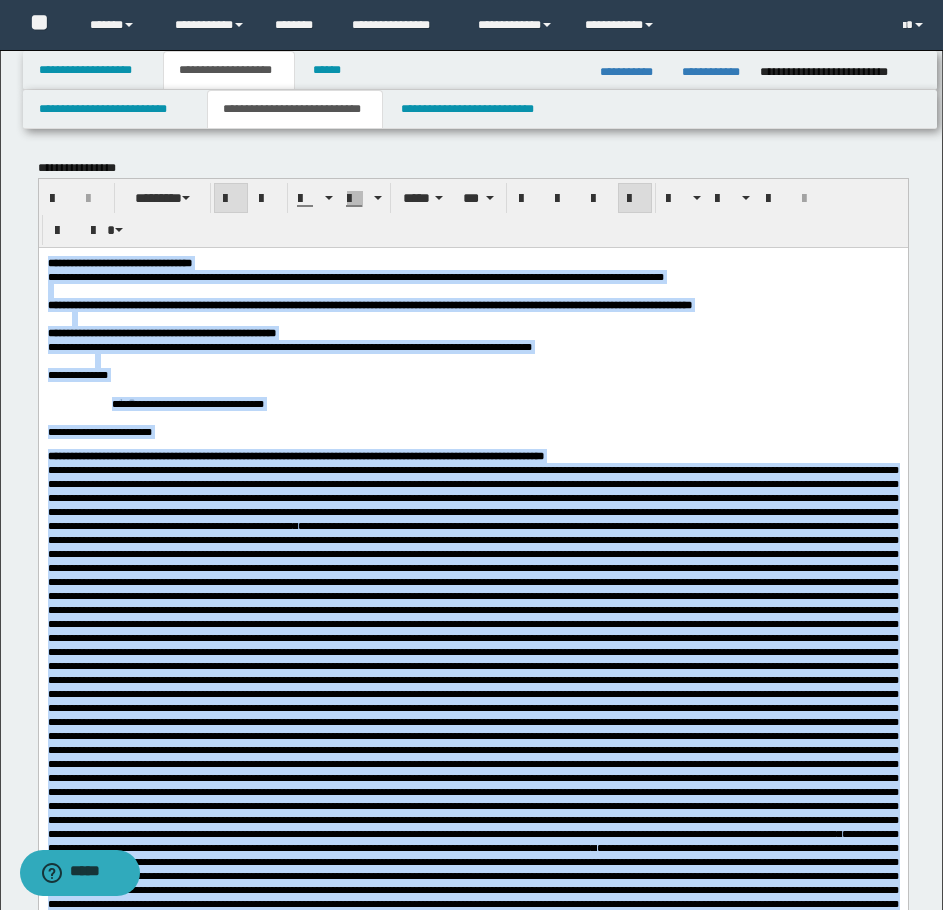 click on "**********" at bounding box center (472, 432) 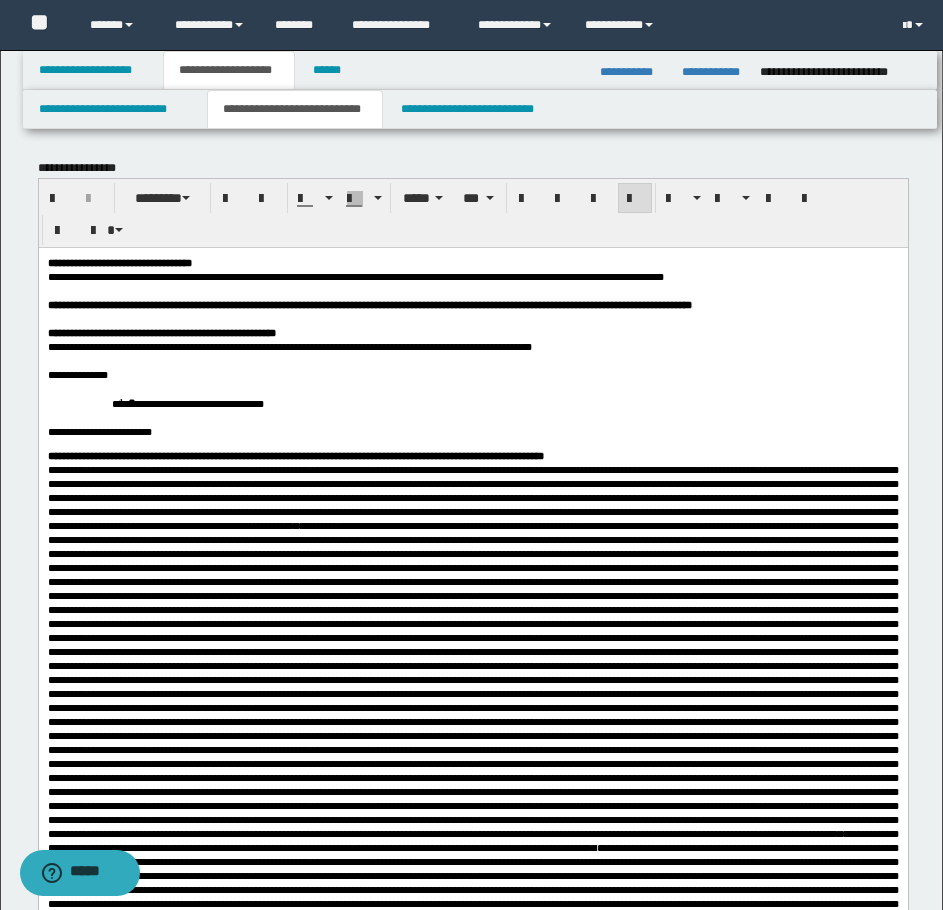 click on "**********" at bounding box center (187, 403) 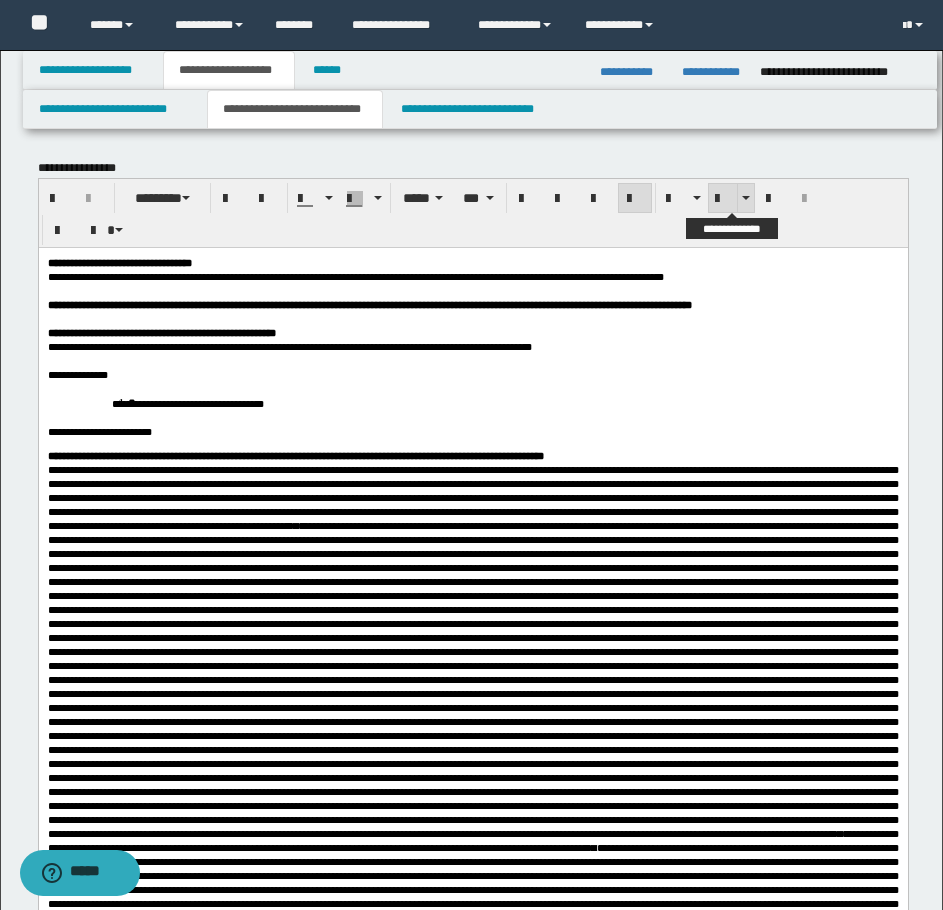 click at bounding box center (723, 199) 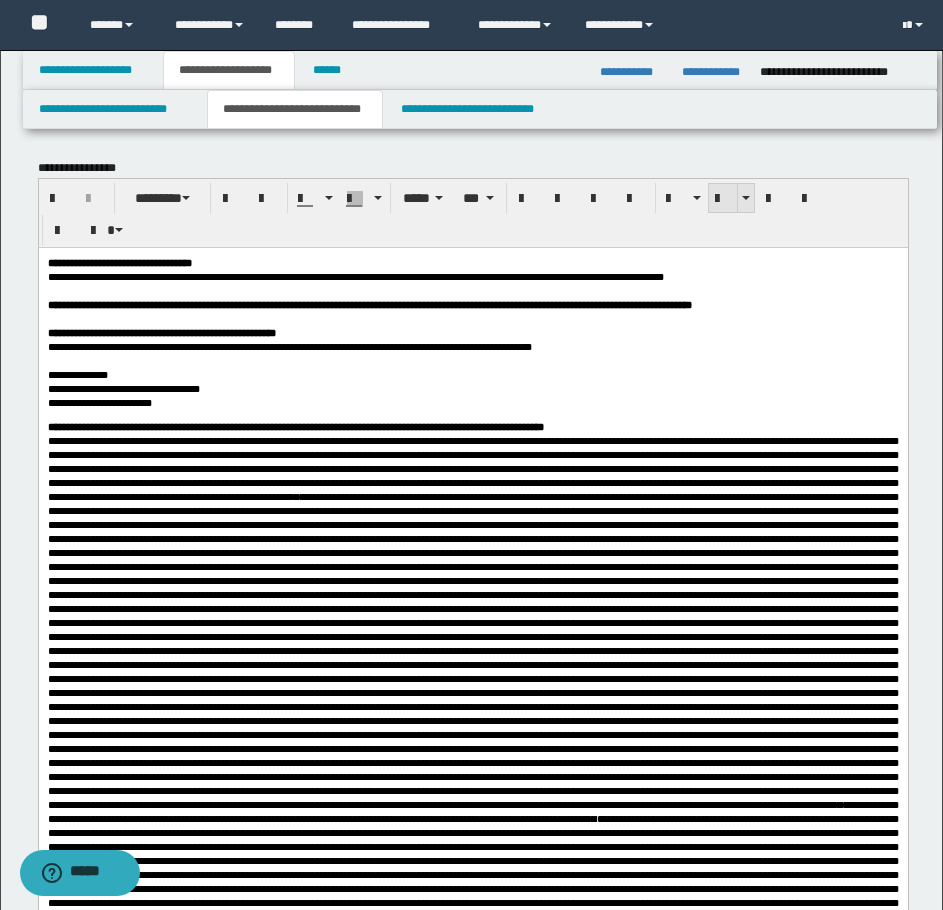 click at bounding box center (723, 199) 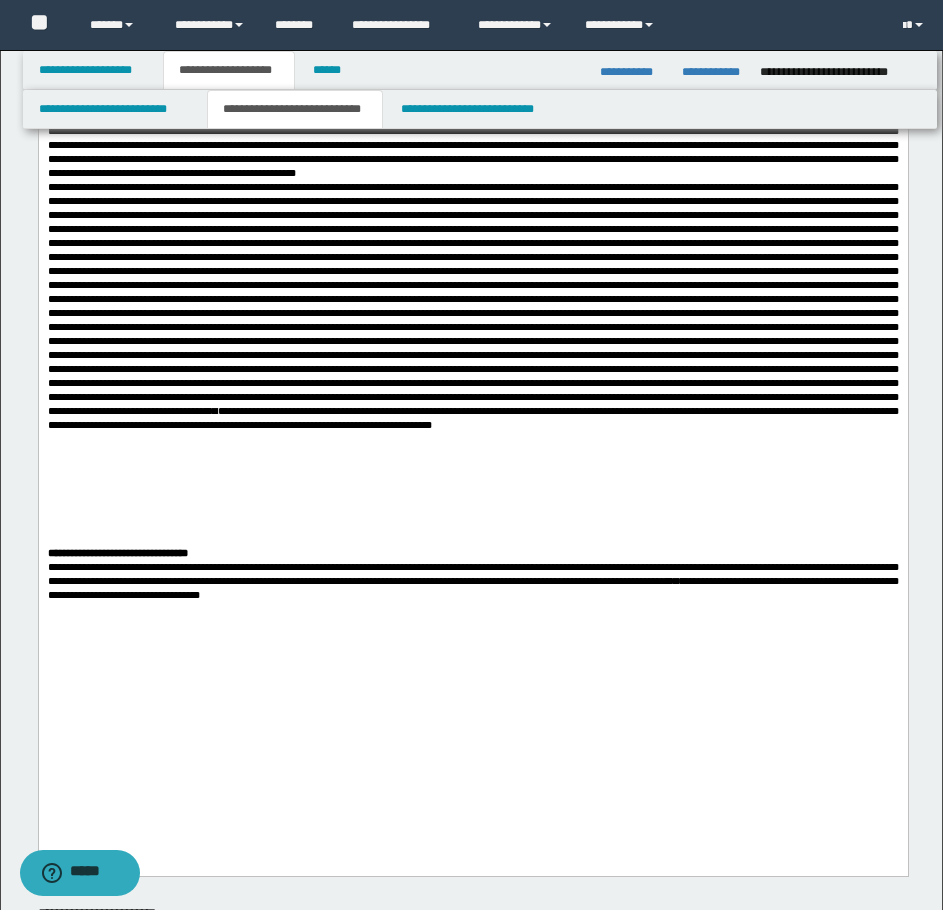 scroll, scrollTop: 1500, scrollLeft: 0, axis: vertical 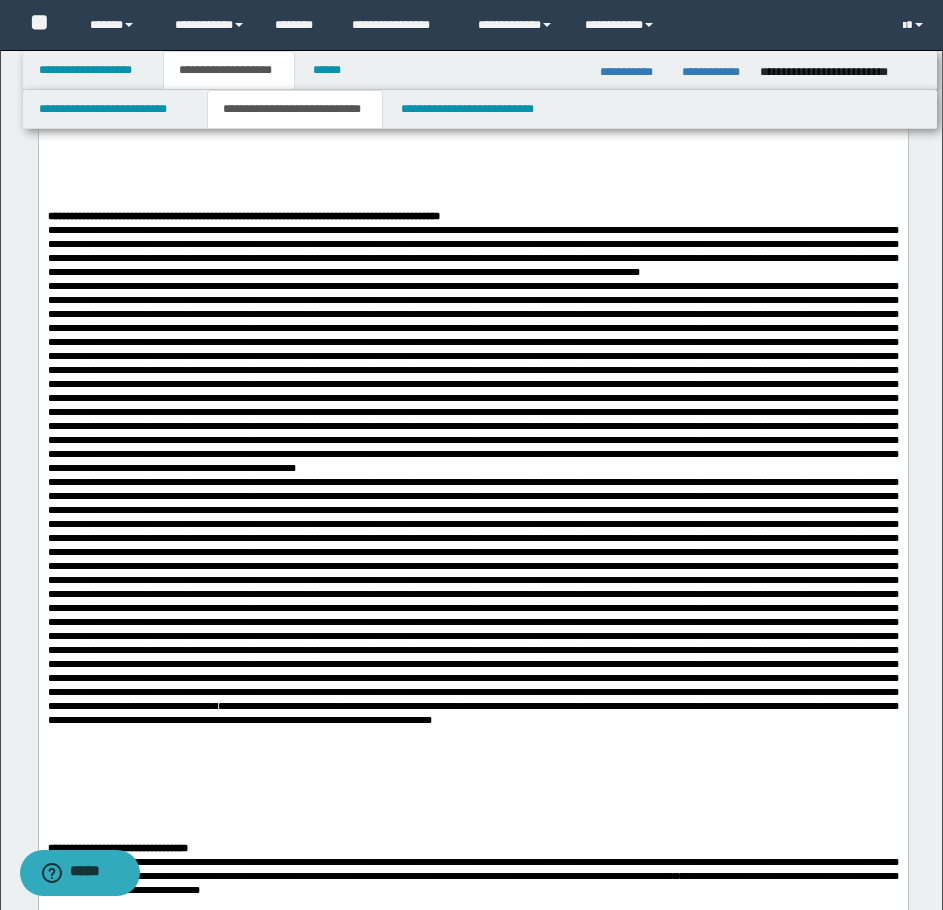 click on "**********" at bounding box center (472, 251) 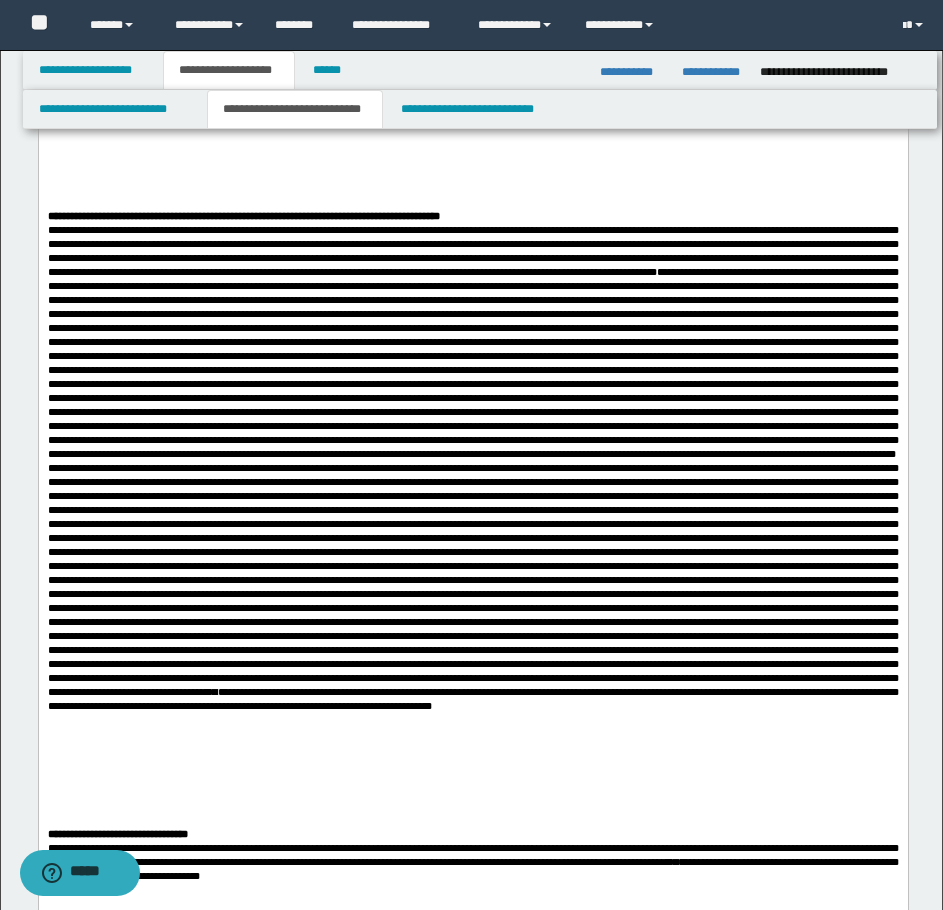 click on "**********" at bounding box center [472, 637] 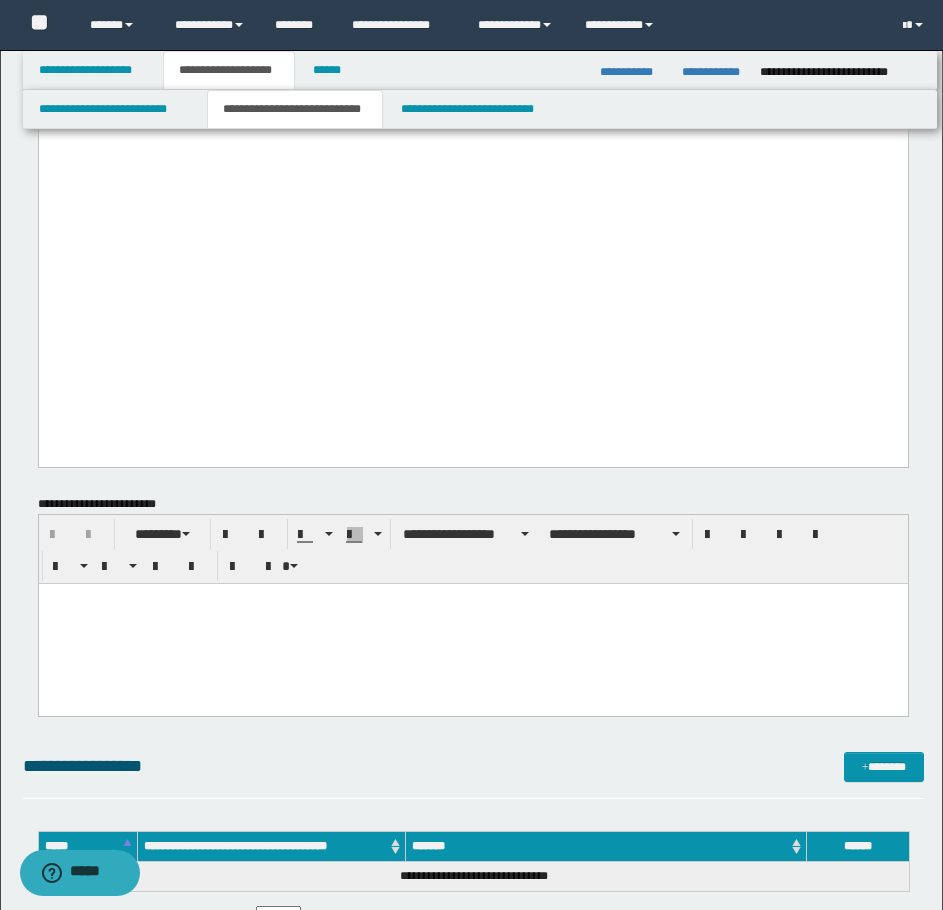 scroll, scrollTop: 2200, scrollLeft: 0, axis: vertical 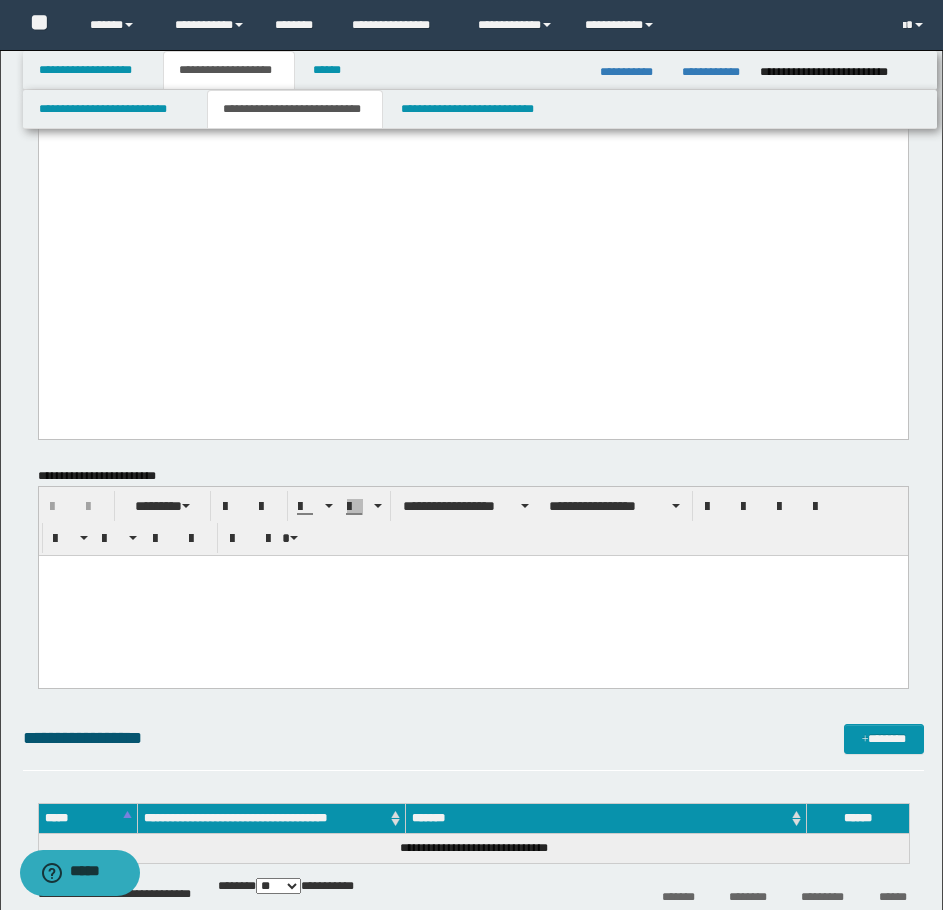 click at bounding box center (472, 595) 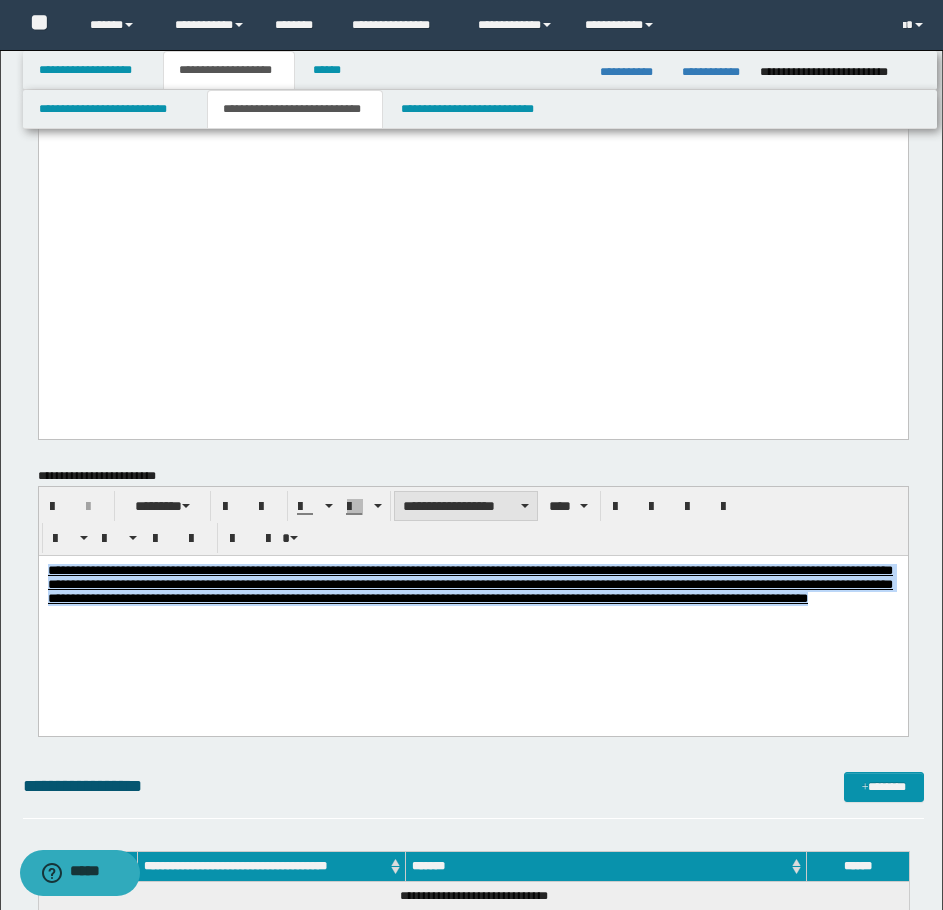 click on "**********" at bounding box center (466, 506) 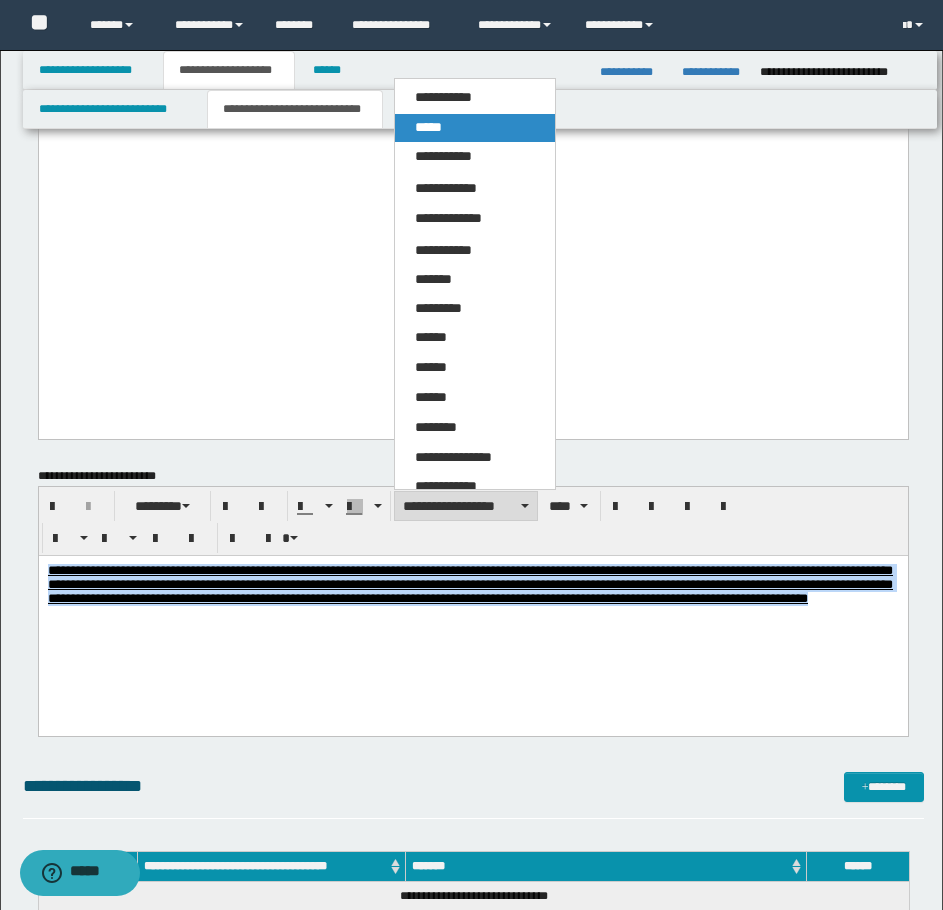 click on "*****" at bounding box center [475, 128] 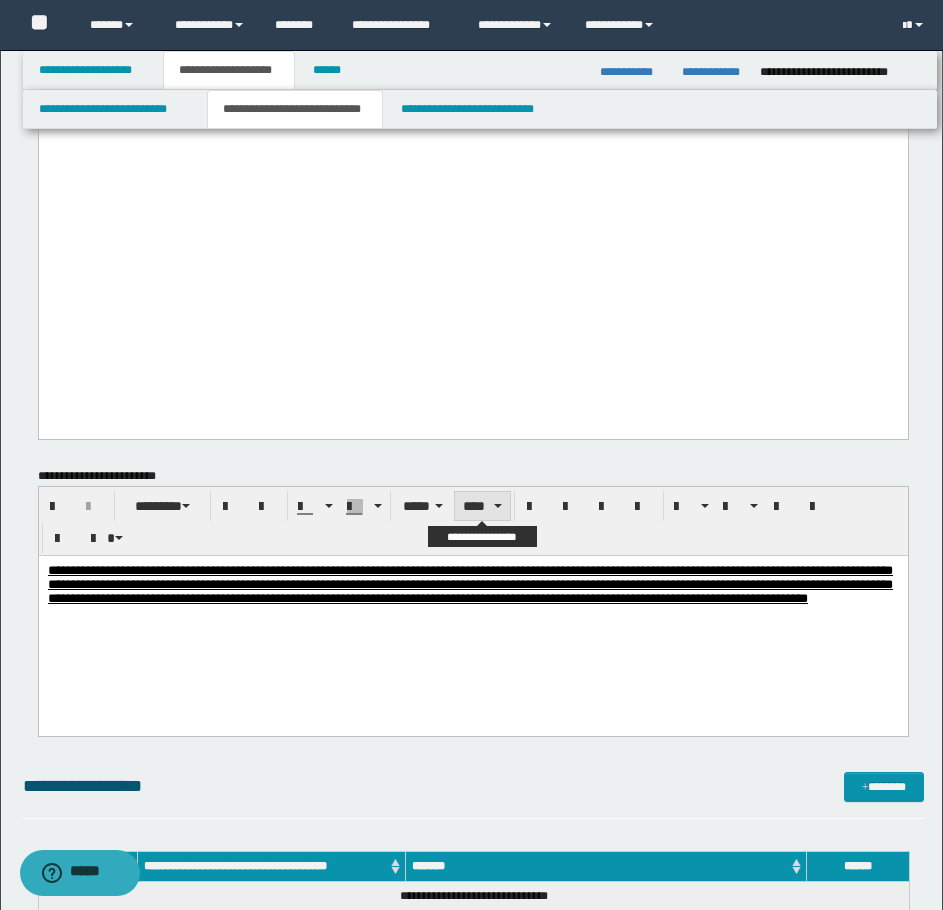 click on "****" at bounding box center (482, 506) 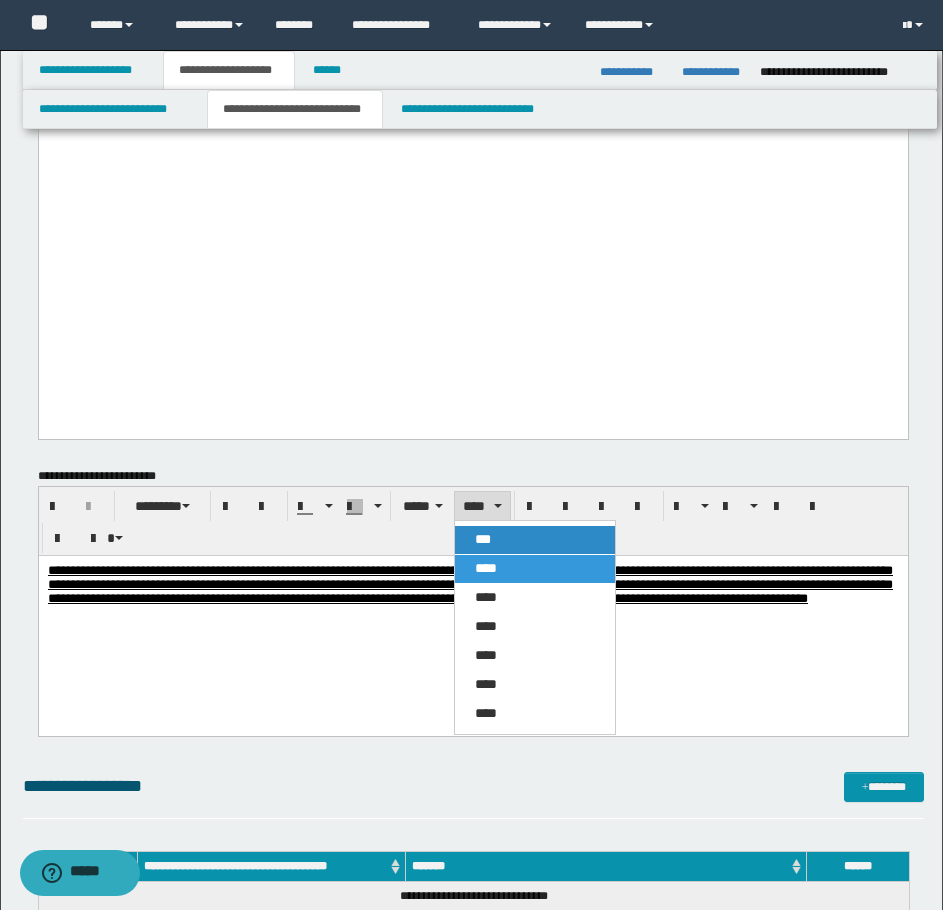 click on "***" at bounding box center [535, 540] 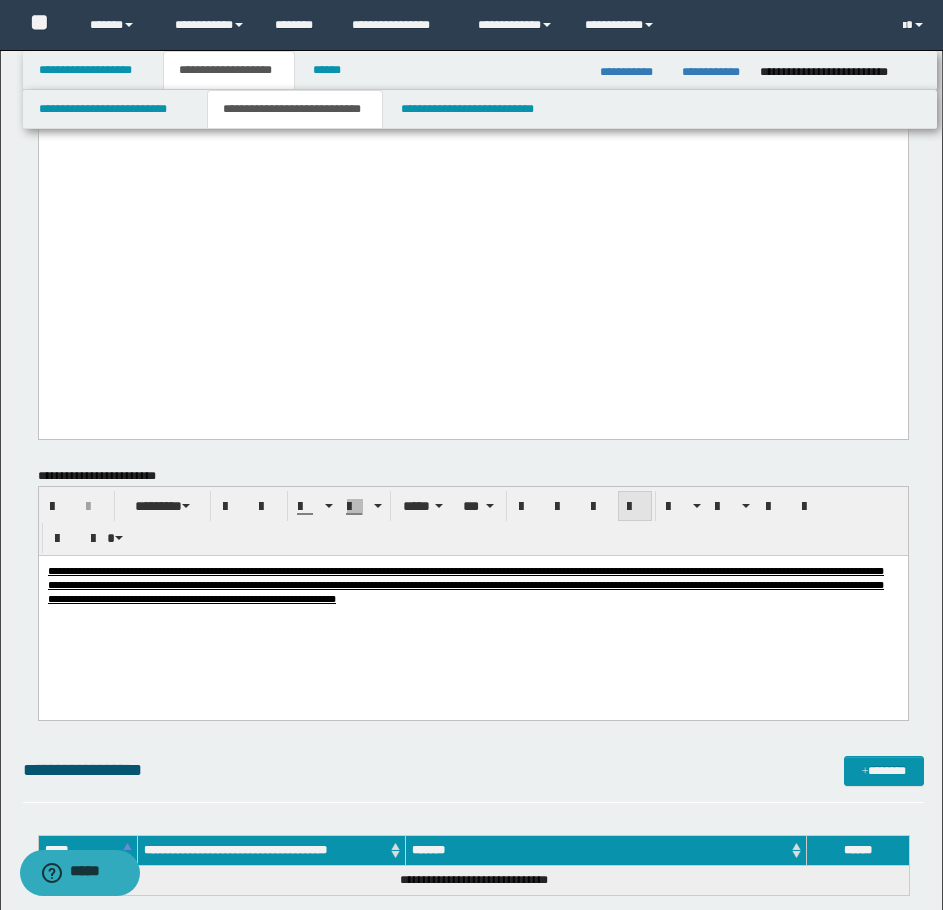 click at bounding box center [635, 507] 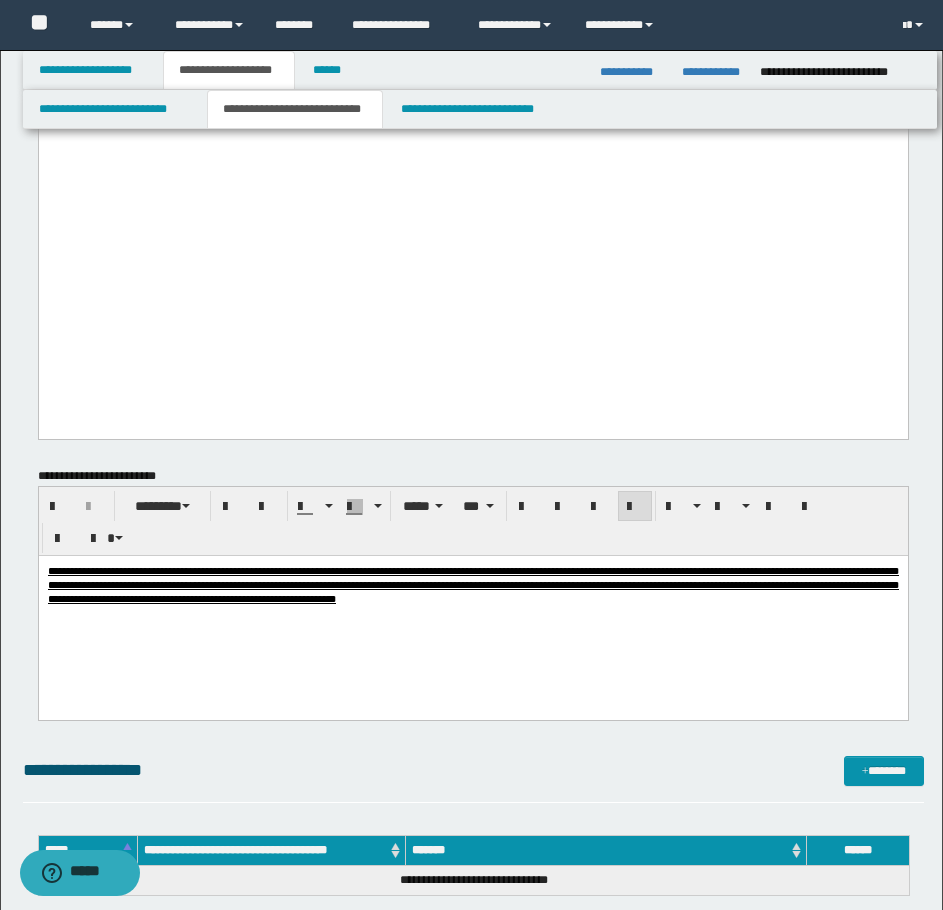 click on "**********" at bounding box center [472, 609] 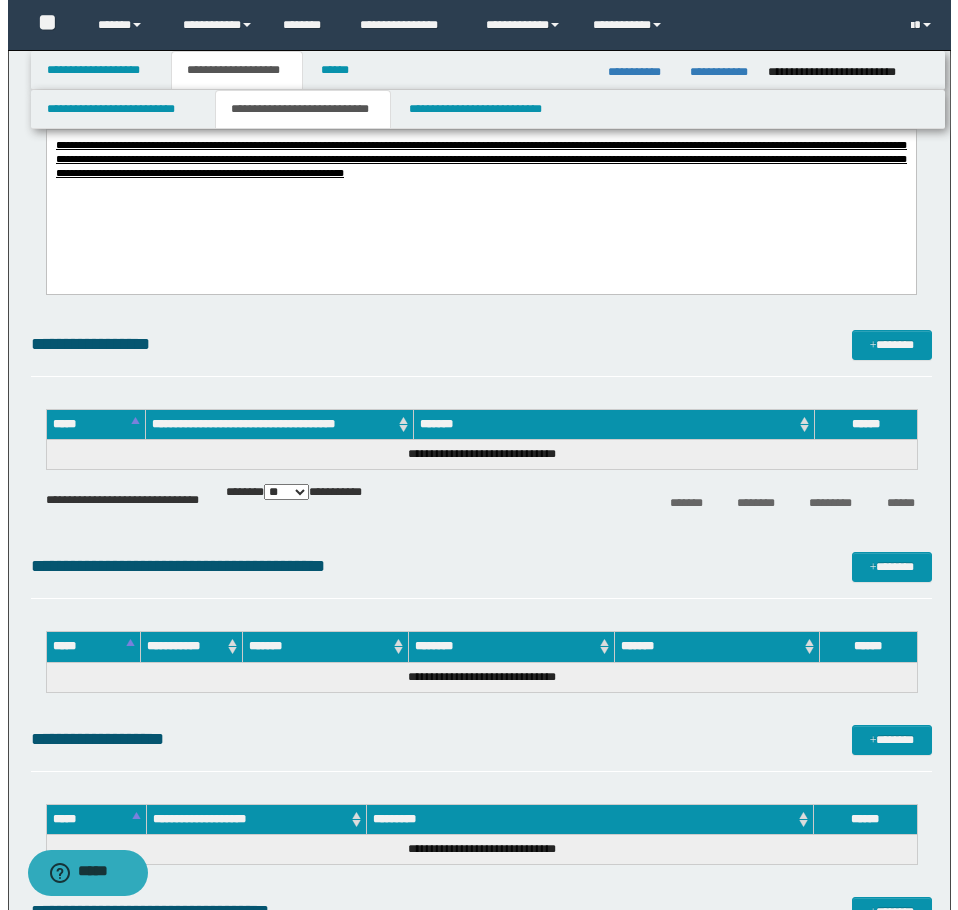 scroll, scrollTop: 2700, scrollLeft: 0, axis: vertical 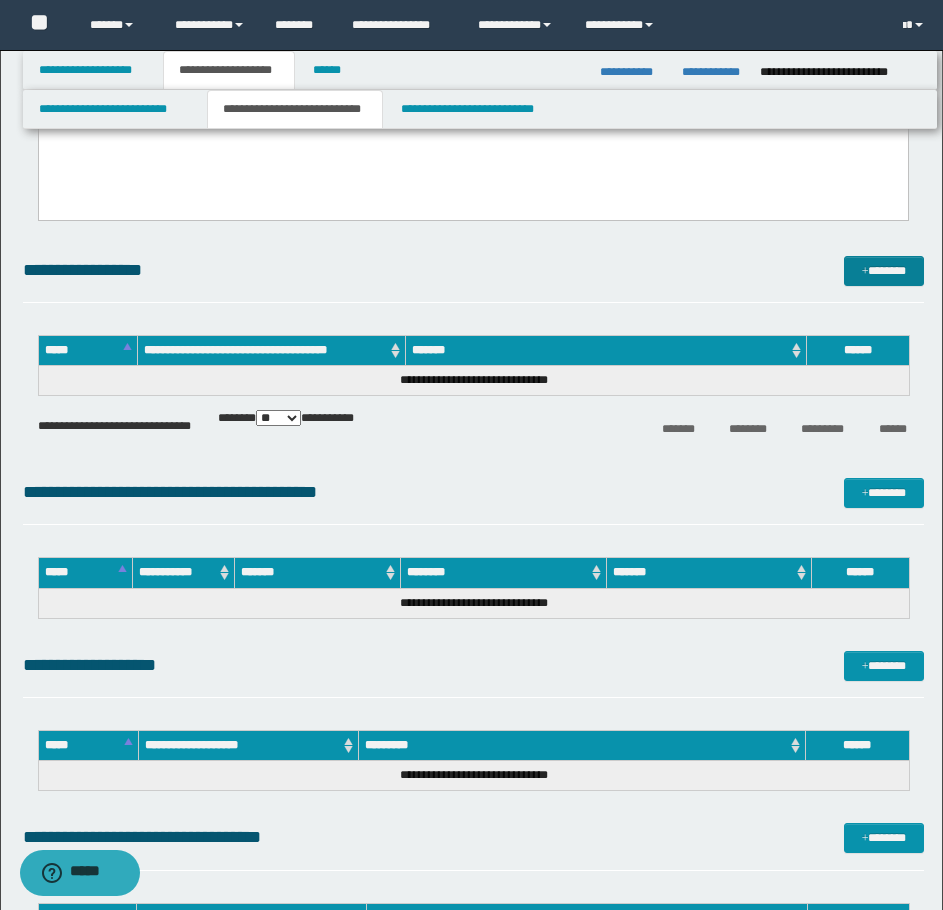 click on "*******" at bounding box center (884, 271) 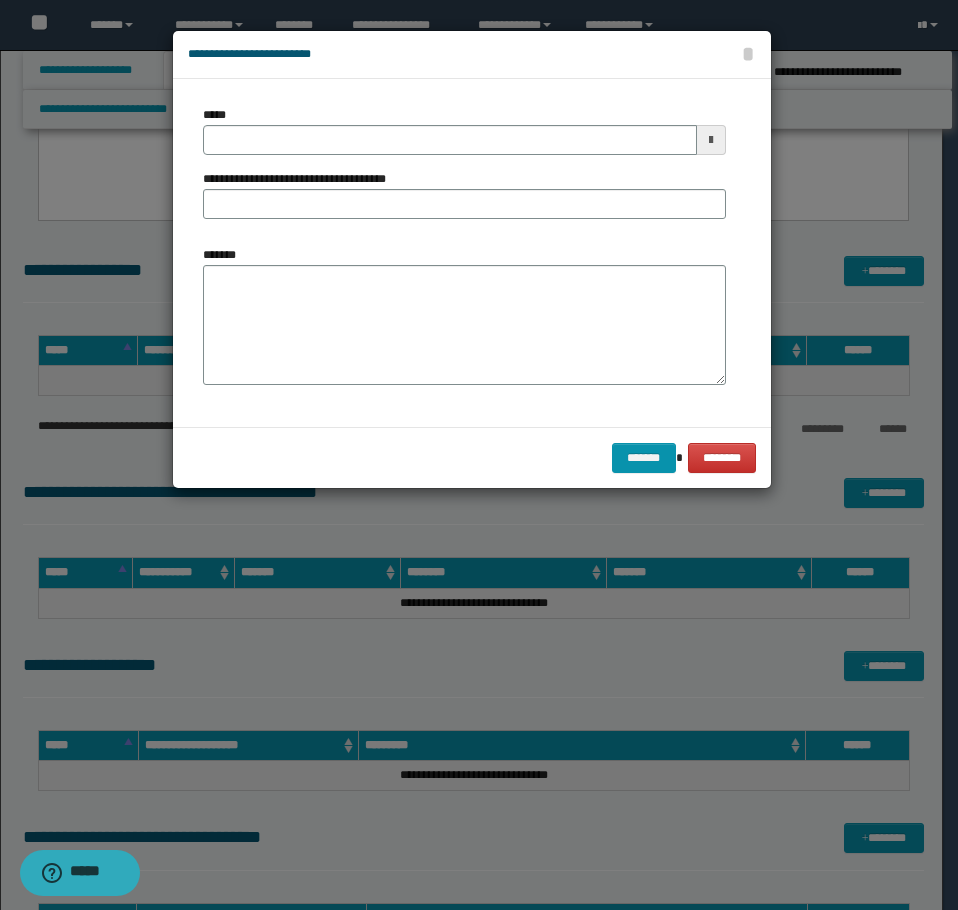 type 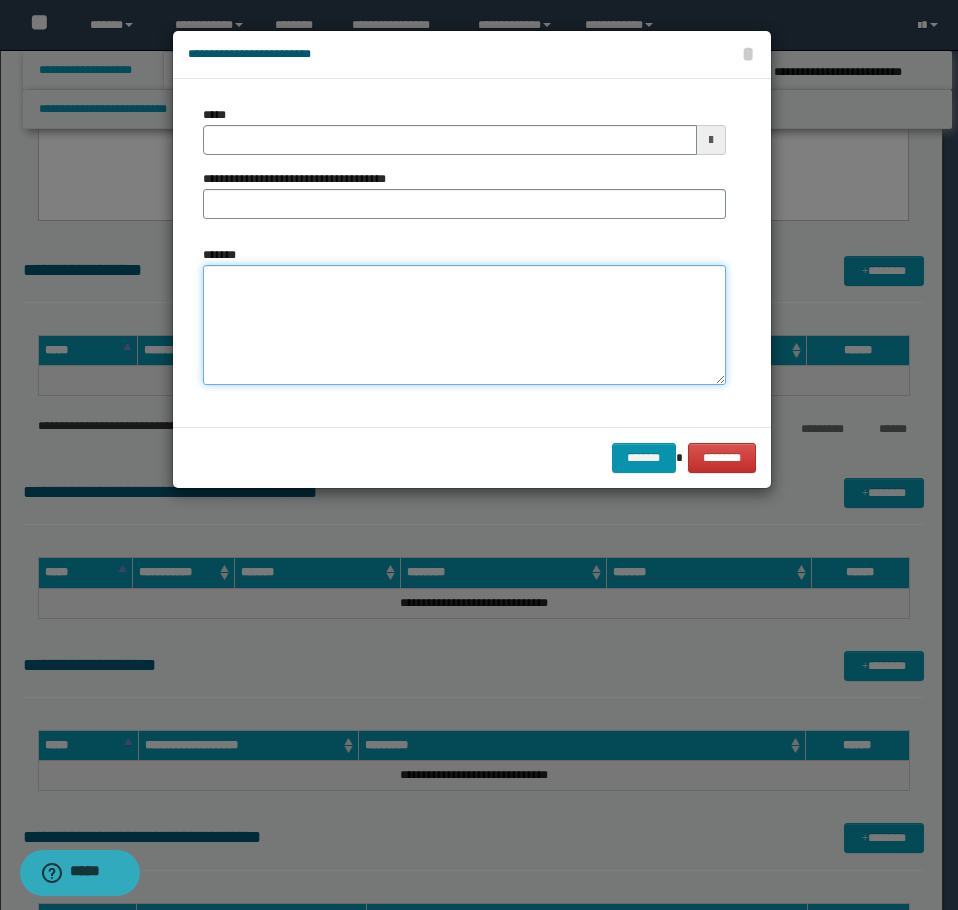 click on "*******" at bounding box center (464, 325) 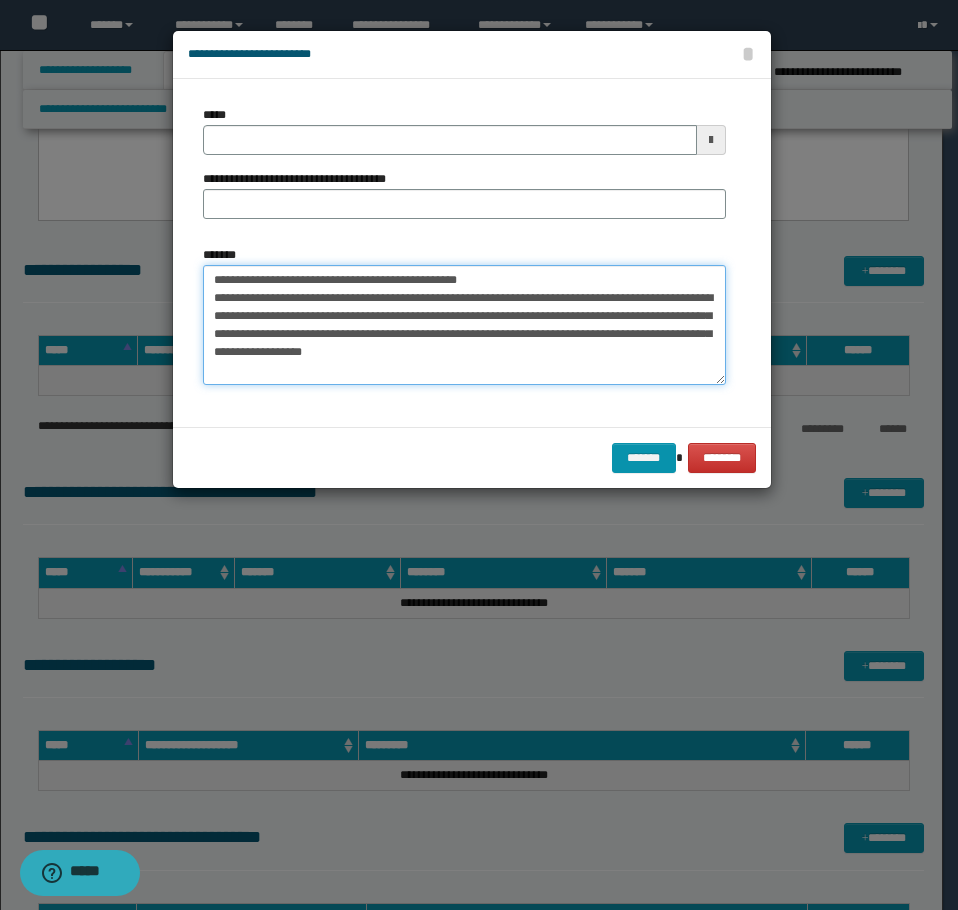 drag, startPoint x: 498, startPoint y: 282, endPoint x: 279, endPoint y: 280, distance: 219.00912 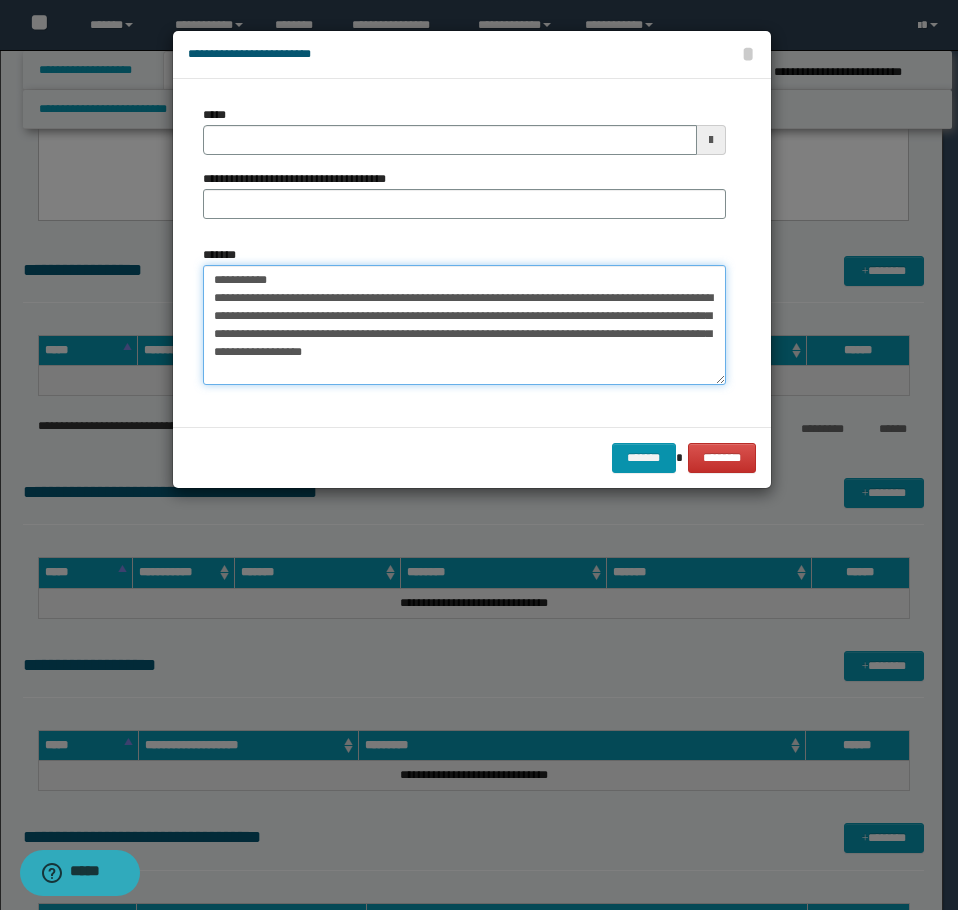 type on "**********" 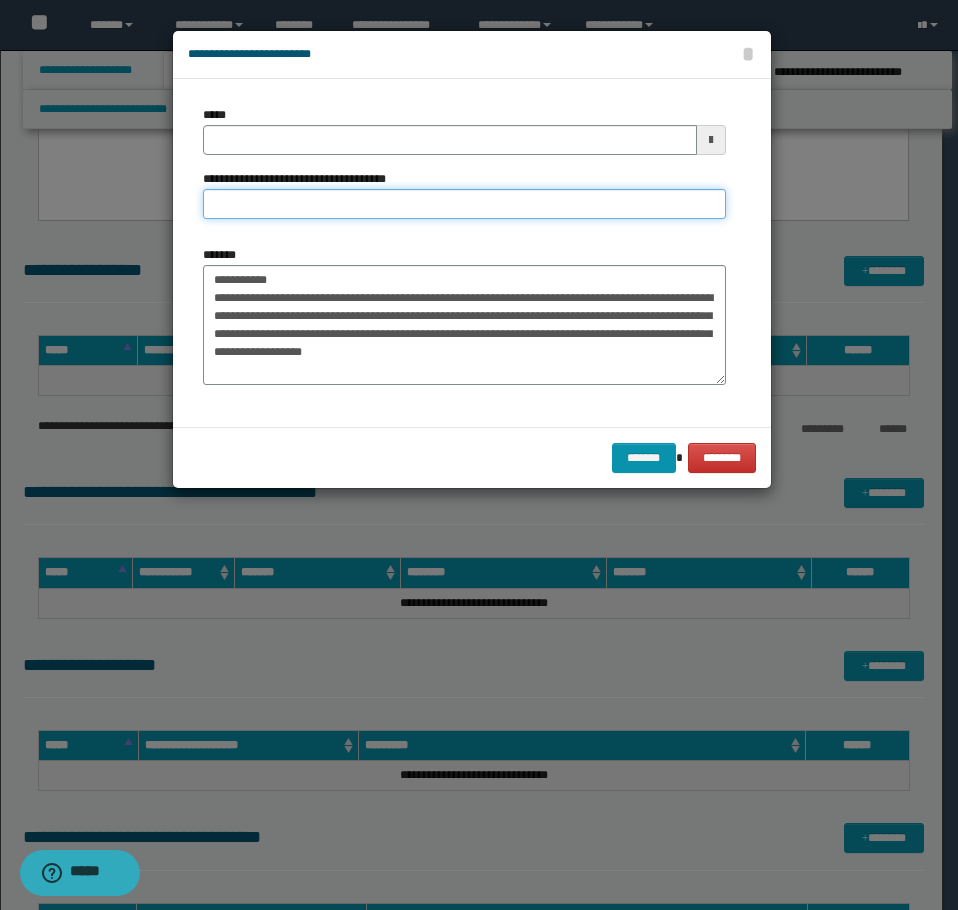 click on "**********" at bounding box center [464, 204] 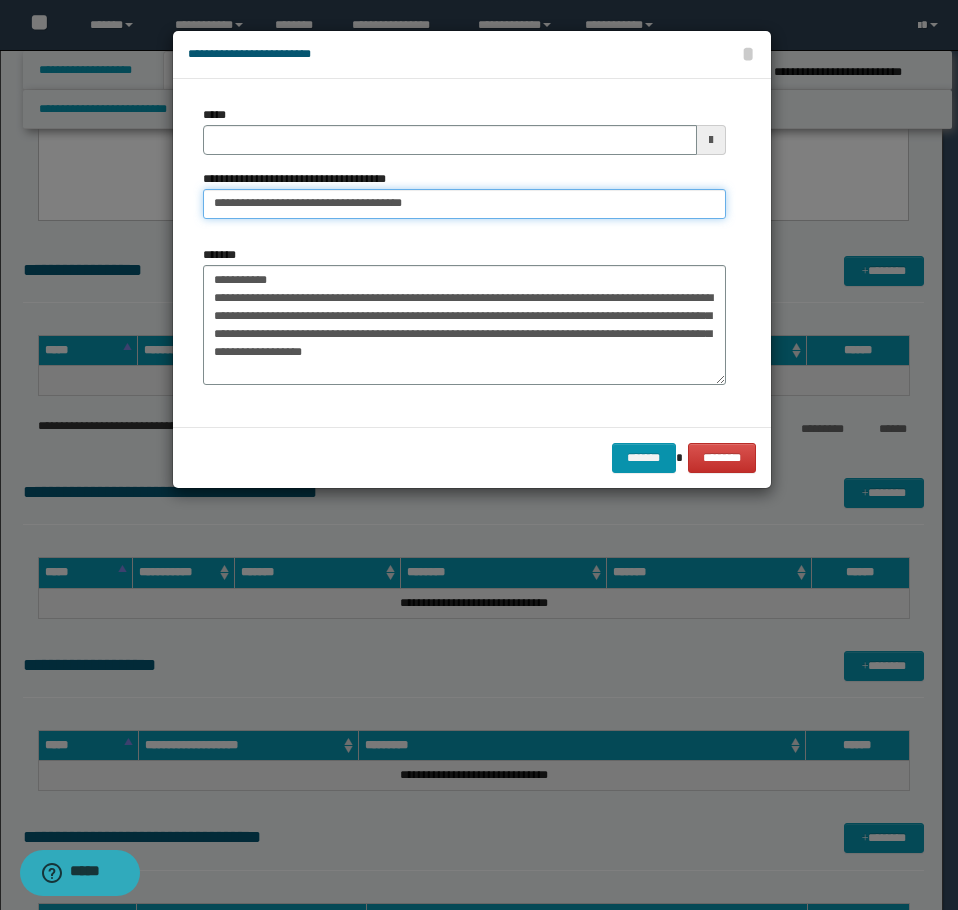 type on "**********" 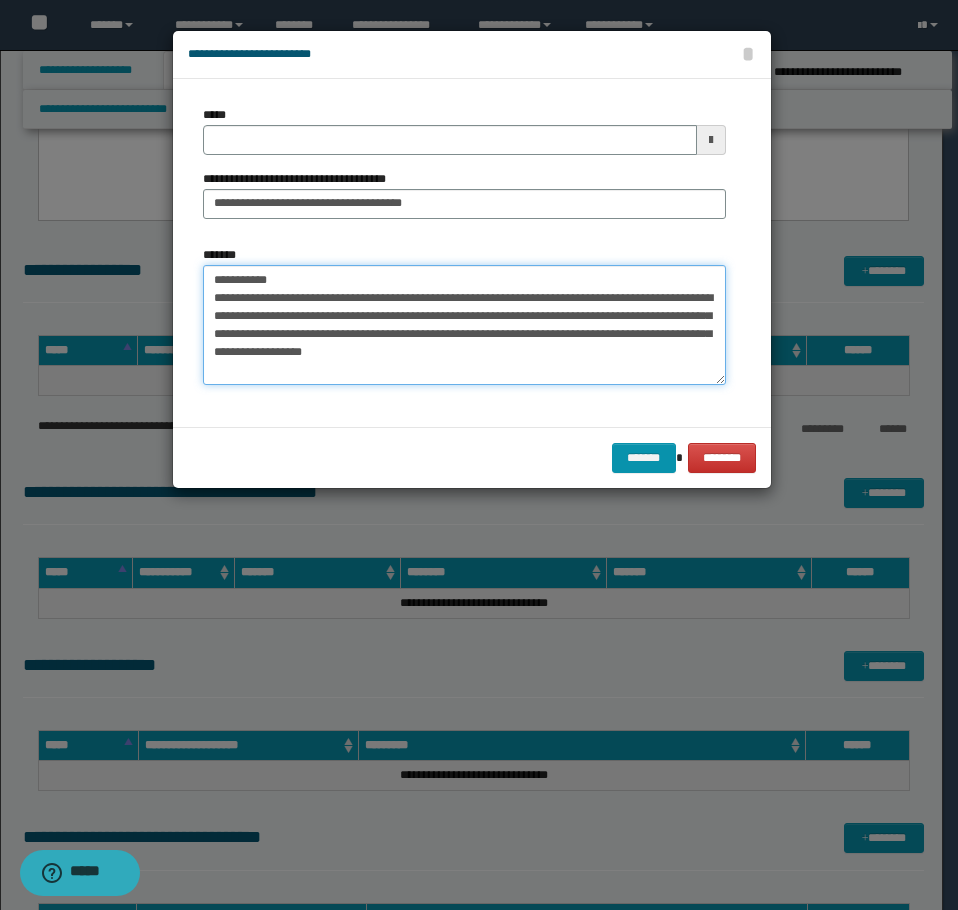 drag, startPoint x: 236, startPoint y: 277, endPoint x: -1, endPoint y: 280, distance: 237.01898 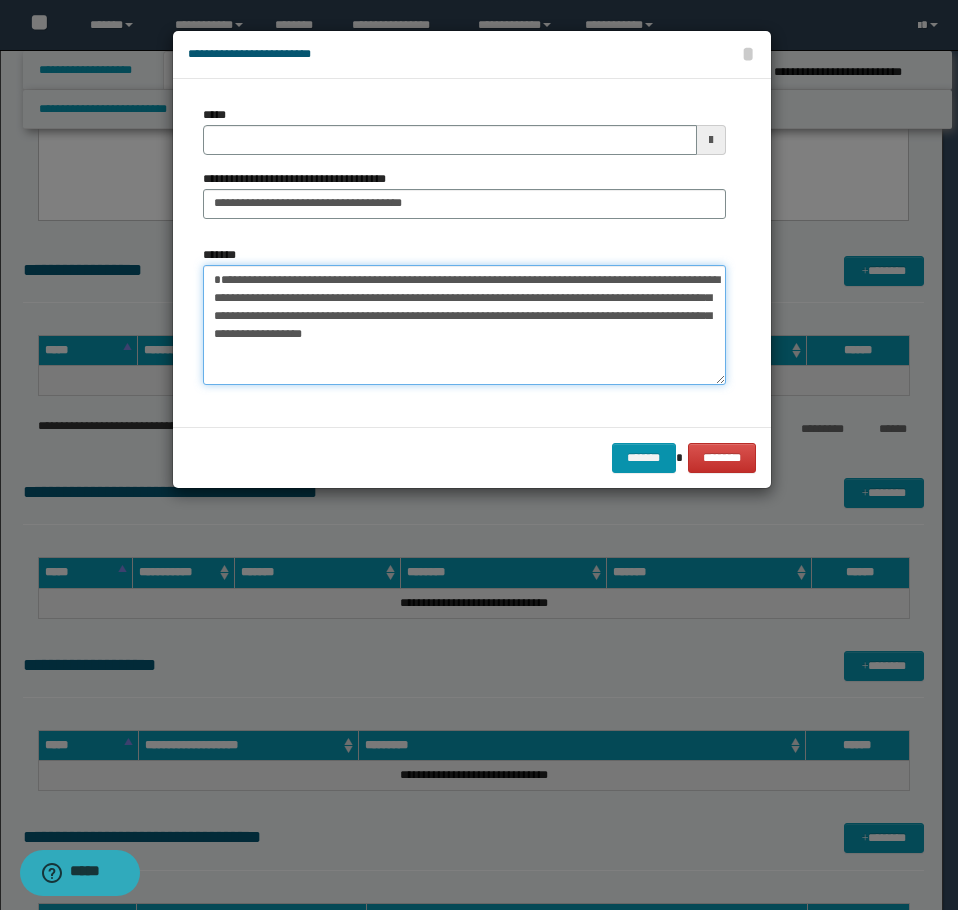 type 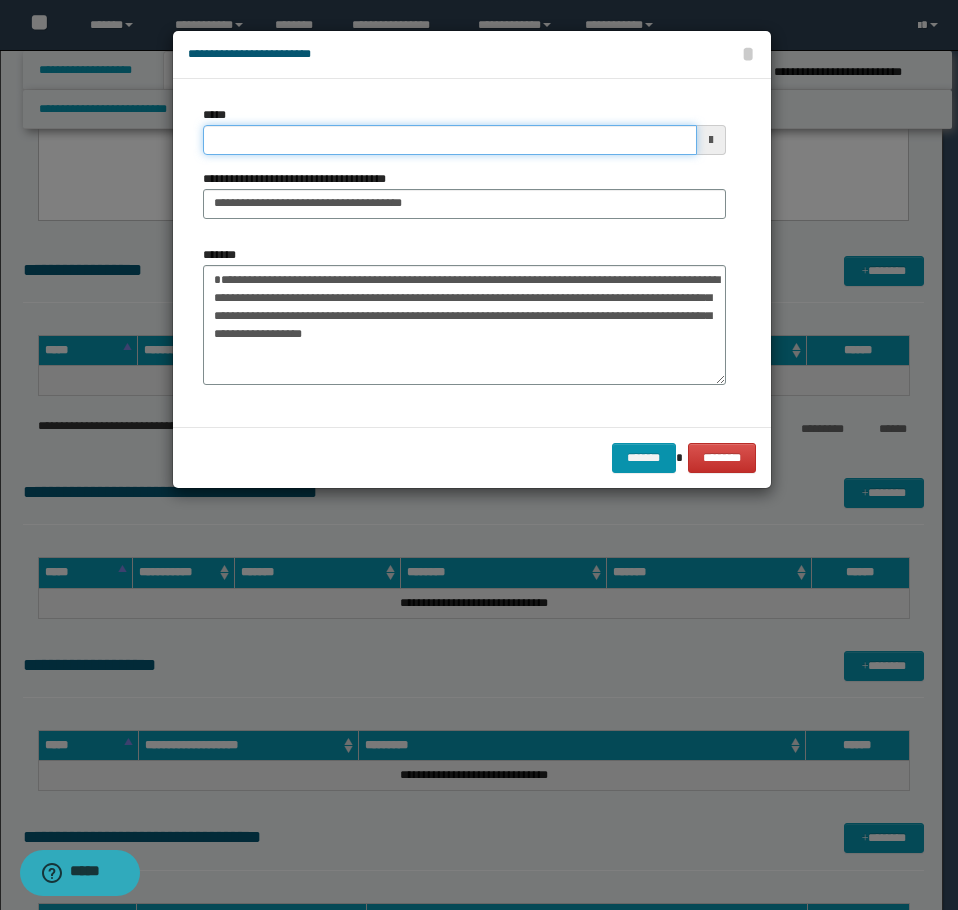 click on "*****" at bounding box center [450, 140] 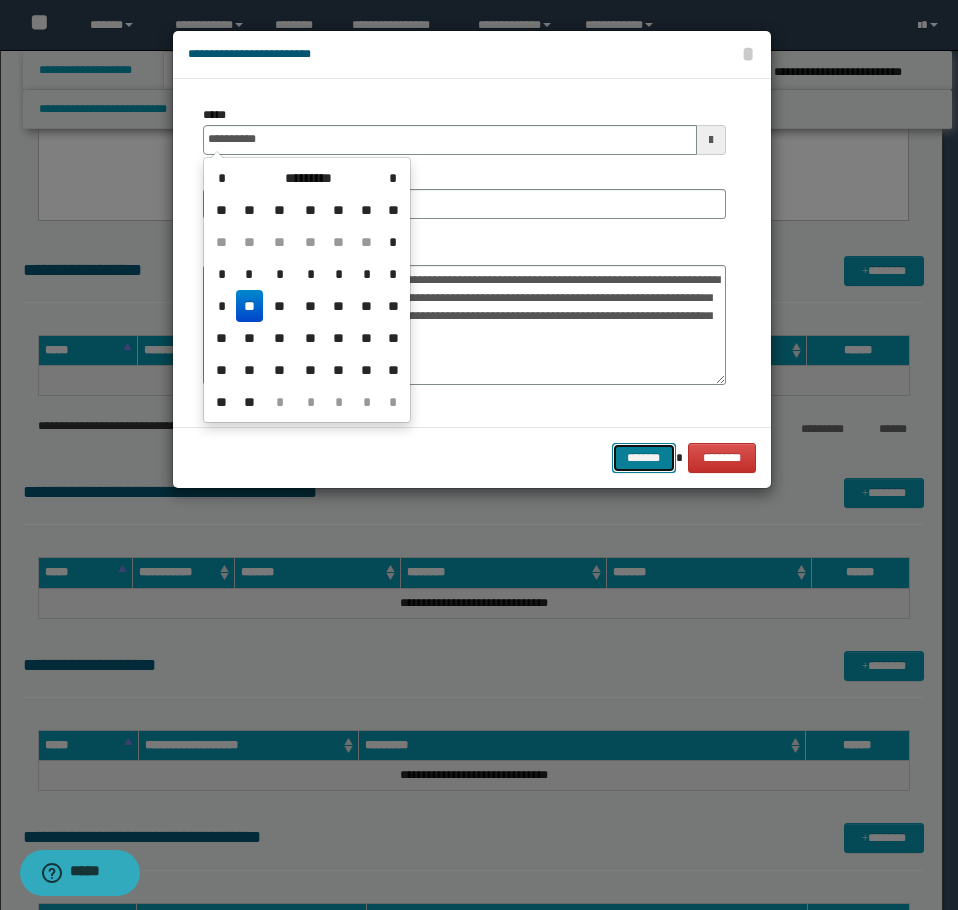 type on "**********" 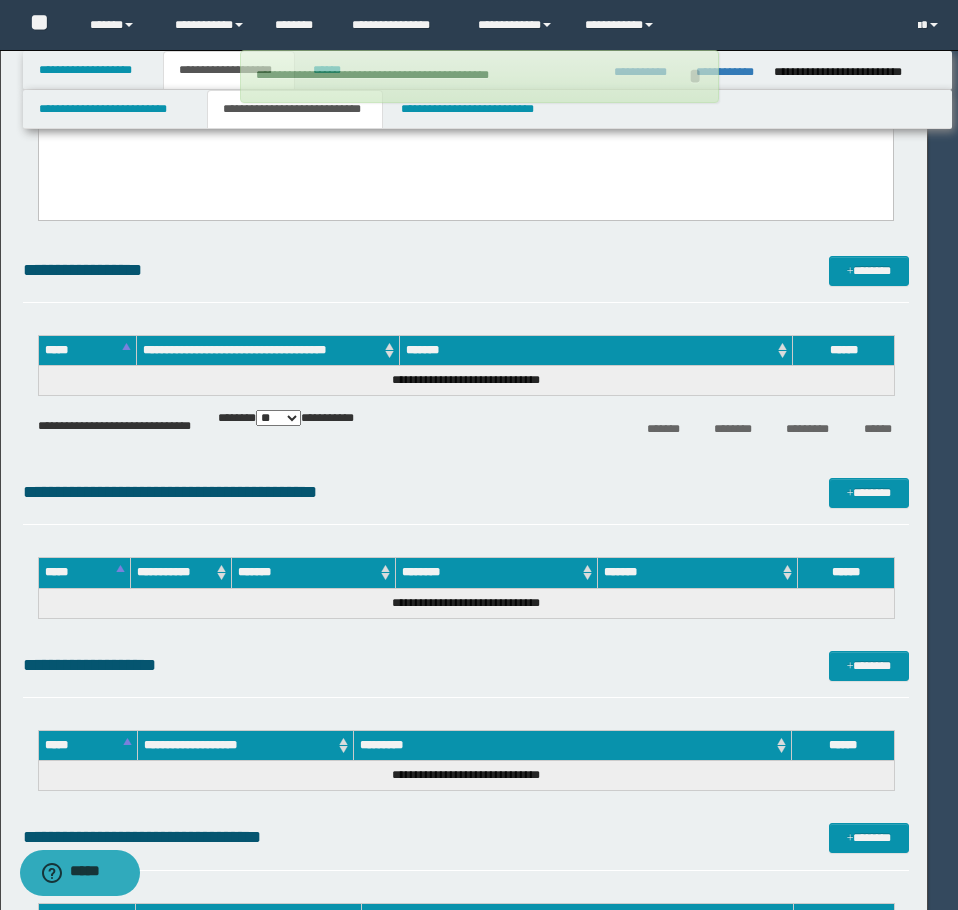 type 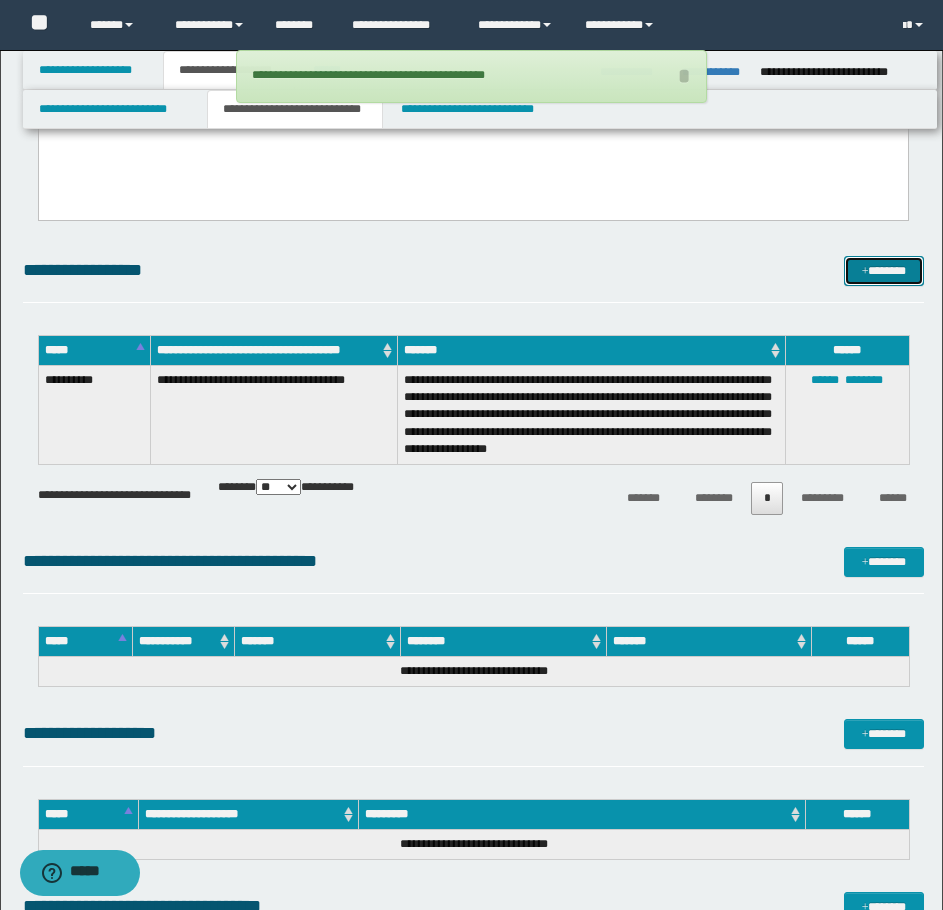 click on "*******" at bounding box center [884, 271] 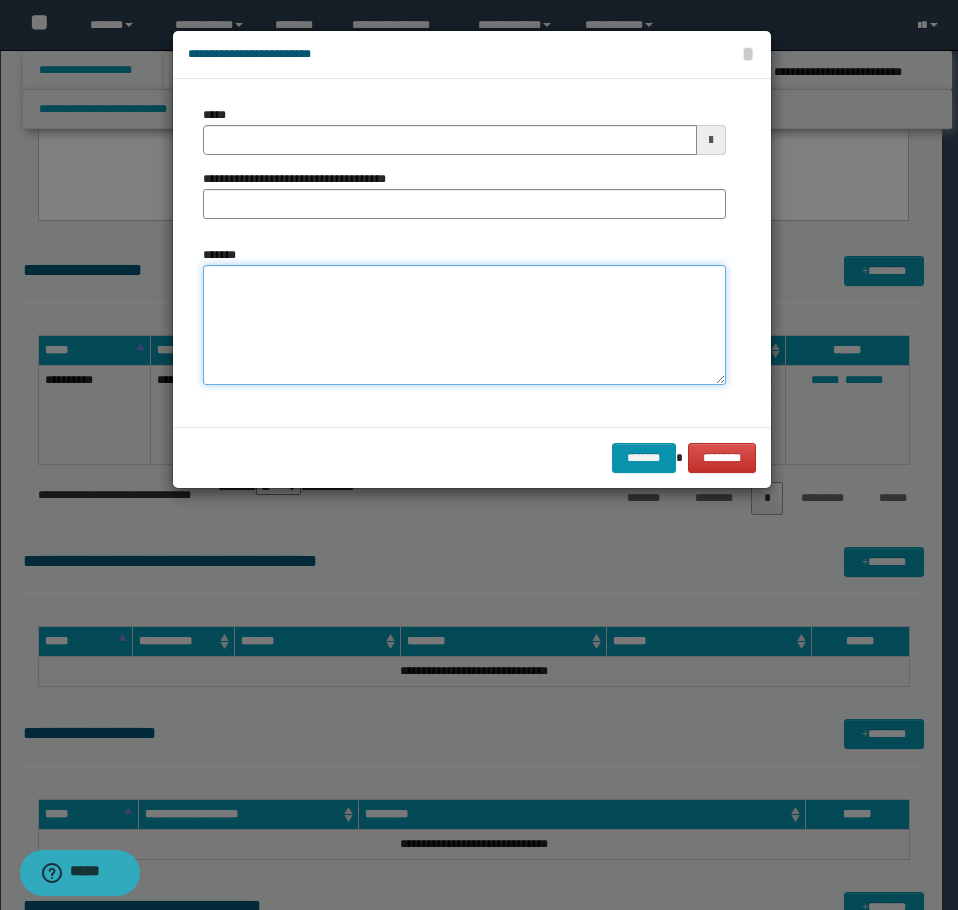 click on "*******" at bounding box center (464, 325) 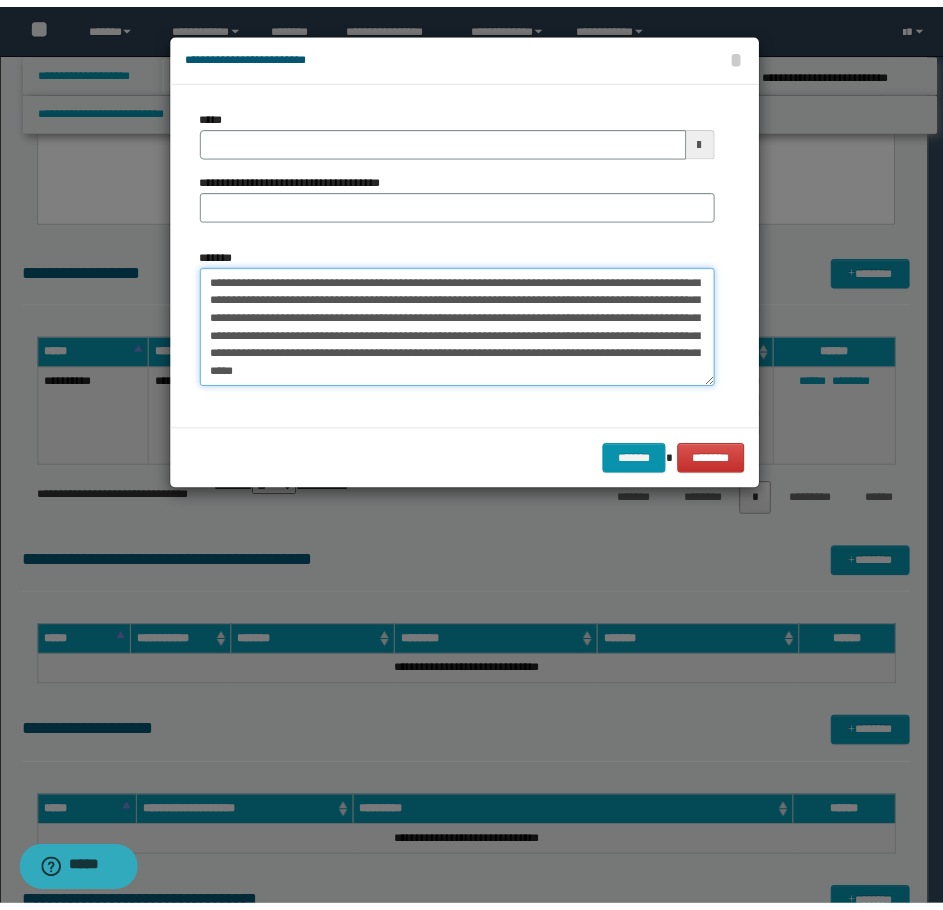 scroll, scrollTop: 0, scrollLeft: 0, axis: both 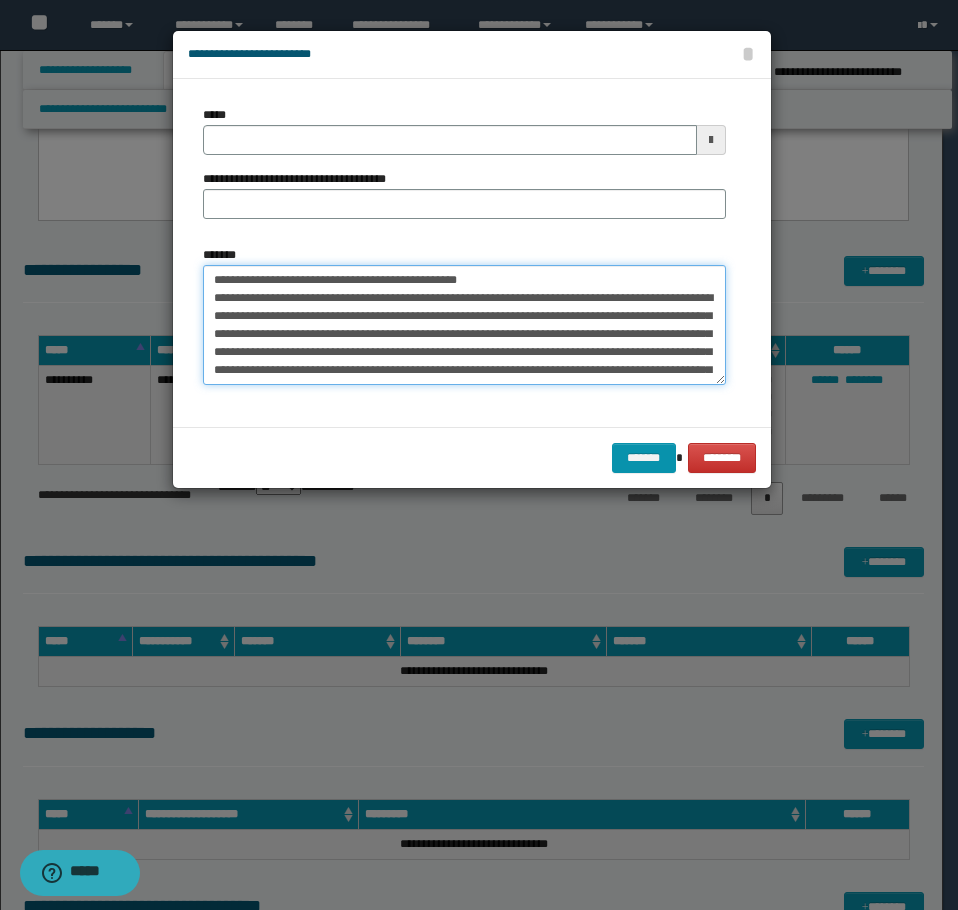 drag, startPoint x: 491, startPoint y: 274, endPoint x: 279, endPoint y: 281, distance: 212.11554 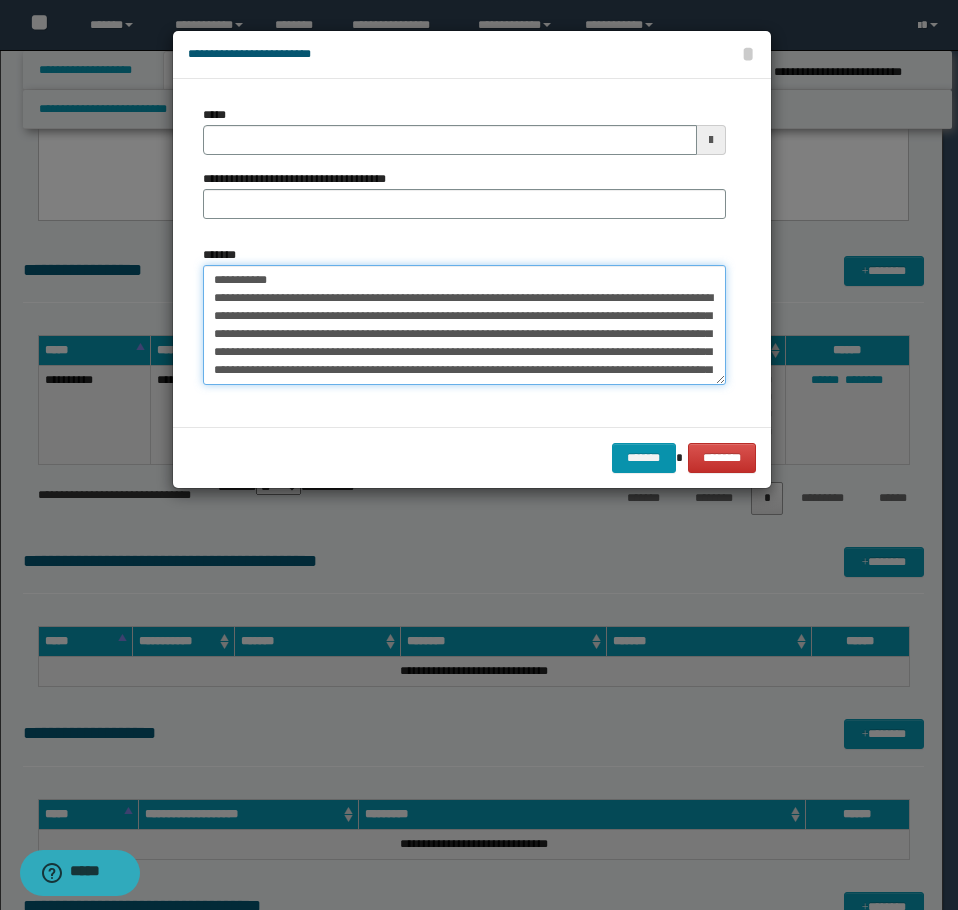 type on "**********" 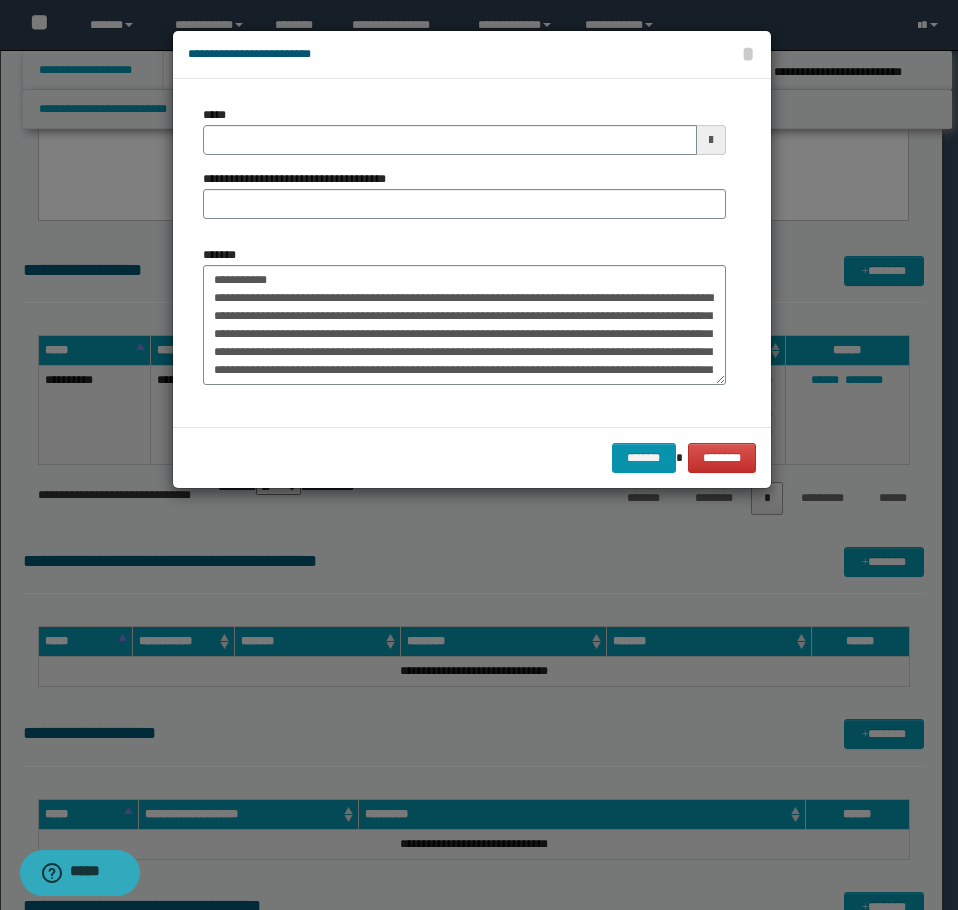 click on "**********" at bounding box center [302, 179] 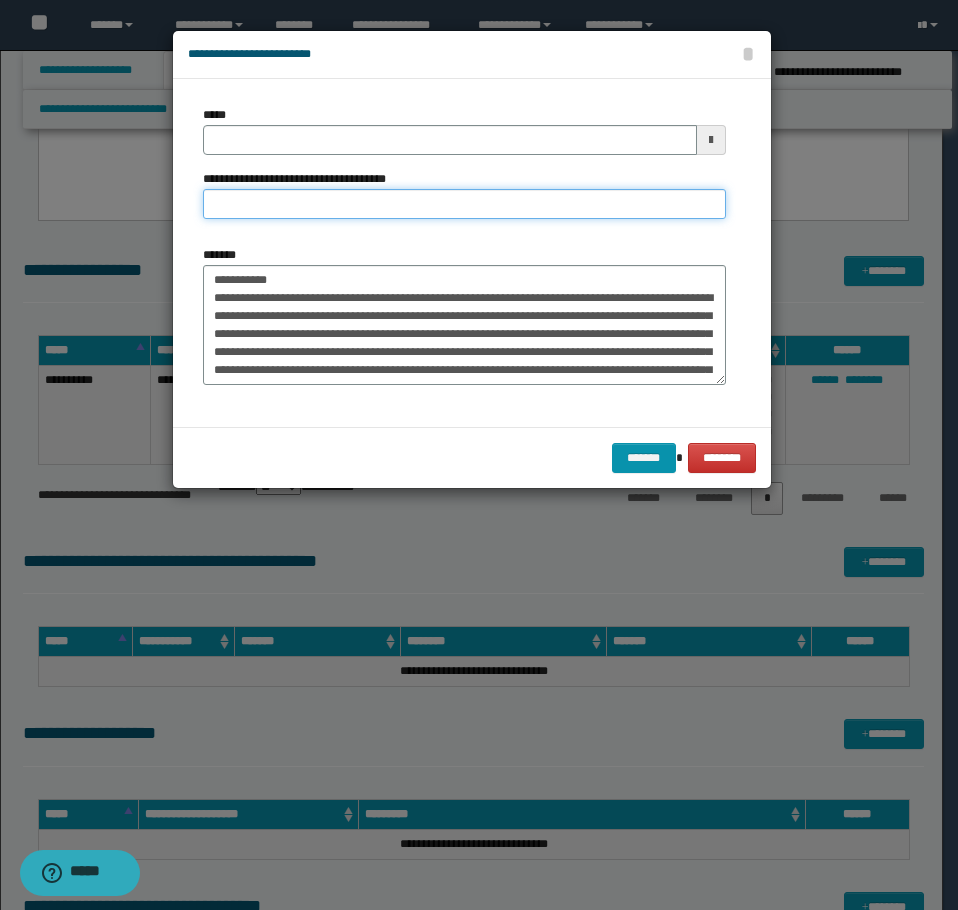 click on "**********" at bounding box center [464, 204] 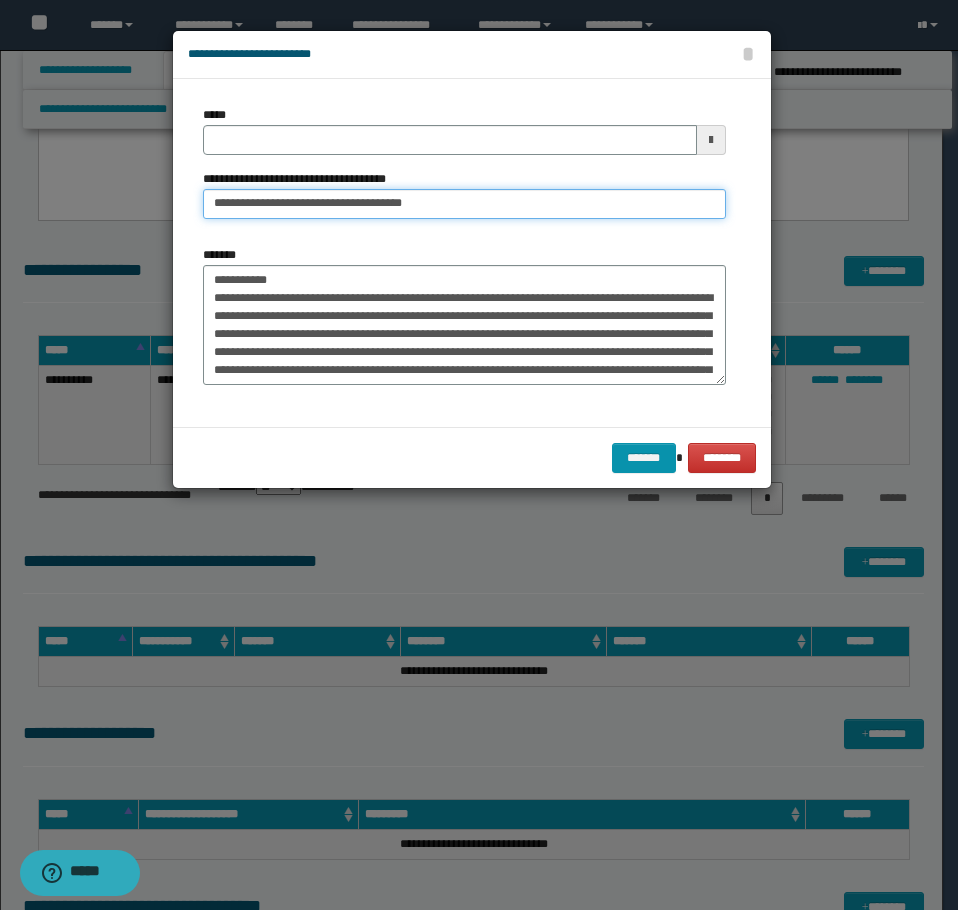 type on "**********" 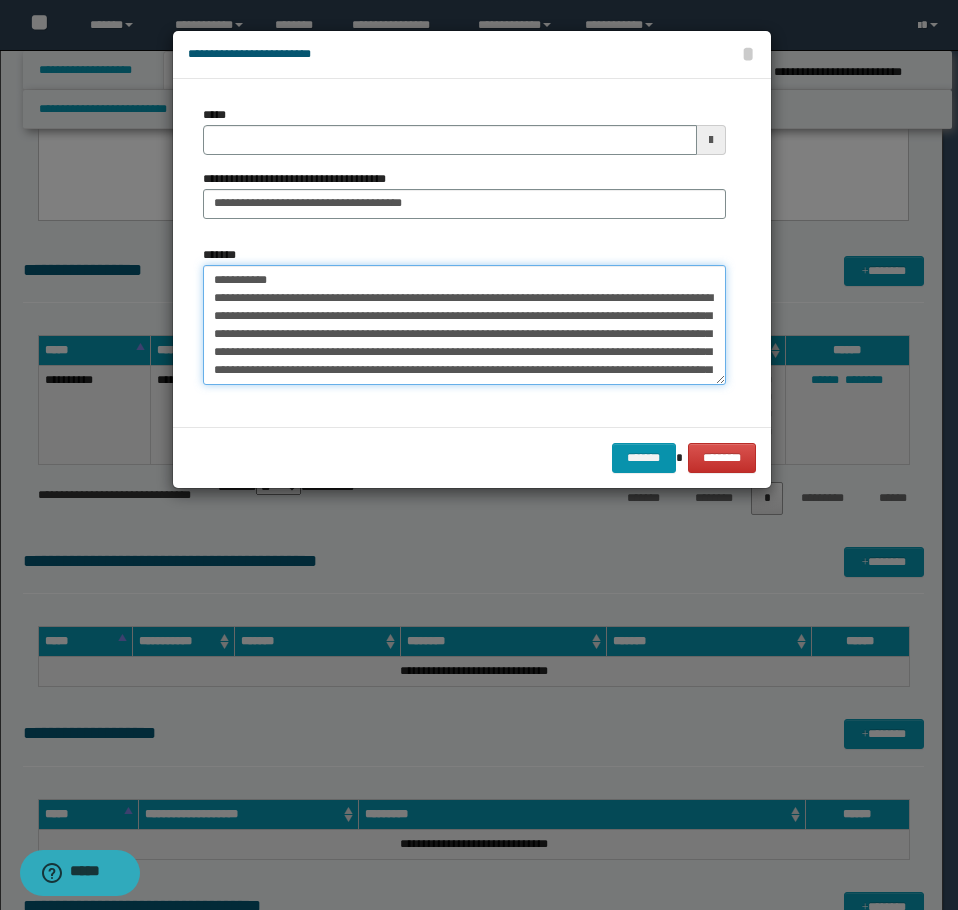 drag, startPoint x: 301, startPoint y: 281, endPoint x: 2, endPoint y: 263, distance: 299.54132 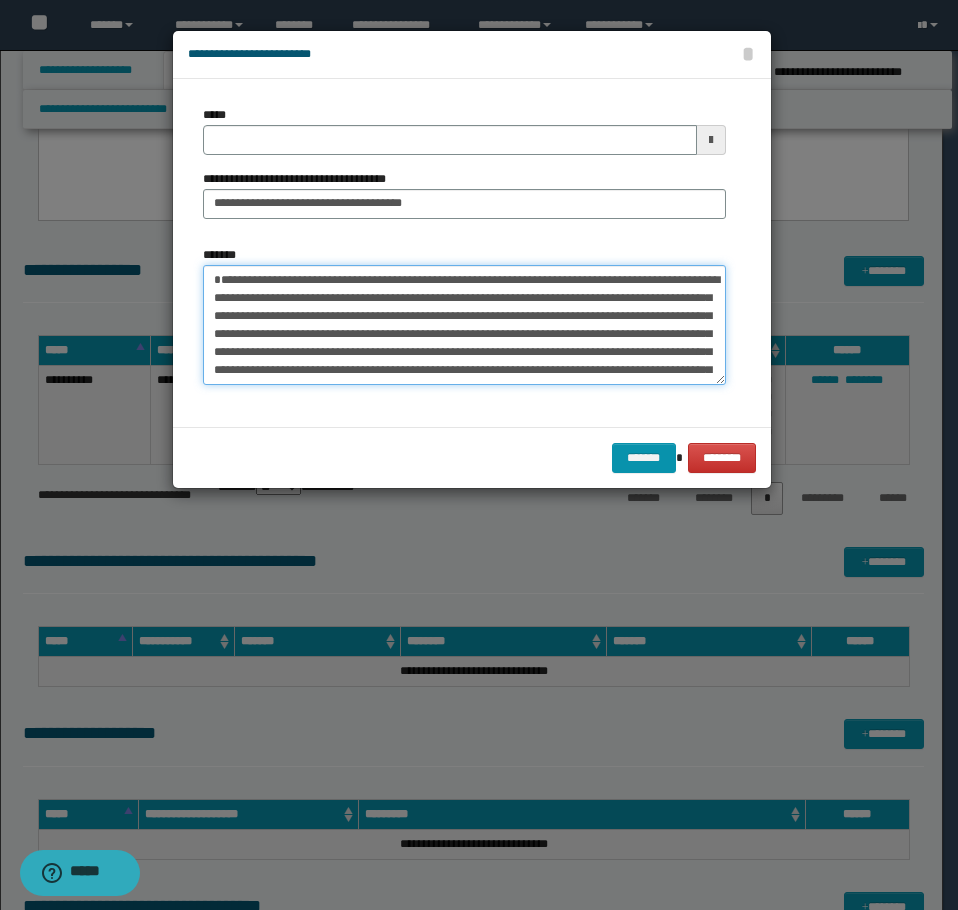 type 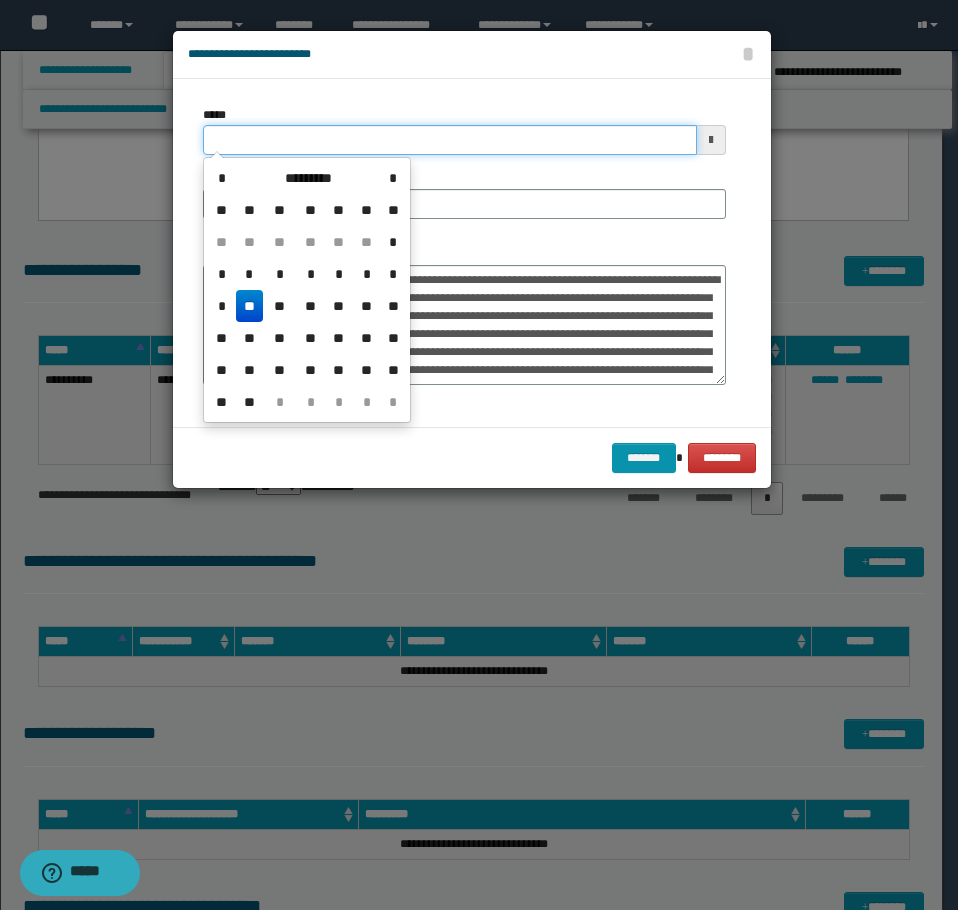 click on "*****" at bounding box center (450, 140) 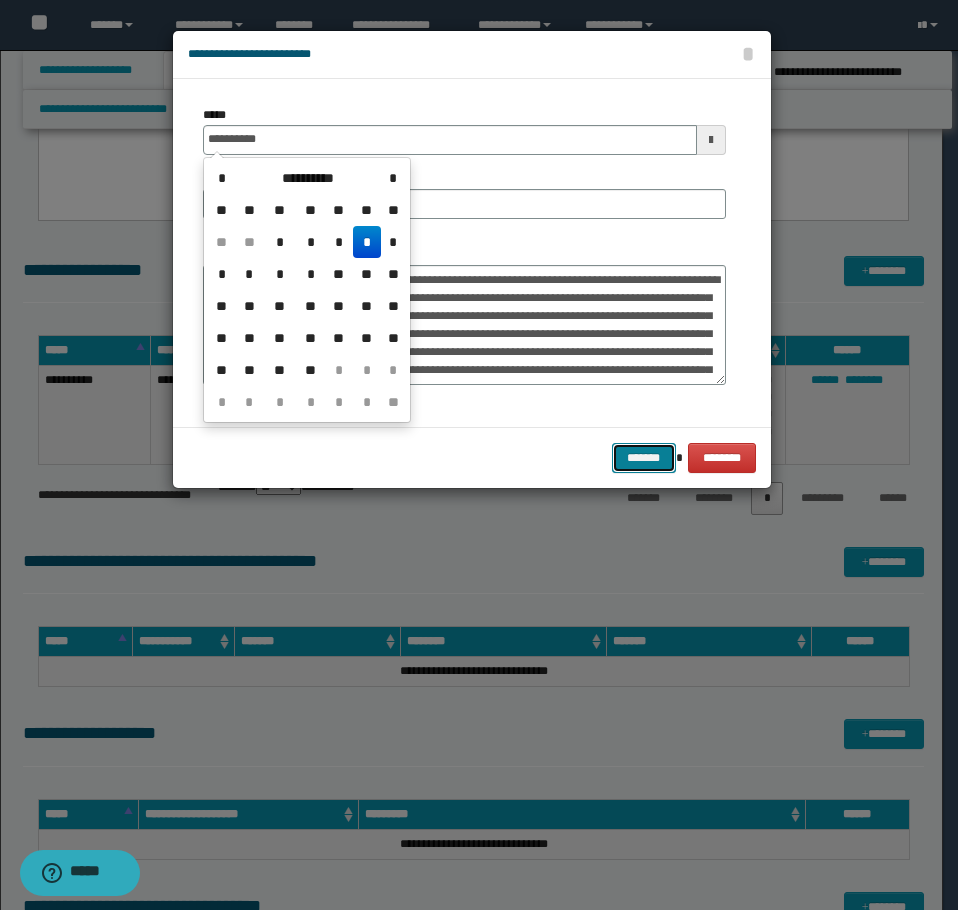 type on "**********" 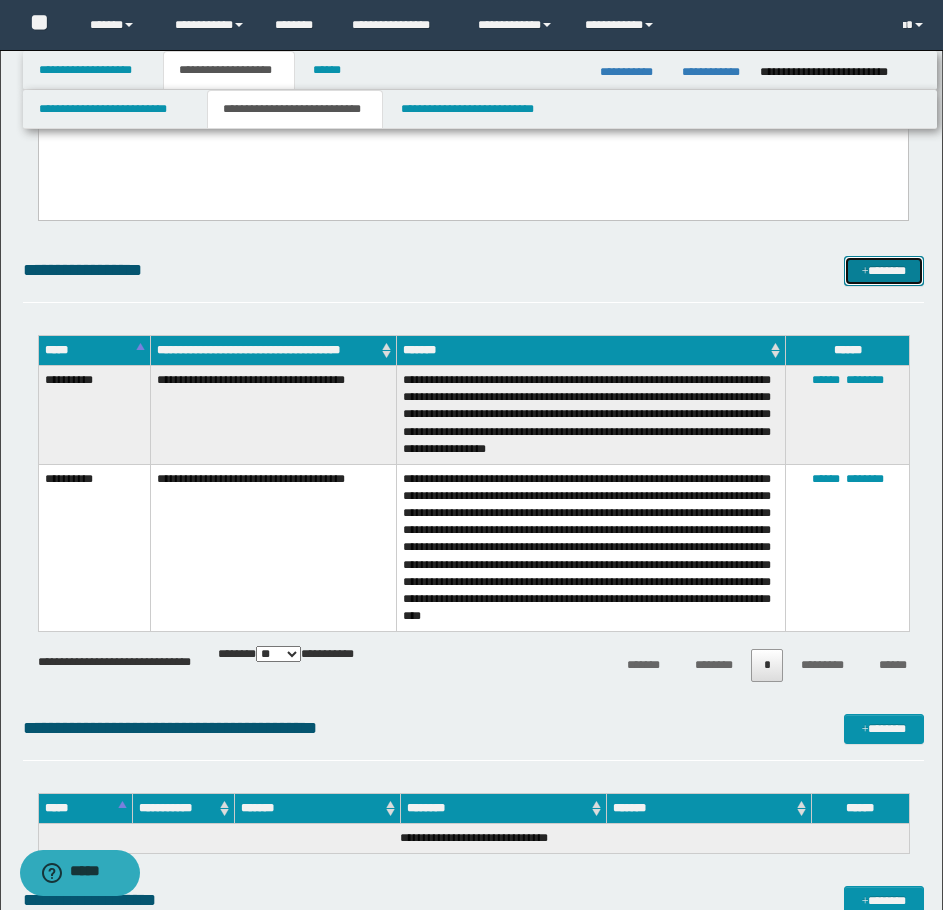 drag, startPoint x: 910, startPoint y: 262, endPoint x: 889, endPoint y: 274, distance: 24.186773 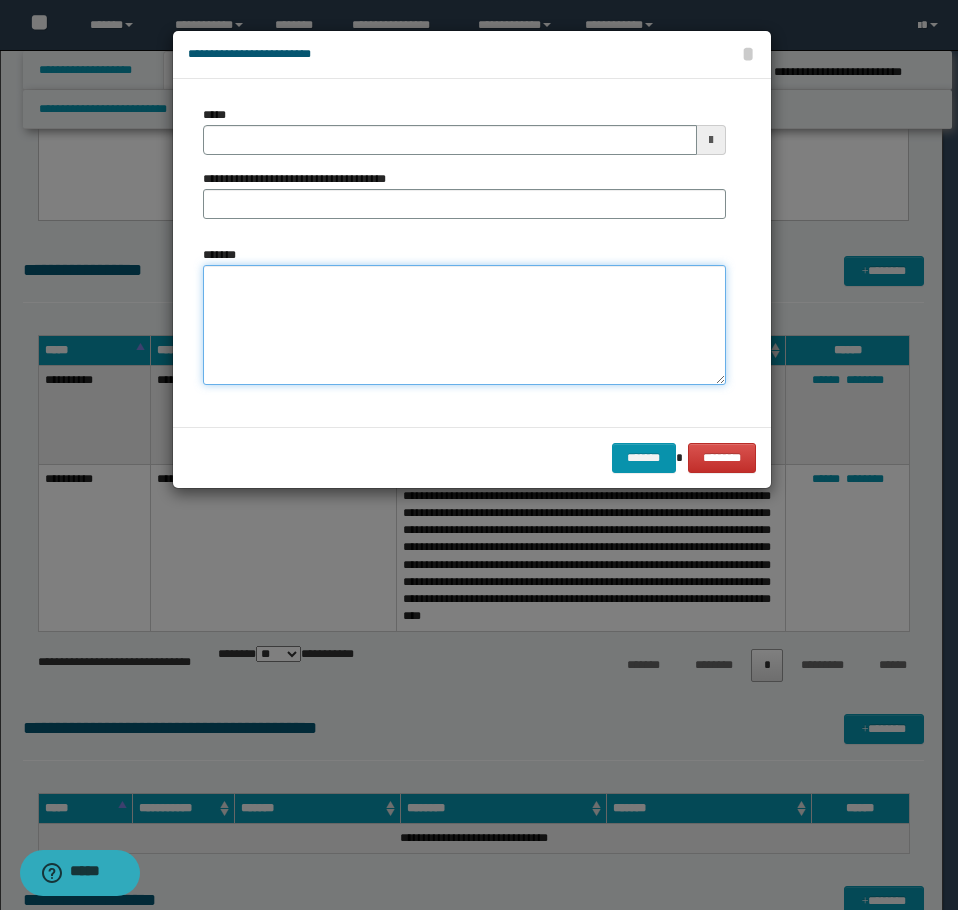 click on "*******" at bounding box center [464, 325] 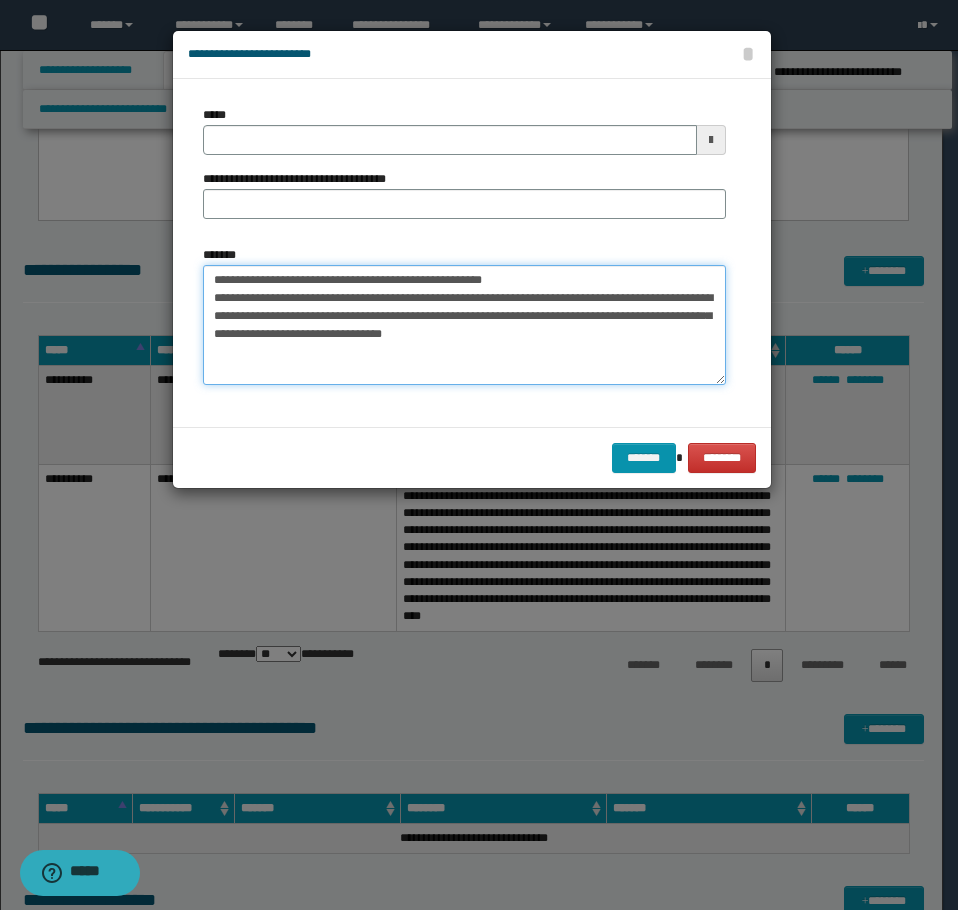 drag, startPoint x: 550, startPoint y: 273, endPoint x: 281, endPoint y: 285, distance: 269.26752 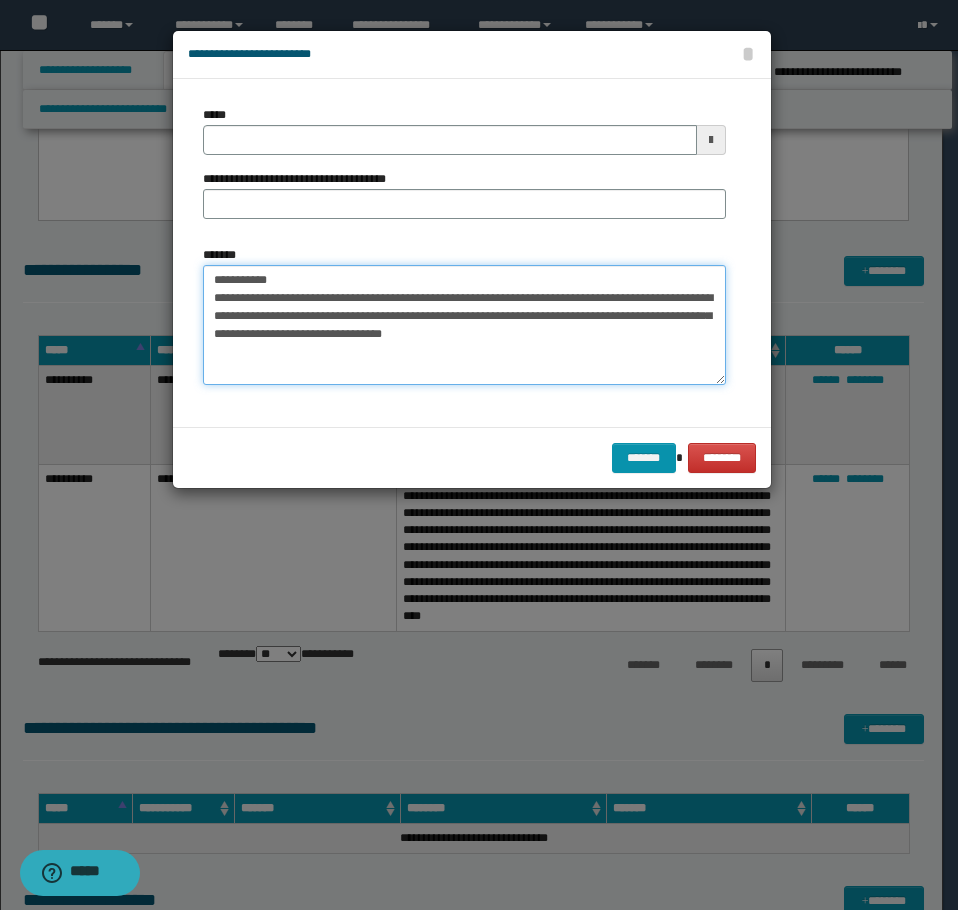 type on "**********" 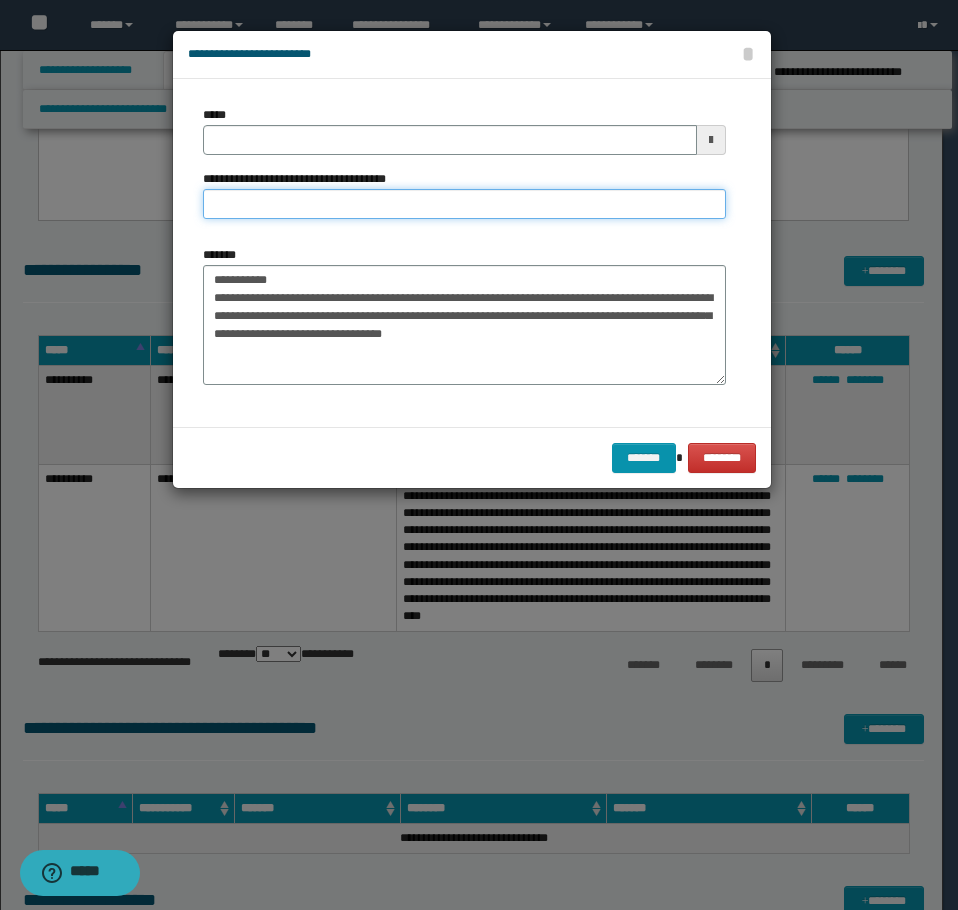 click on "**********" at bounding box center (464, 204) 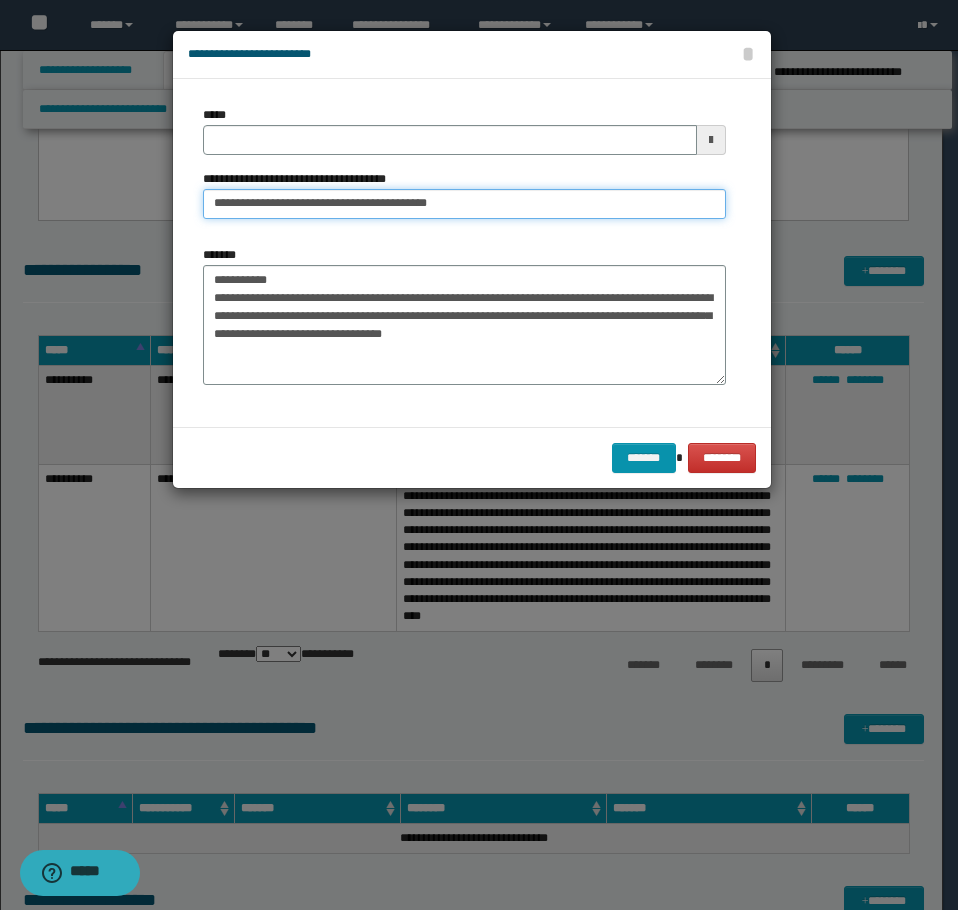 type on "**********" 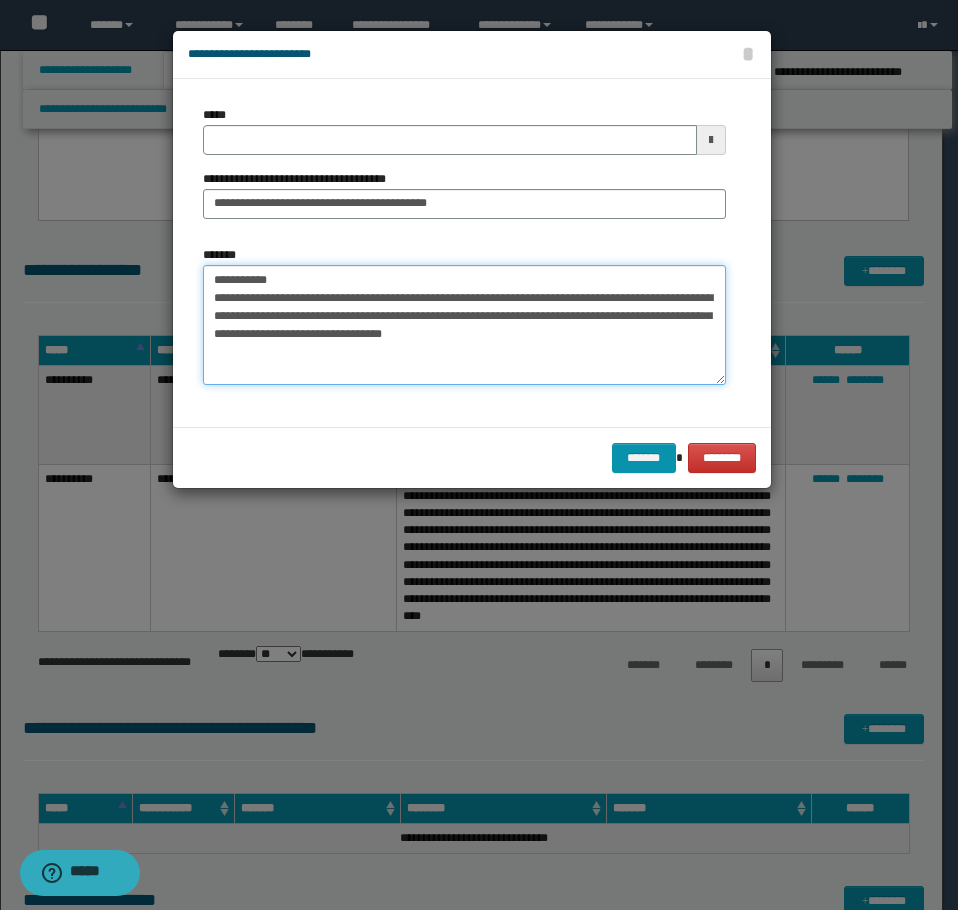 drag, startPoint x: 283, startPoint y: 286, endPoint x: -1, endPoint y: 278, distance: 284.11264 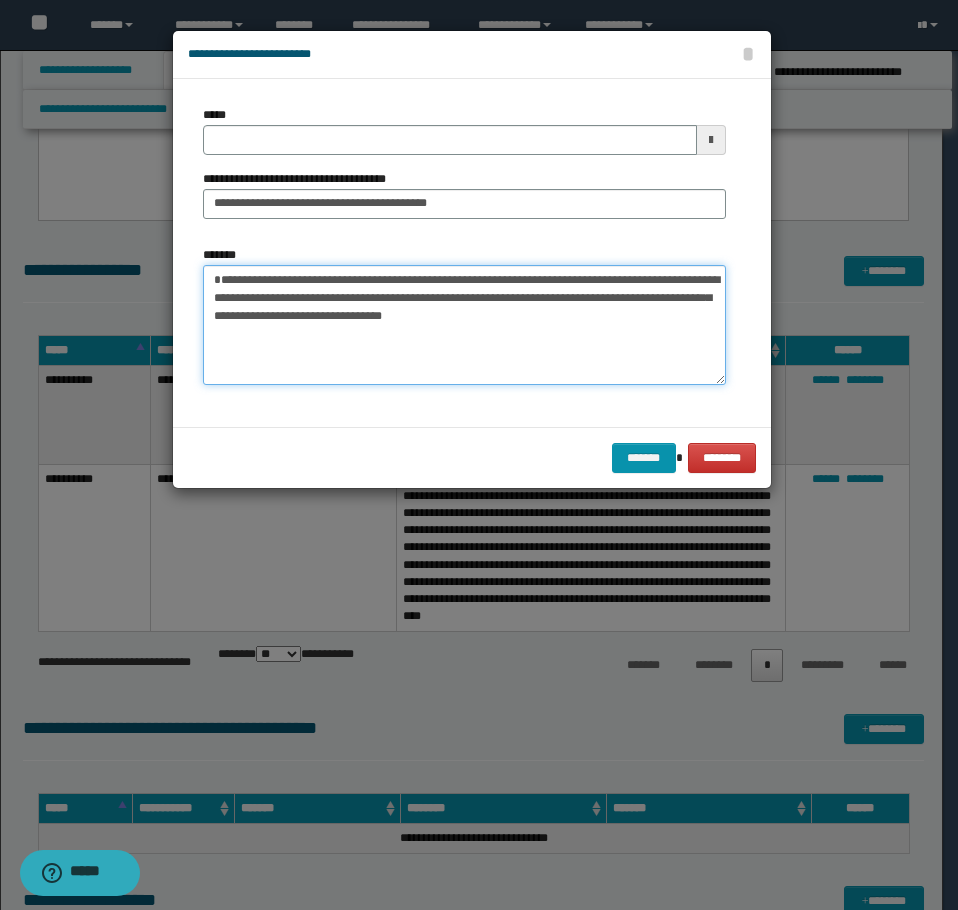 type 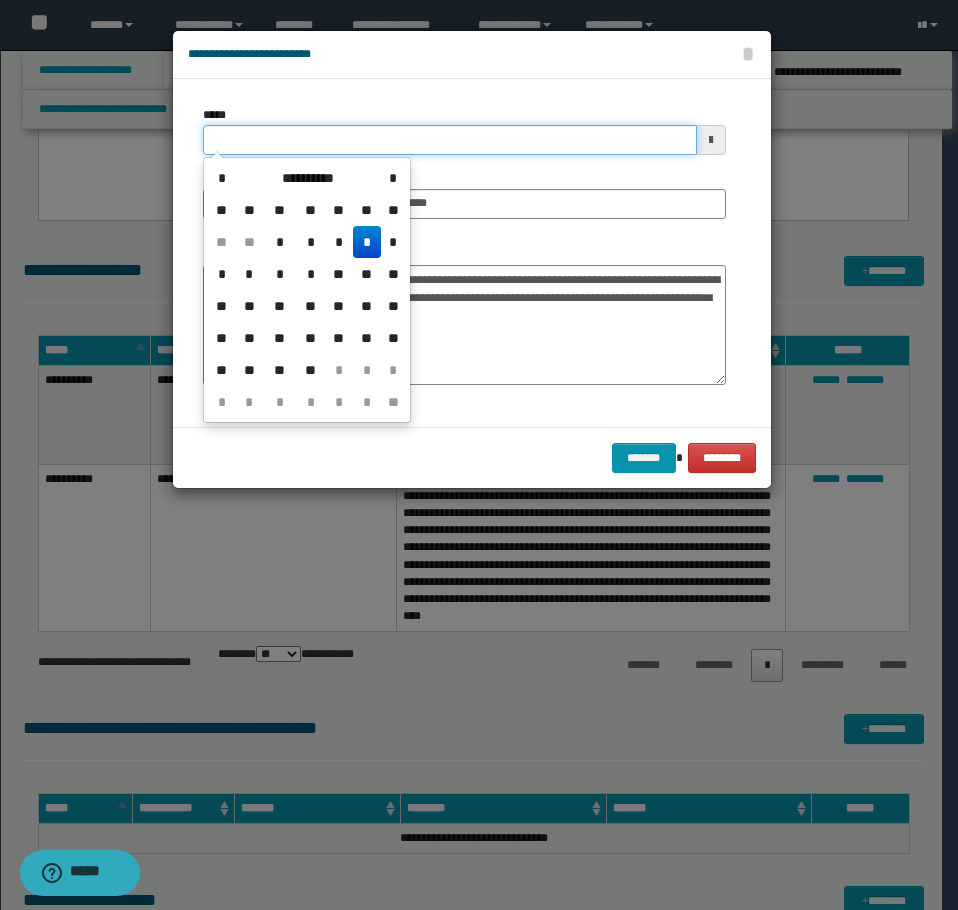 drag, startPoint x: 381, startPoint y: 135, endPoint x: 421, endPoint y: 146, distance: 41.484936 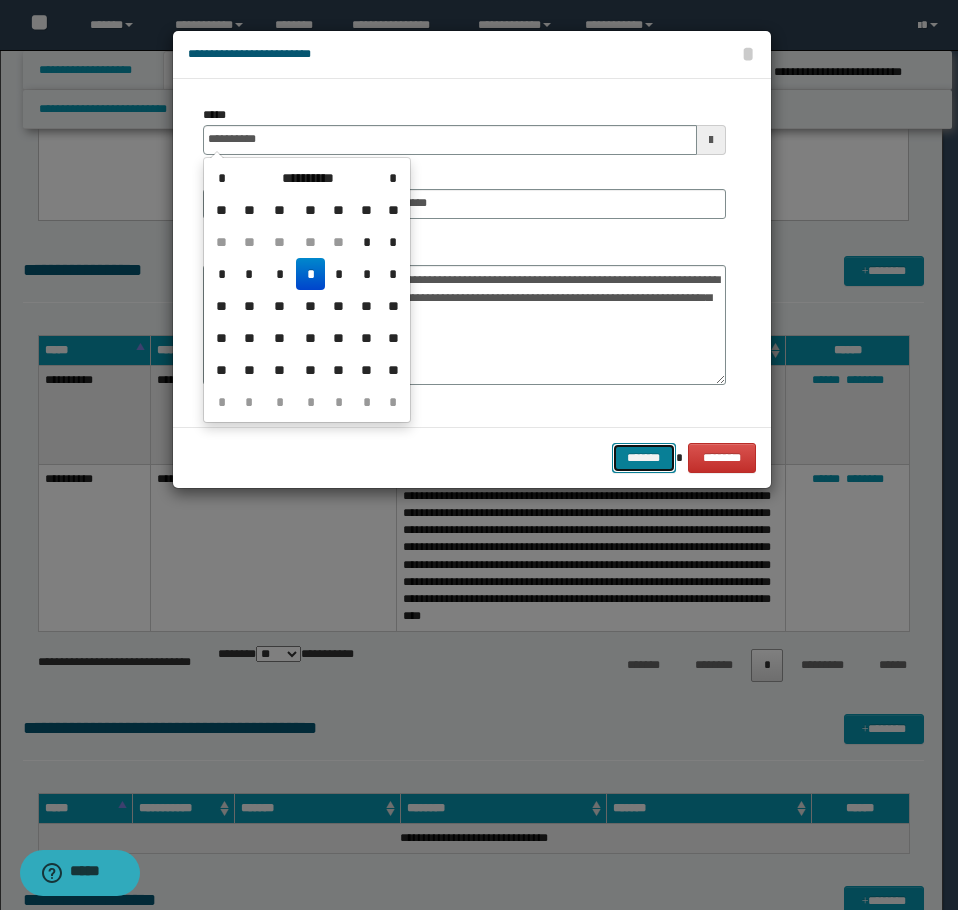 type on "**********" 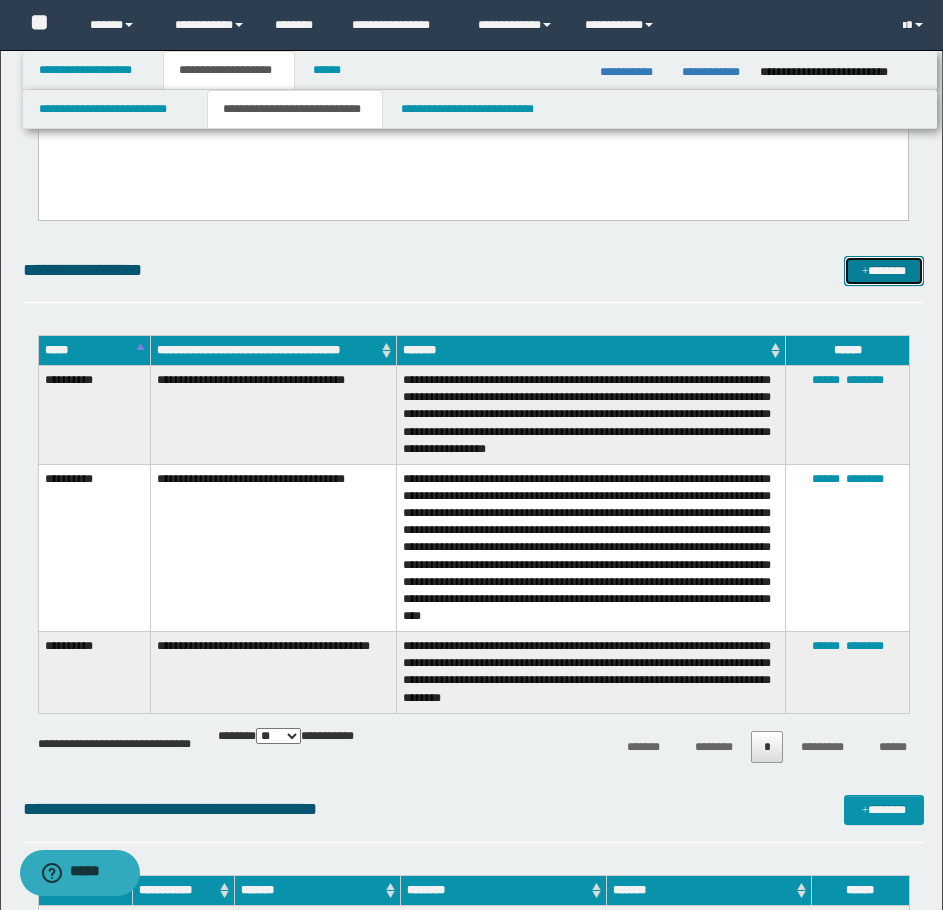 click on "*******" at bounding box center (884, 271) 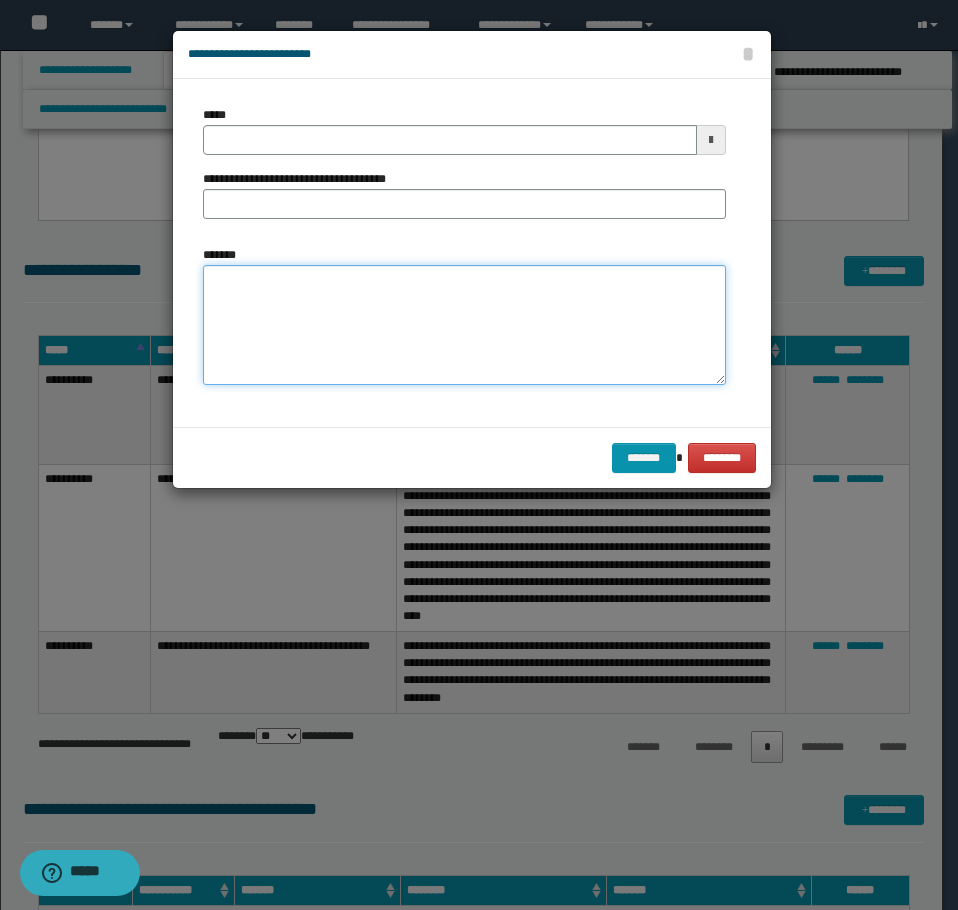 click on "*******" at bounding box center [464, 325] 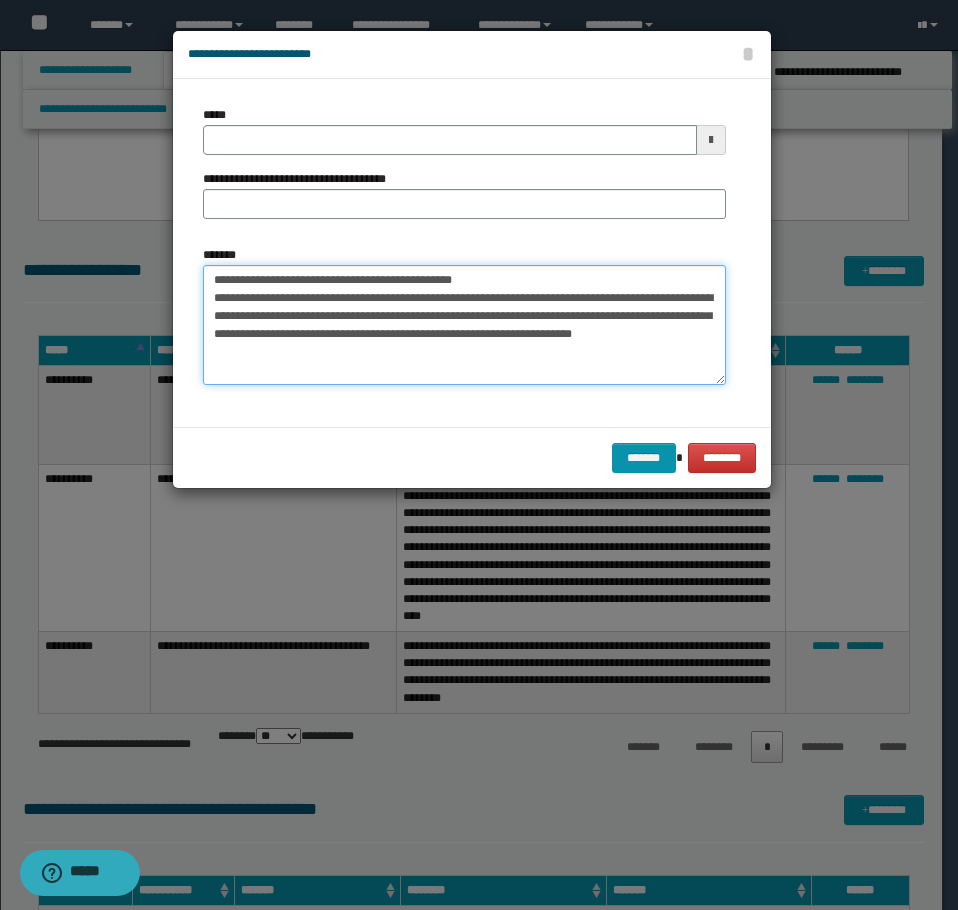 drag, startPoint x: 500, startPoint y: 282, endPoint x: 278, endPoint y: 281, distance: 222.00226 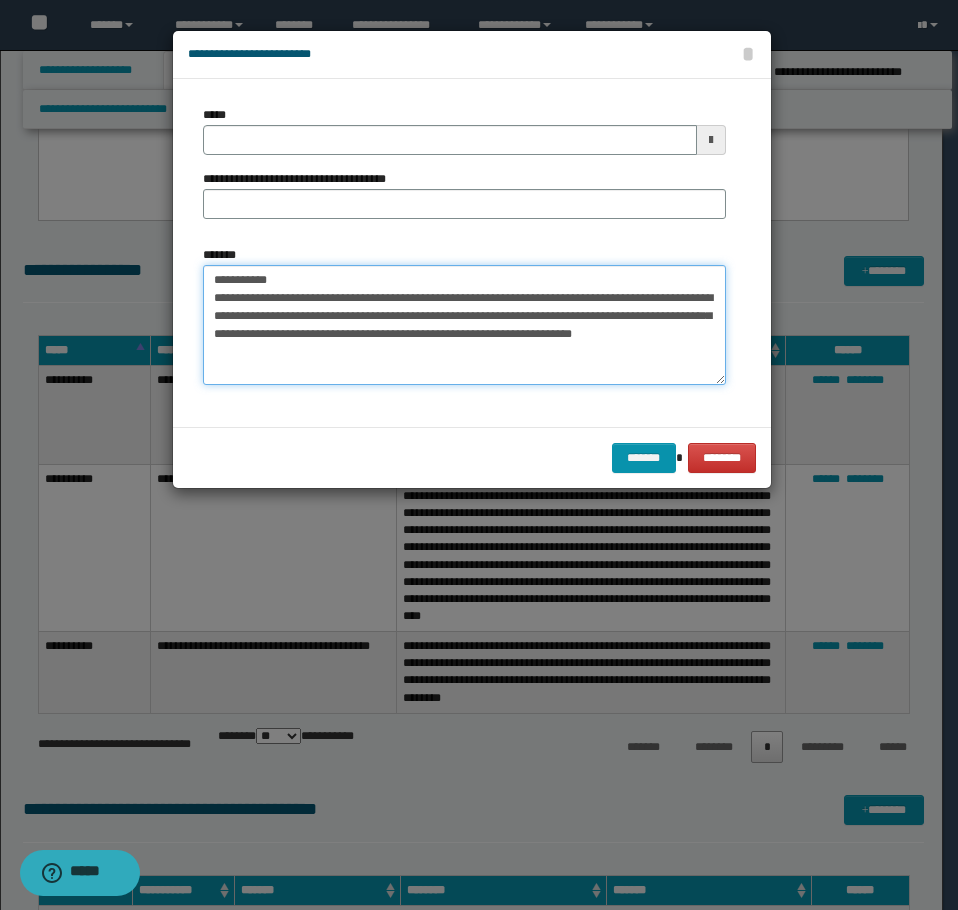 type on "**********" 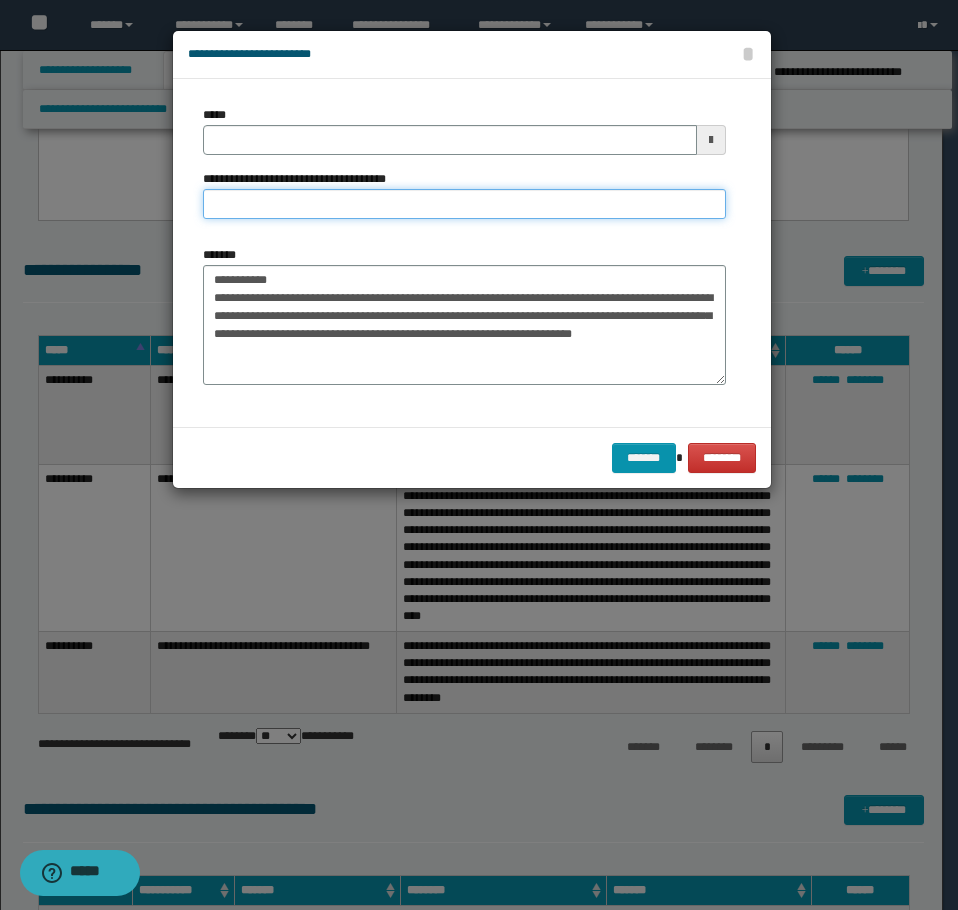 click on "**********" at bounding box center [464, 204] 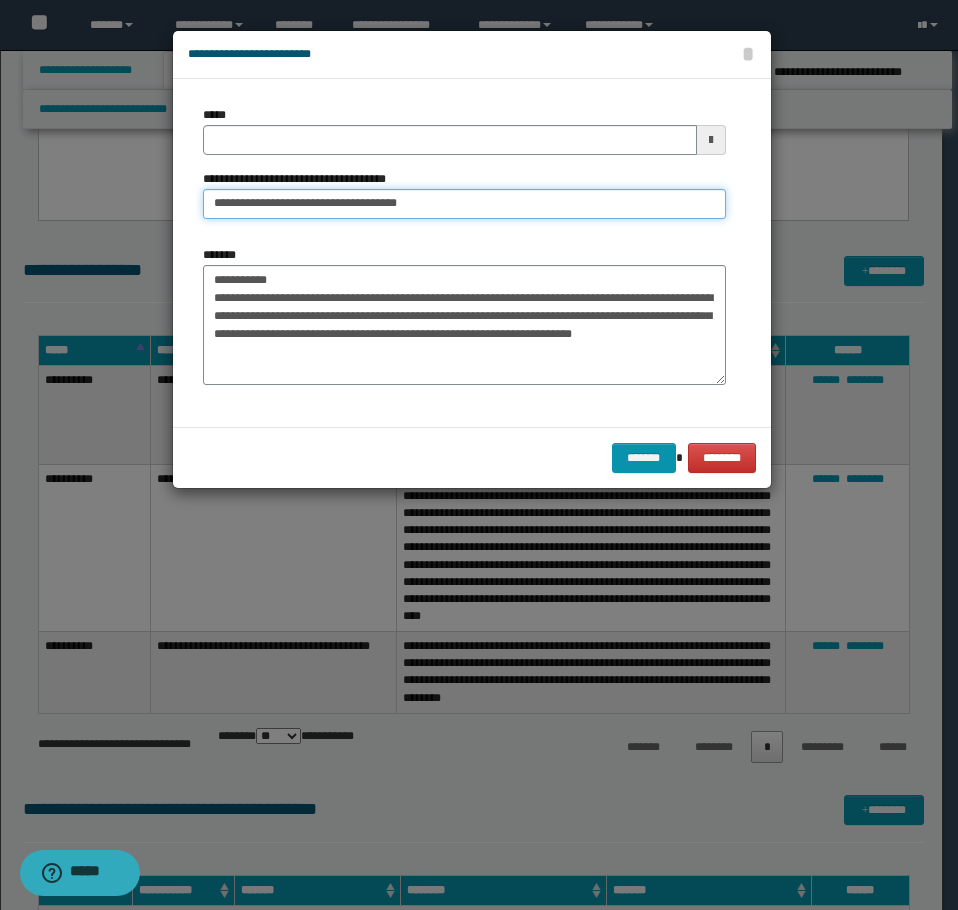type on "**********" 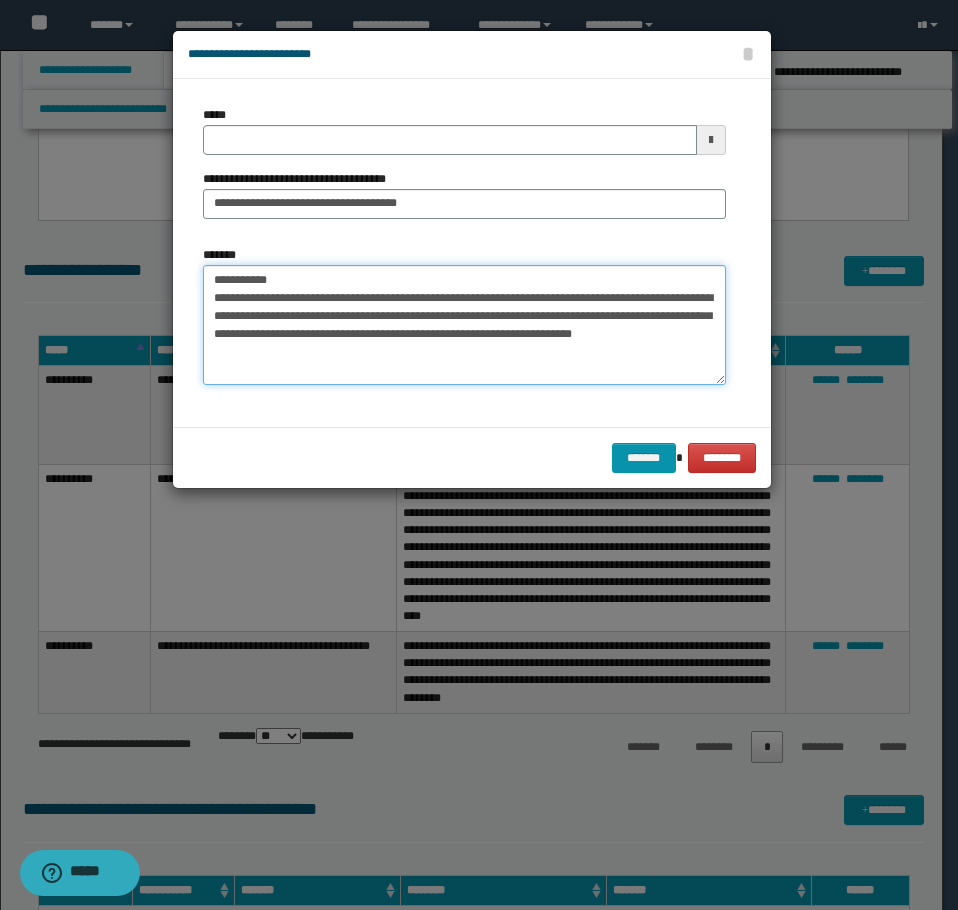 drag, startPoint x: 248, startPoint y: 262, endPoint x: 22, endPoint y: 252, distance: 226.22113 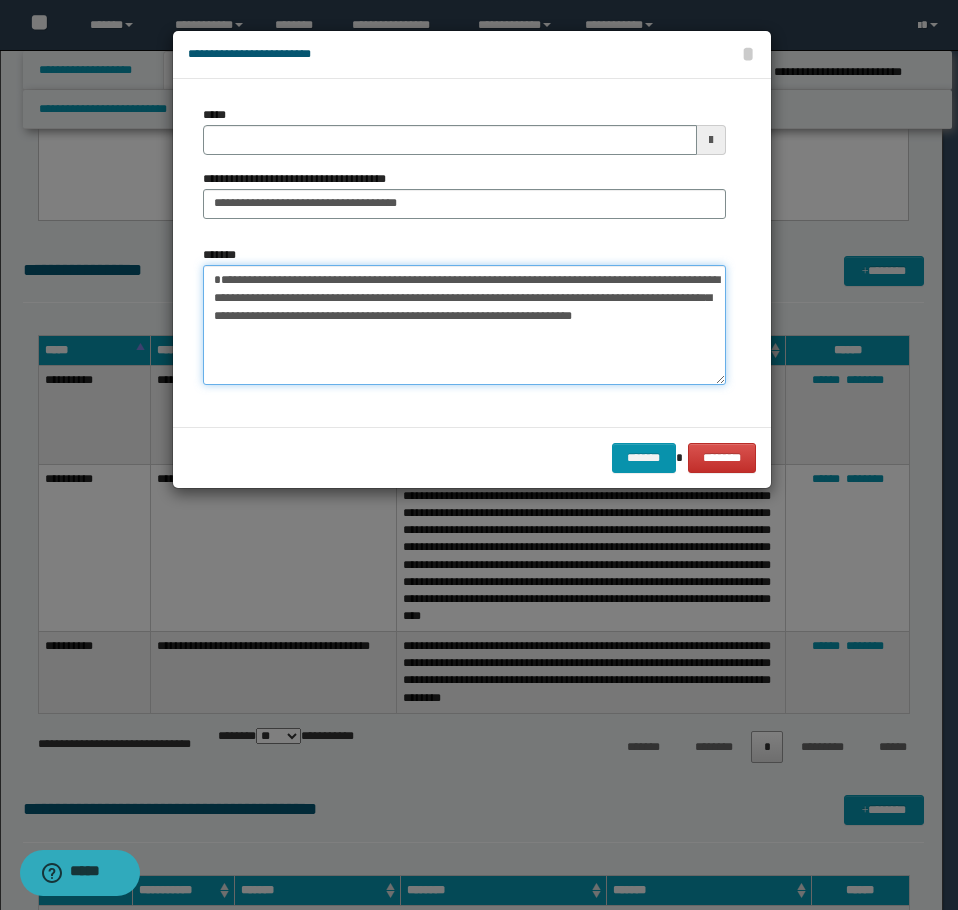 type on "**********" 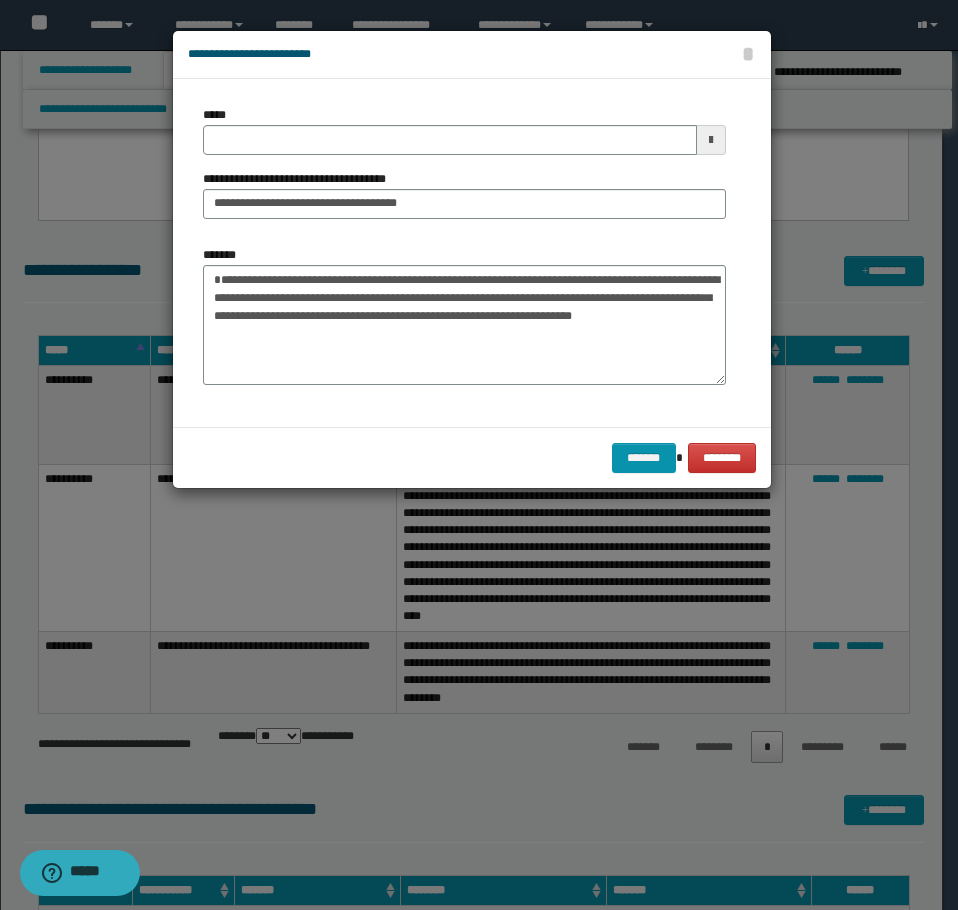drag, startPoint x: 291, startPoint y: 161, endPoint x: 301, endPoint y: 157, distance: 10.770329 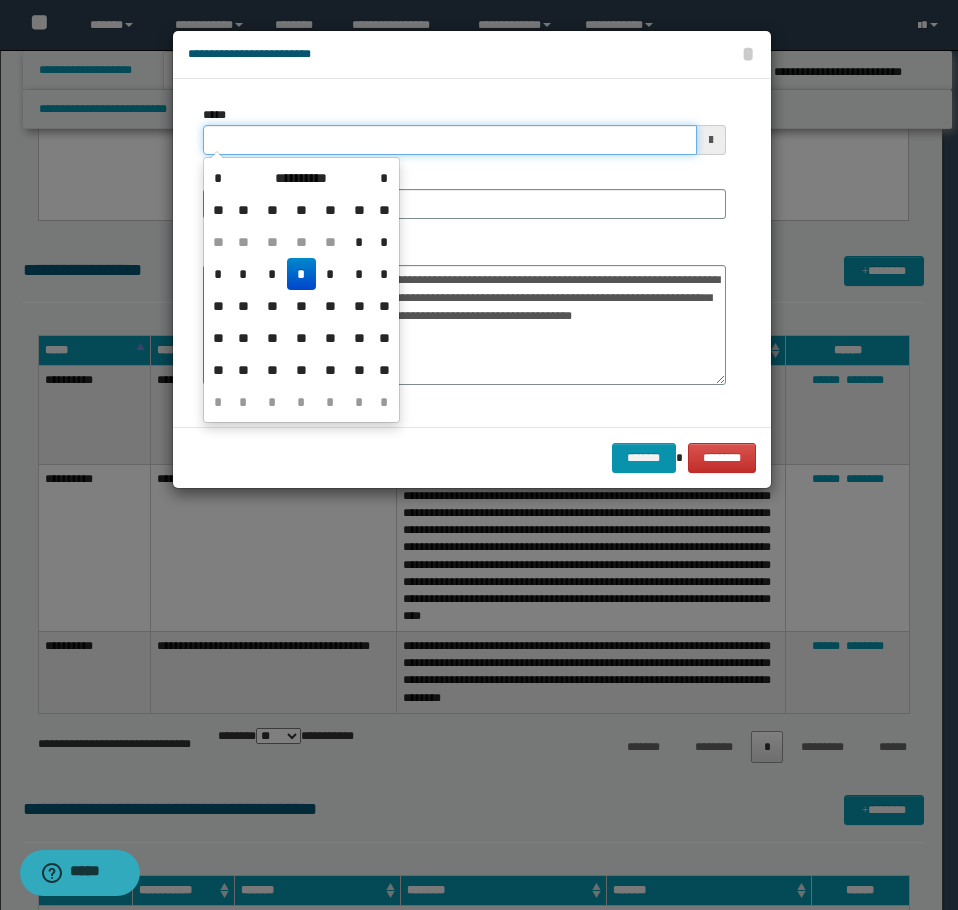 click on "*****" at bounding box center (450, 140) 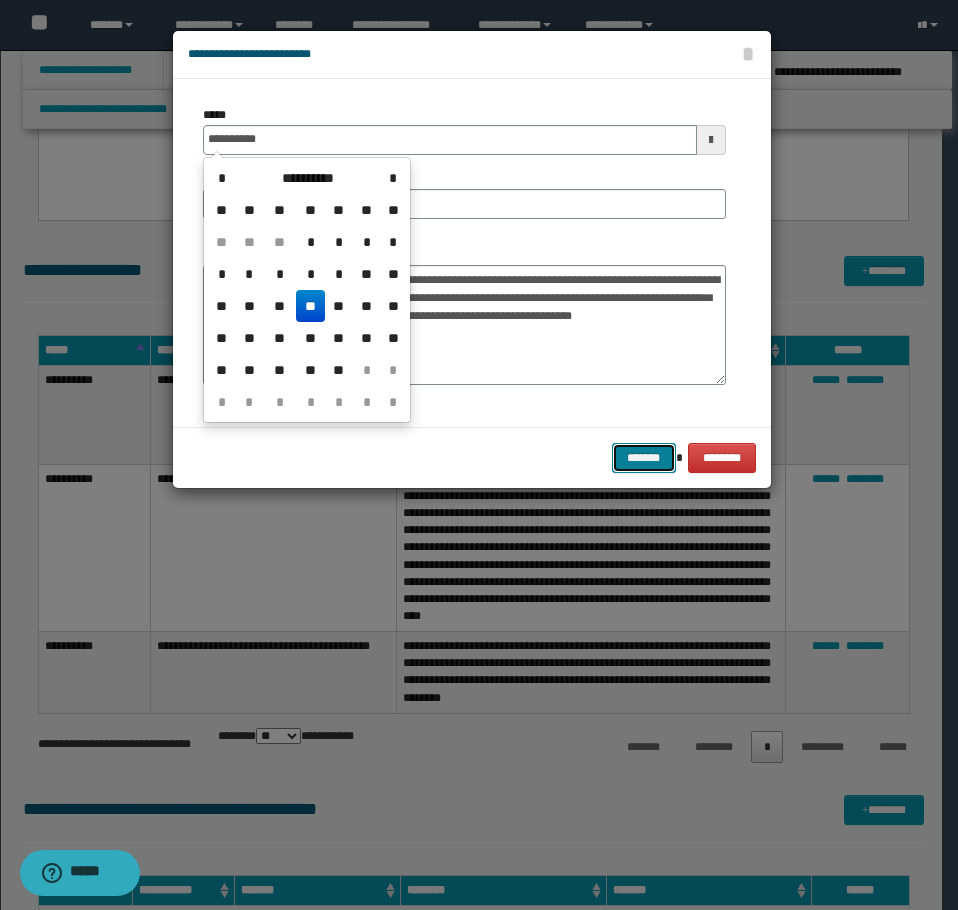 type on "**********" 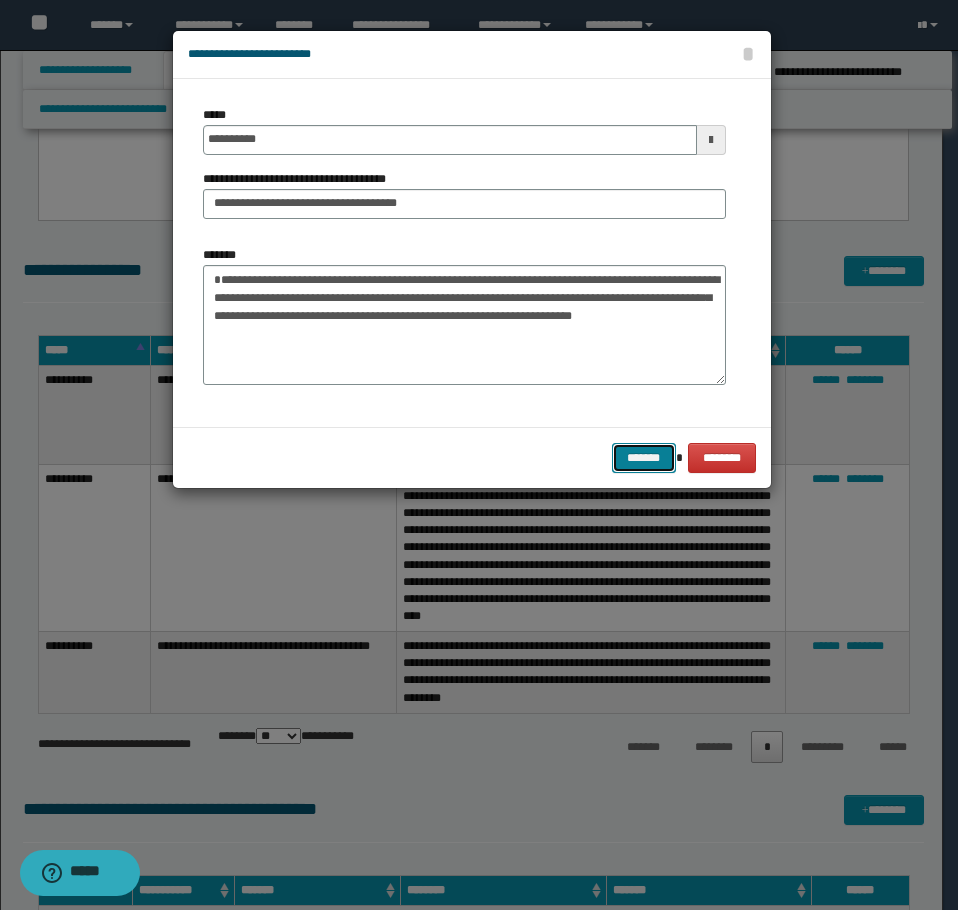 click on "*******" at bounding box center [644, 458] 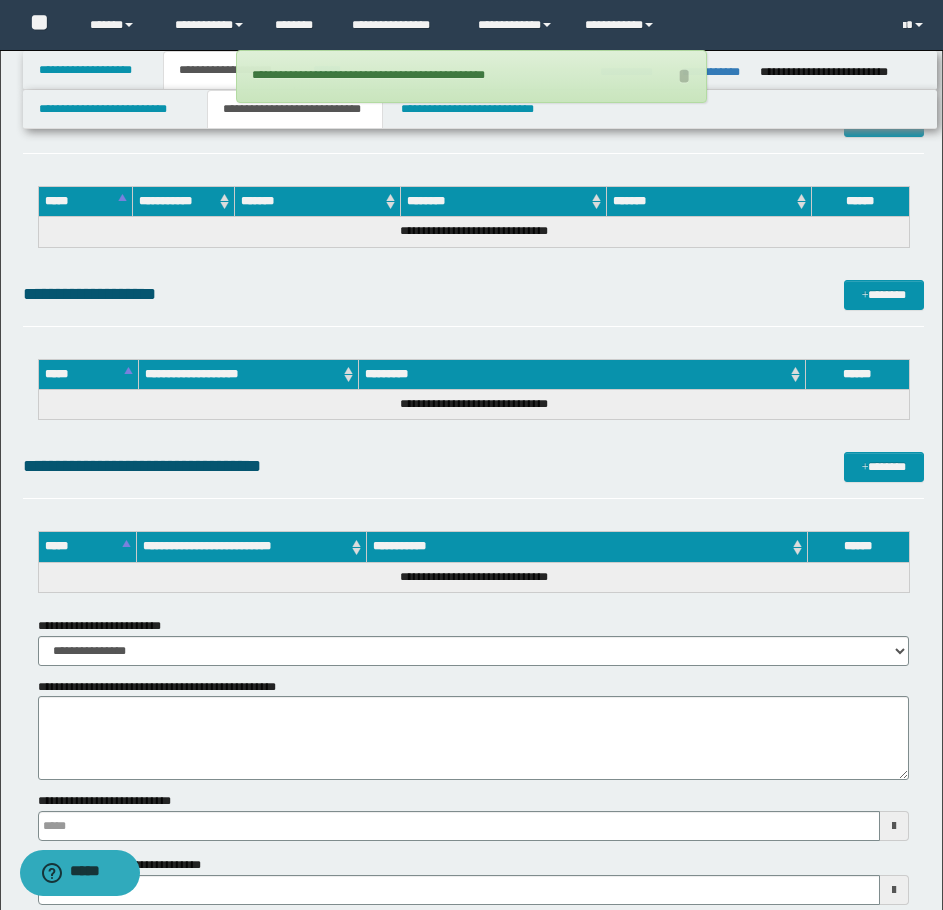 scroll, scrollTop: 3500, scrollLeft: 0, axis: vertical 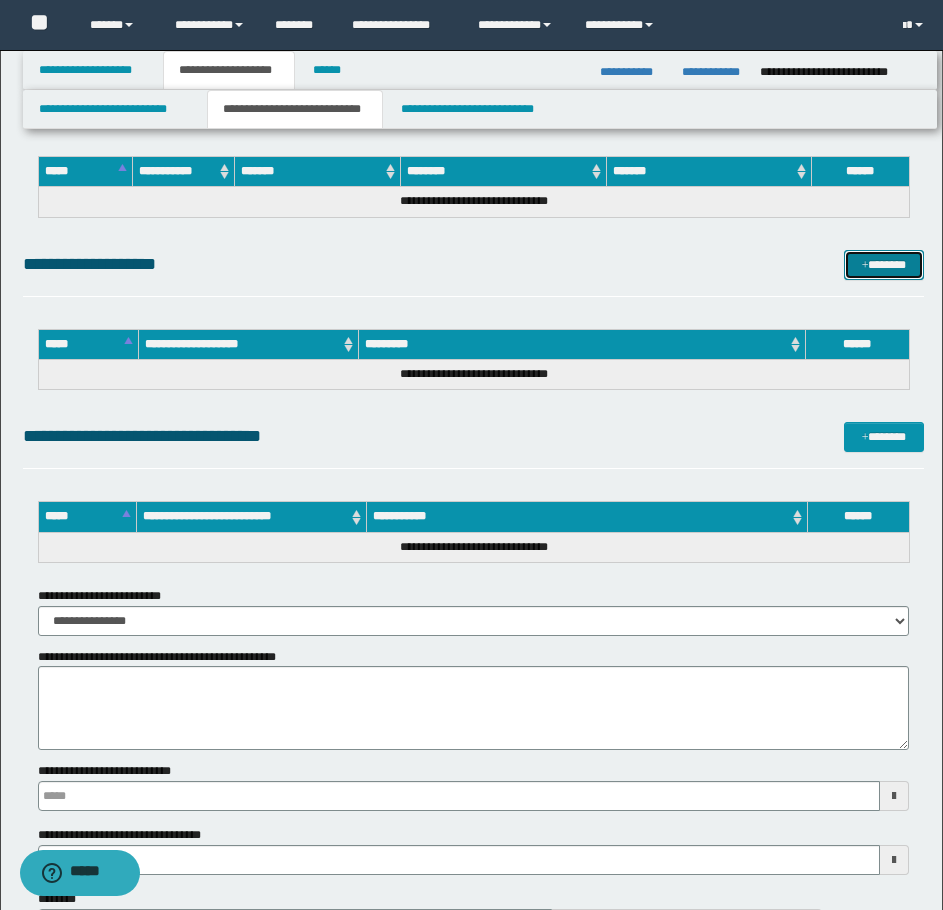 click on "*******" at bounding box center (884, 265) 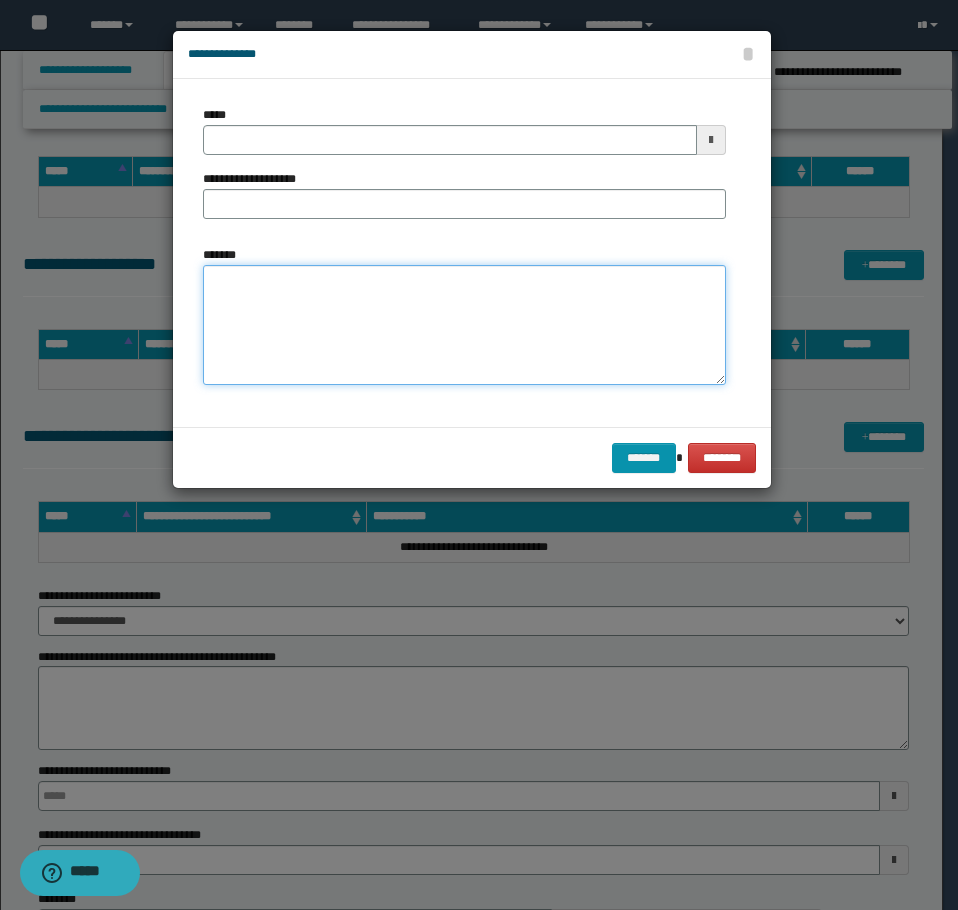 click on "*******" at bounding box center [464, 325] 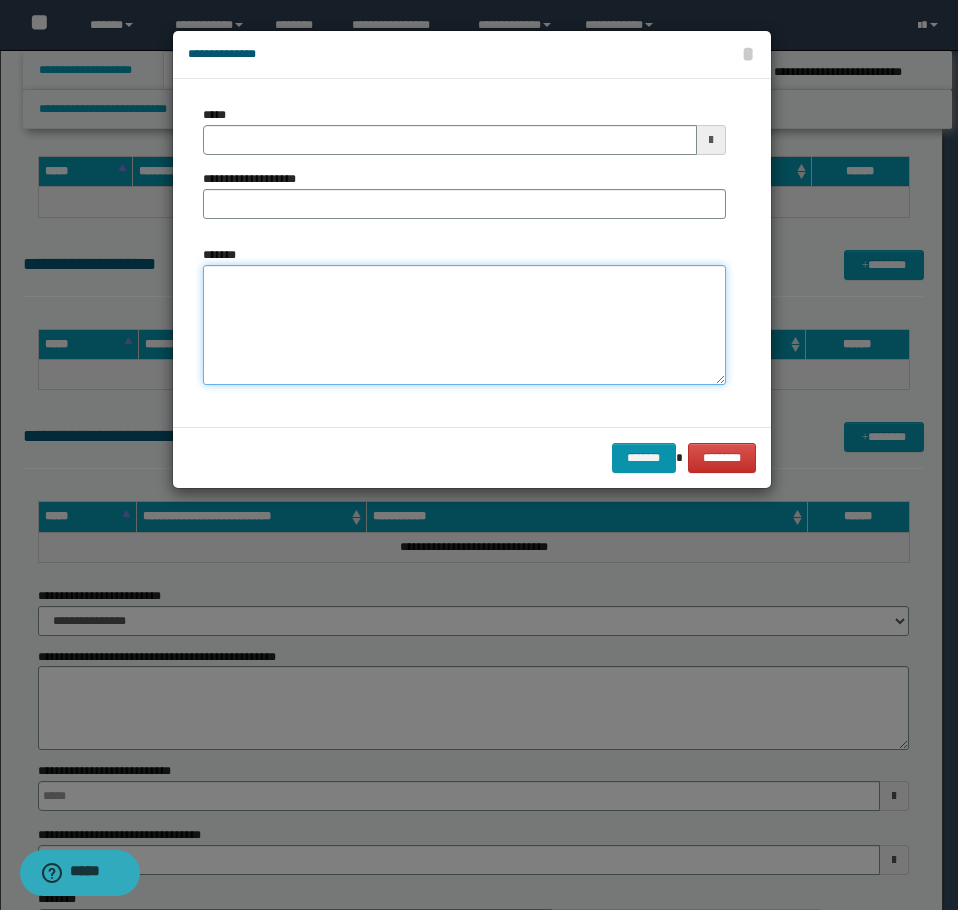 paste on "**********" 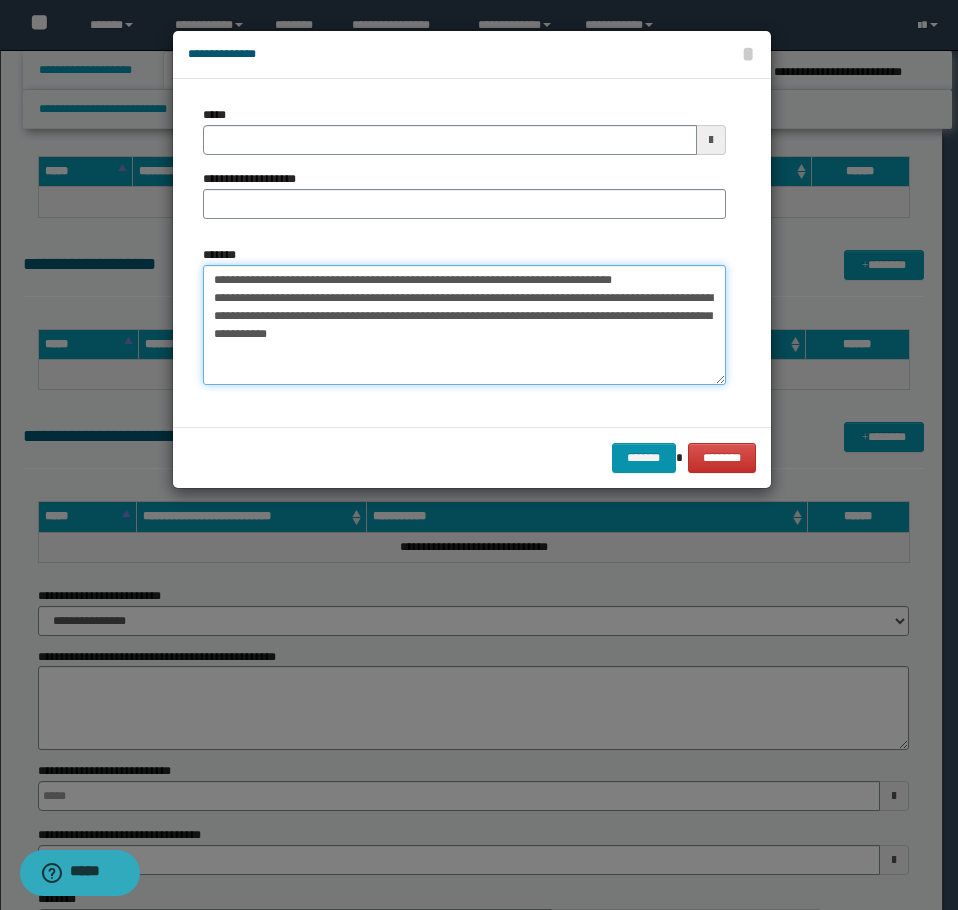 drag, startPoint x: 656, startPoint y: 281, endPoint x: 277, endPoint y: 285, distance: 379.02112 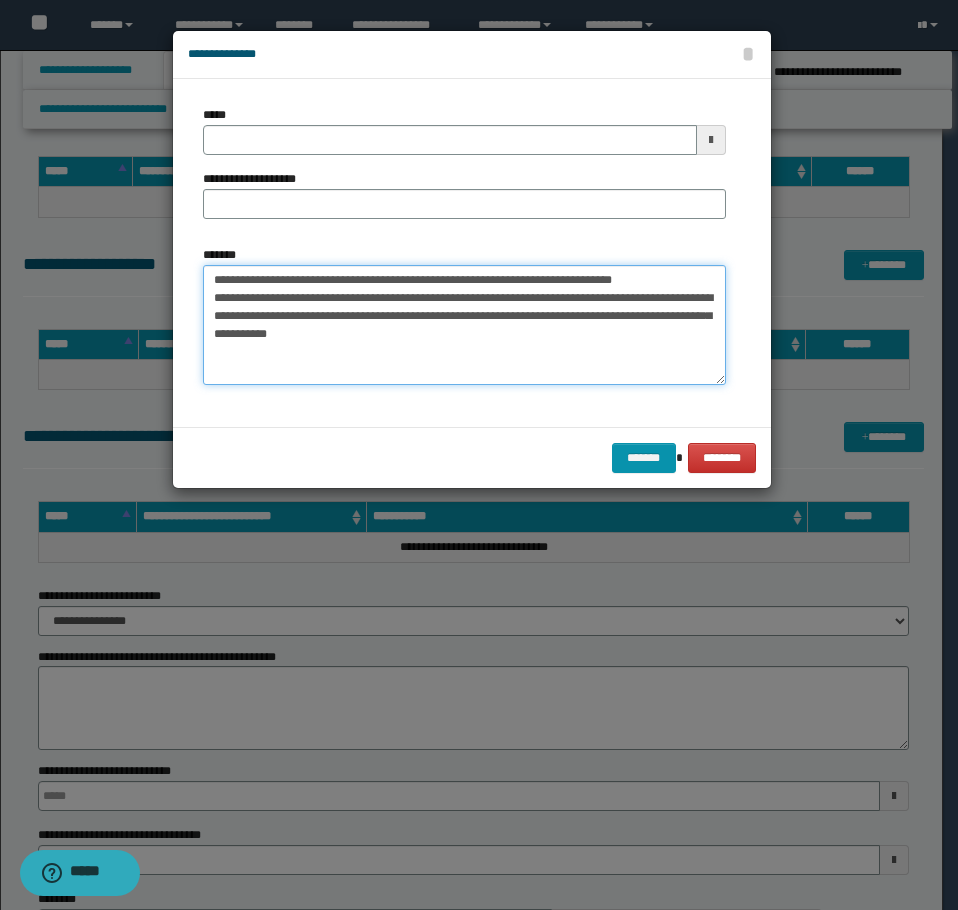 click on "**********" at bounding box center [464, 325] 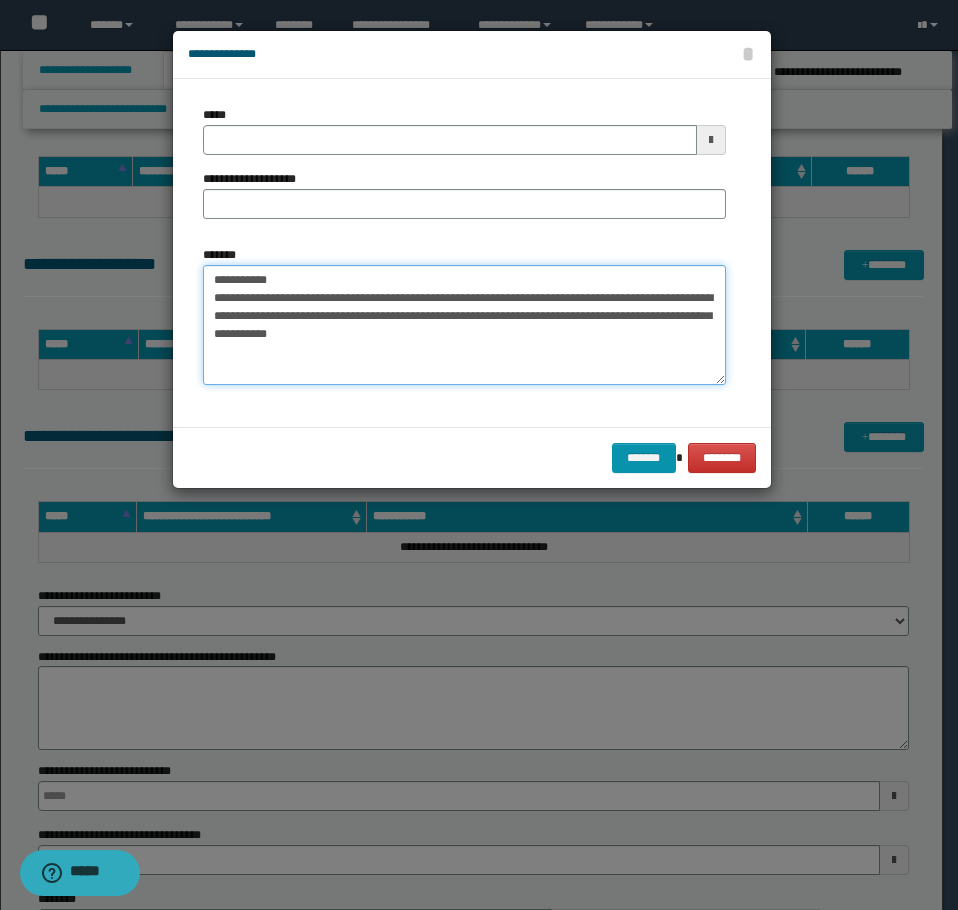 type on "**********" 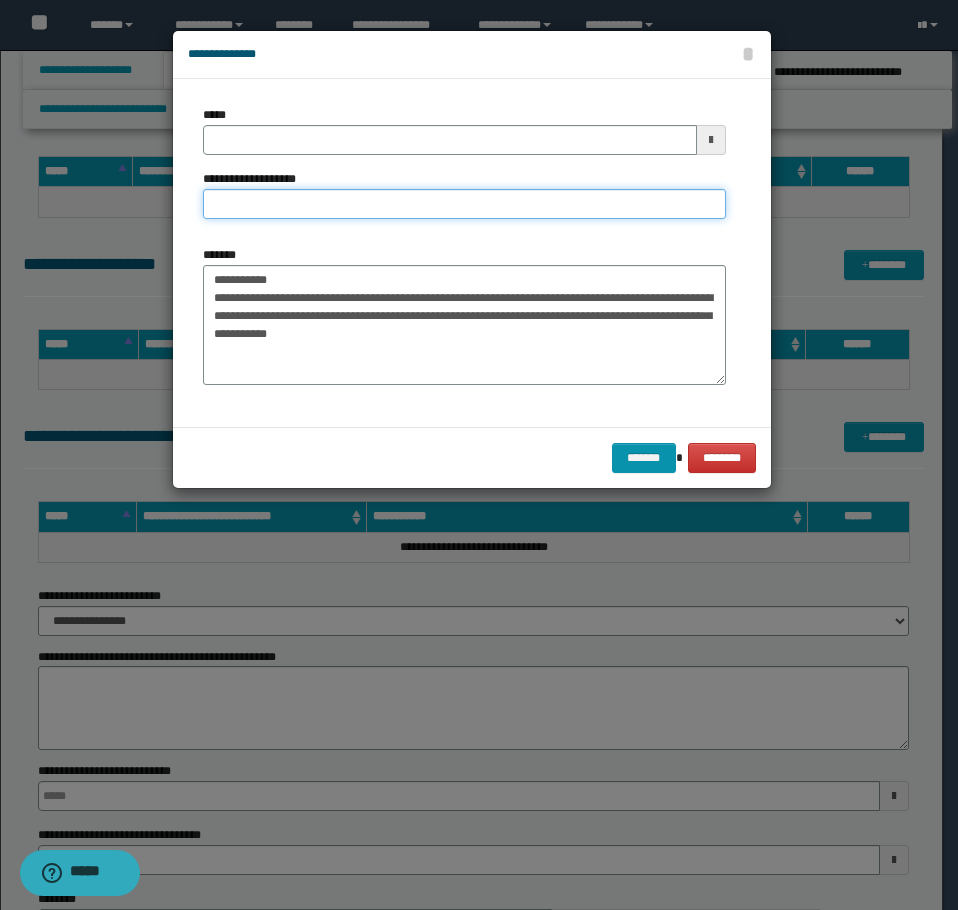click on "**********" at bounding box center [464, 204] 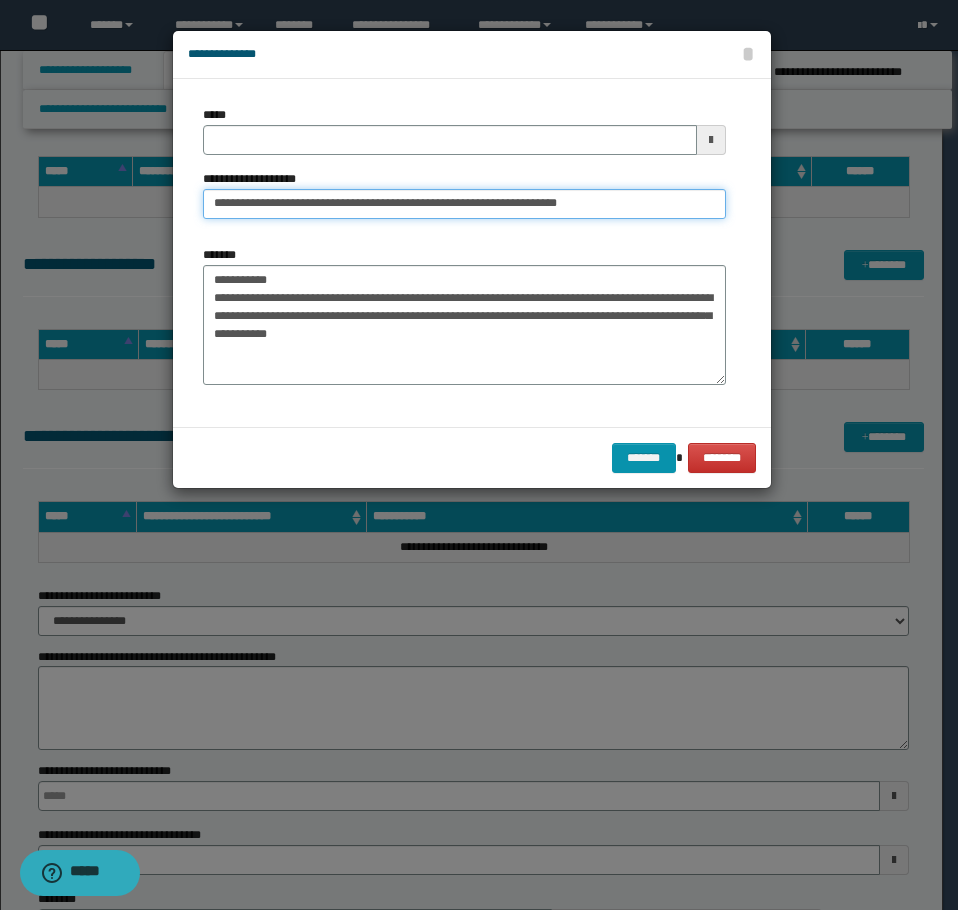 type on "**********" 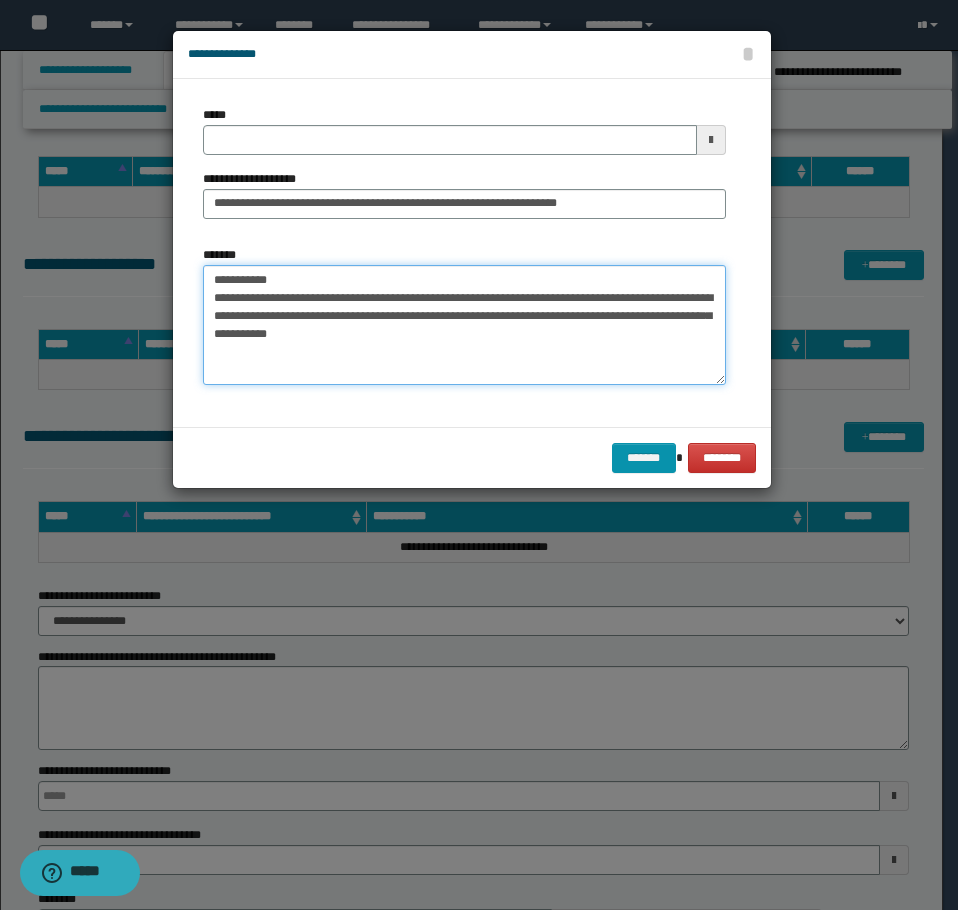 drag, startPoint x: 302, startPoint y: 278, endPoint x: 190, endPoint y: 270, distance: 112.28535 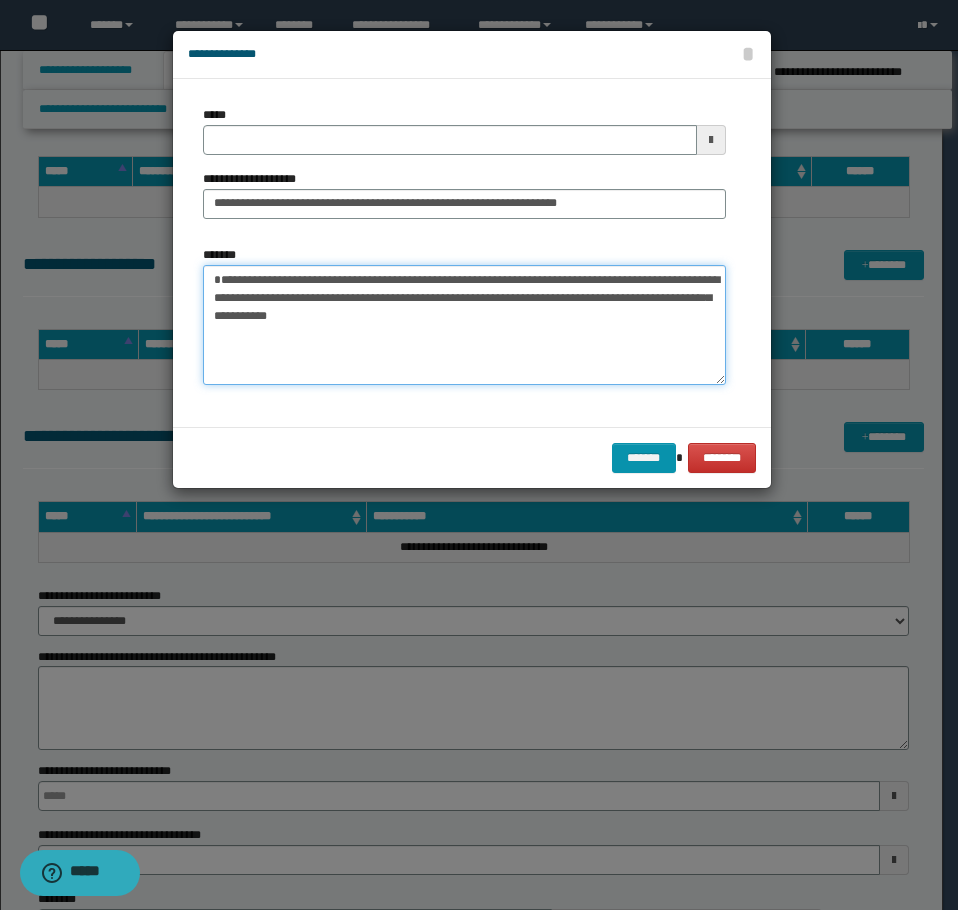 type 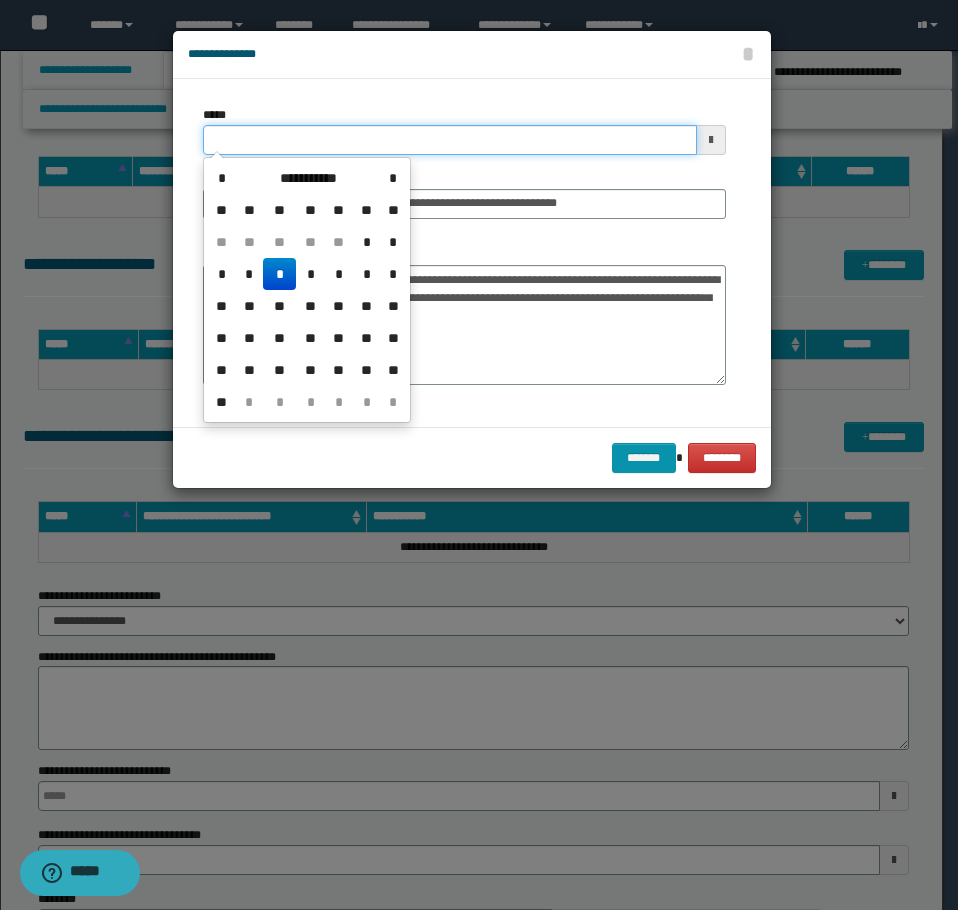 click on "*****" at bounding box center [450, 140] 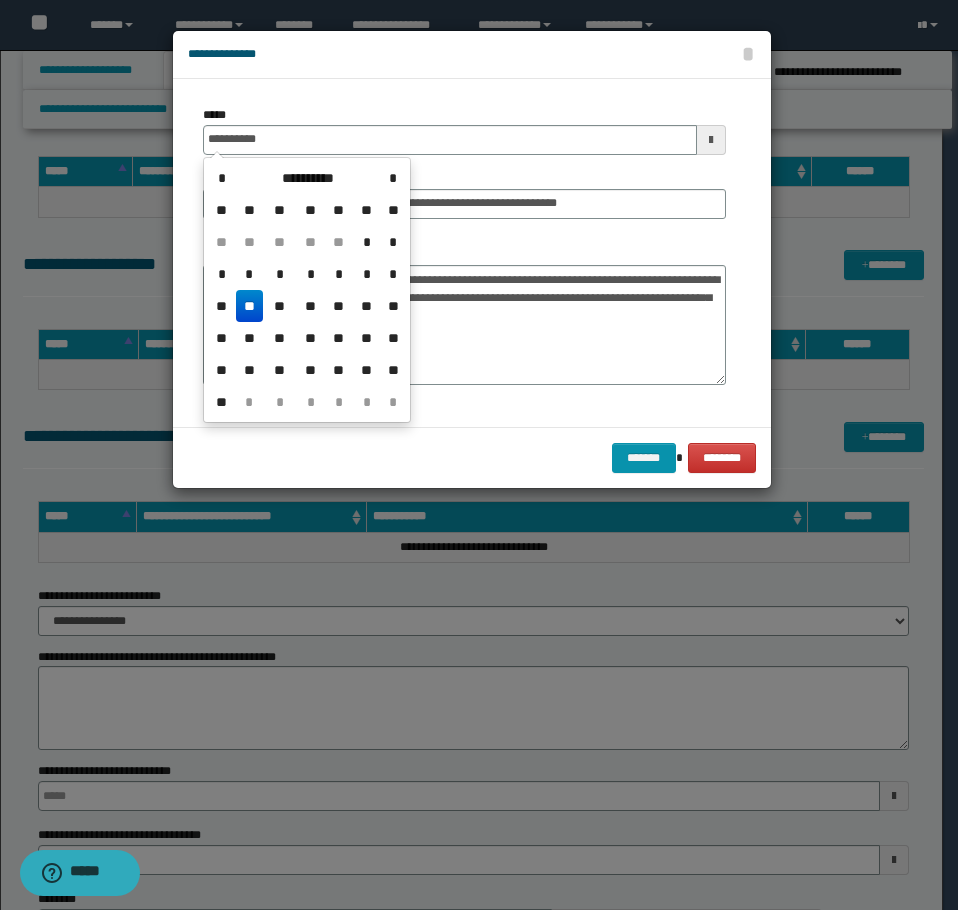 click on "**" at bounding box center (250, 306) 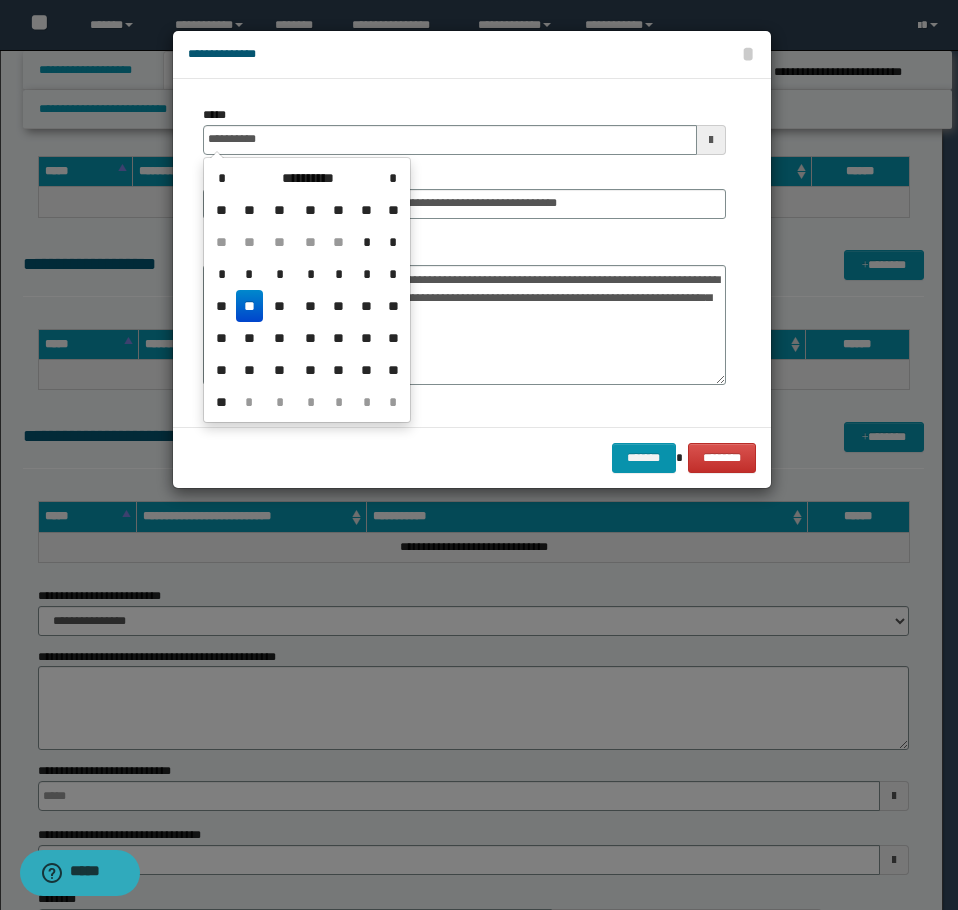 type on "**********" 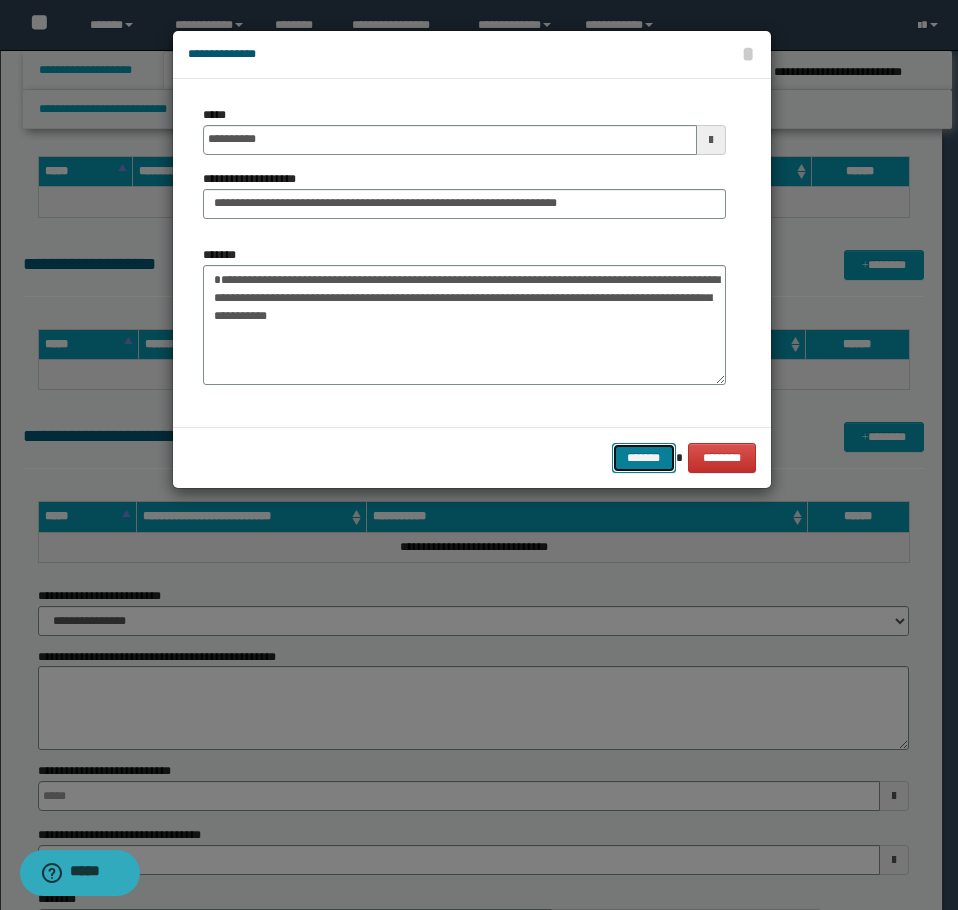 click on "*******" at bounding box center (644, 458) 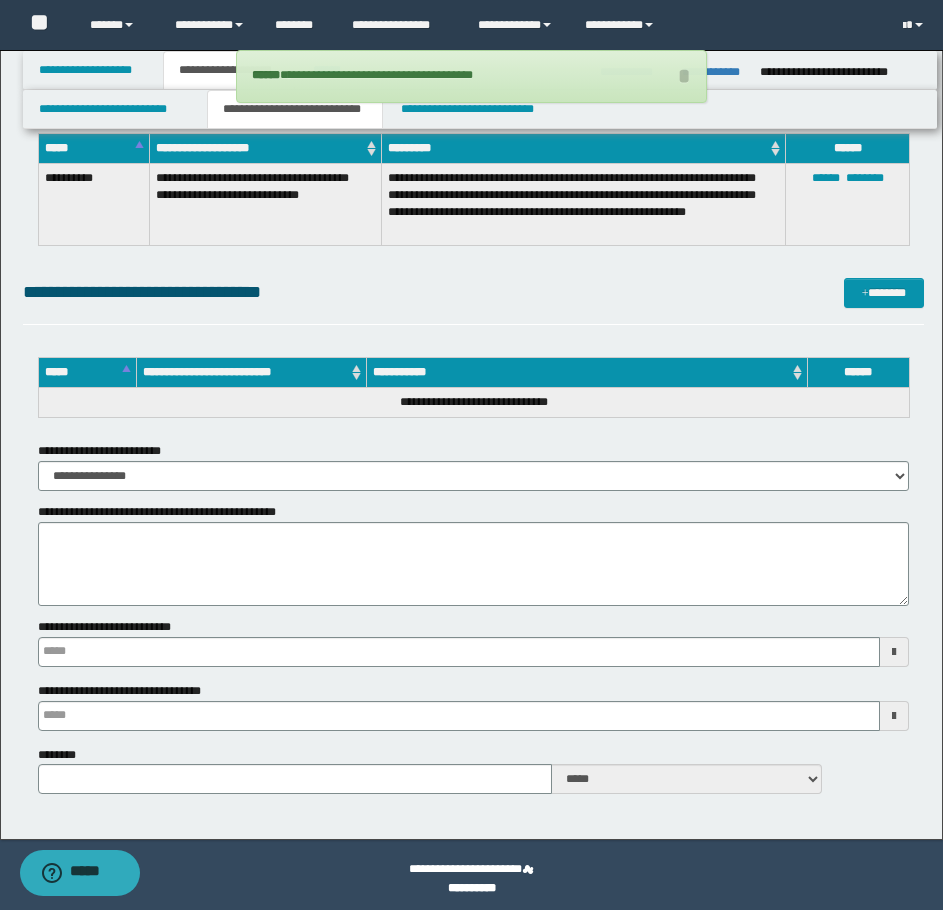 scroll, scrollTop: 3700, scrollLeft: 0, axis: vertical 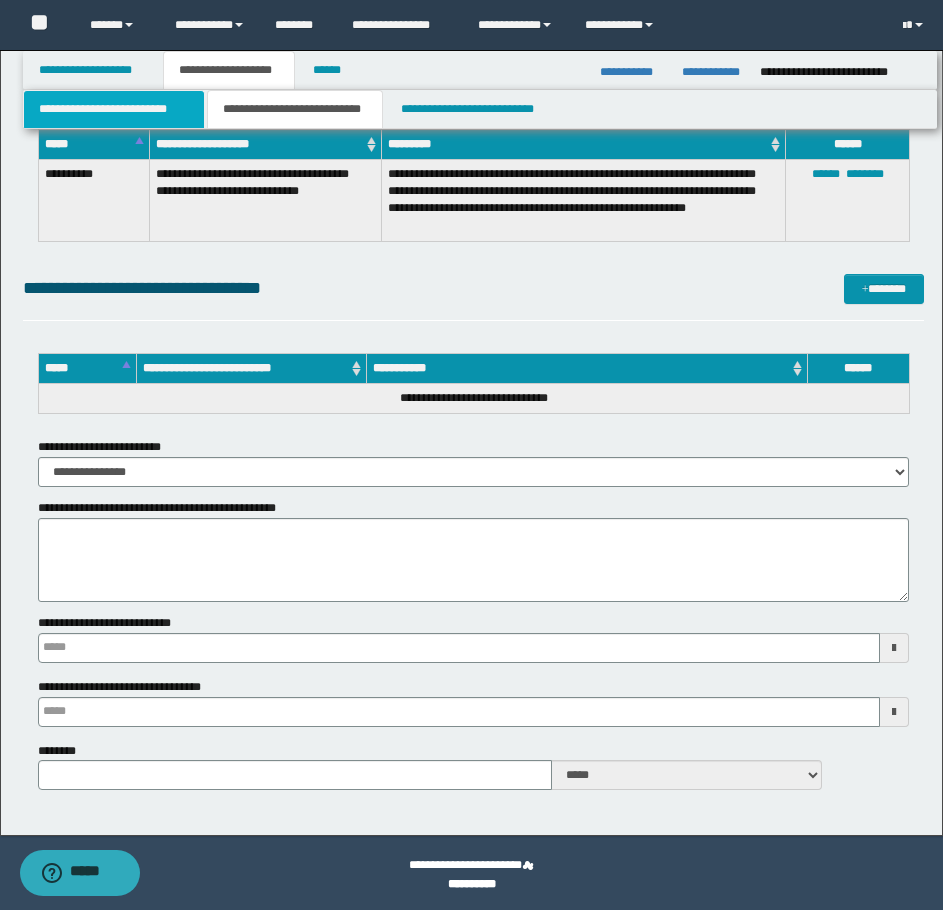 click on "**********" at bounding box center [114, 109] 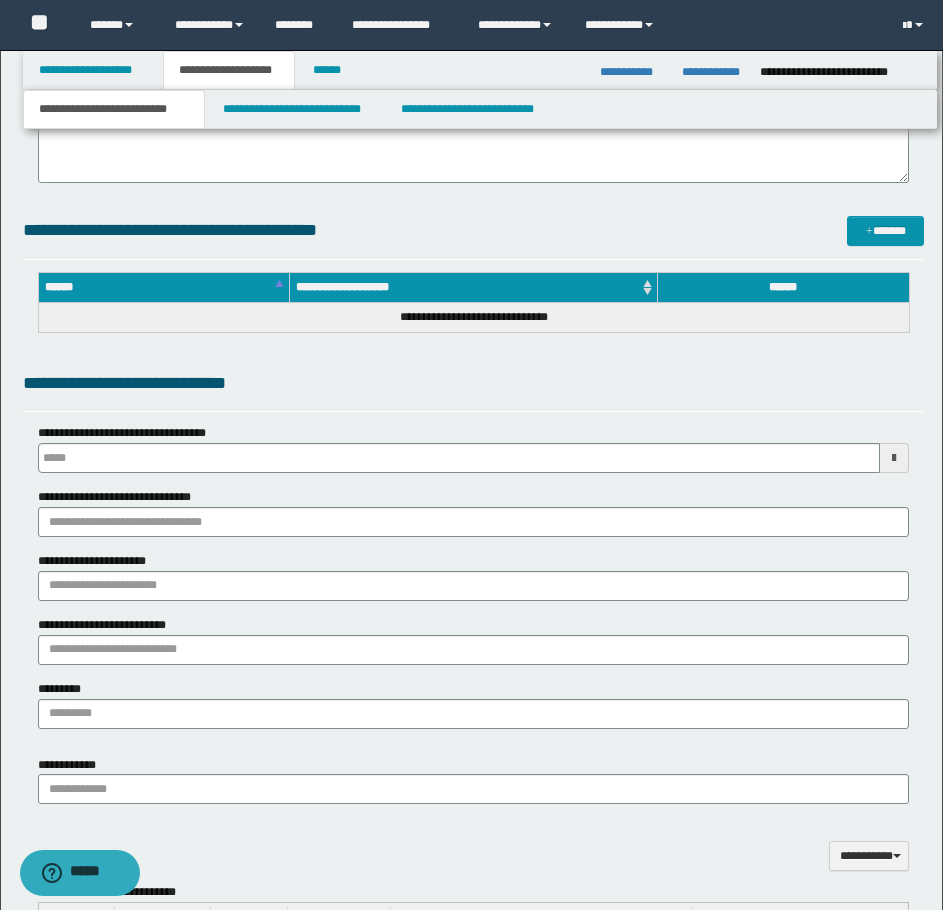 scroll, scrollTop: 754, scrollLeft: 0, axis: vertical 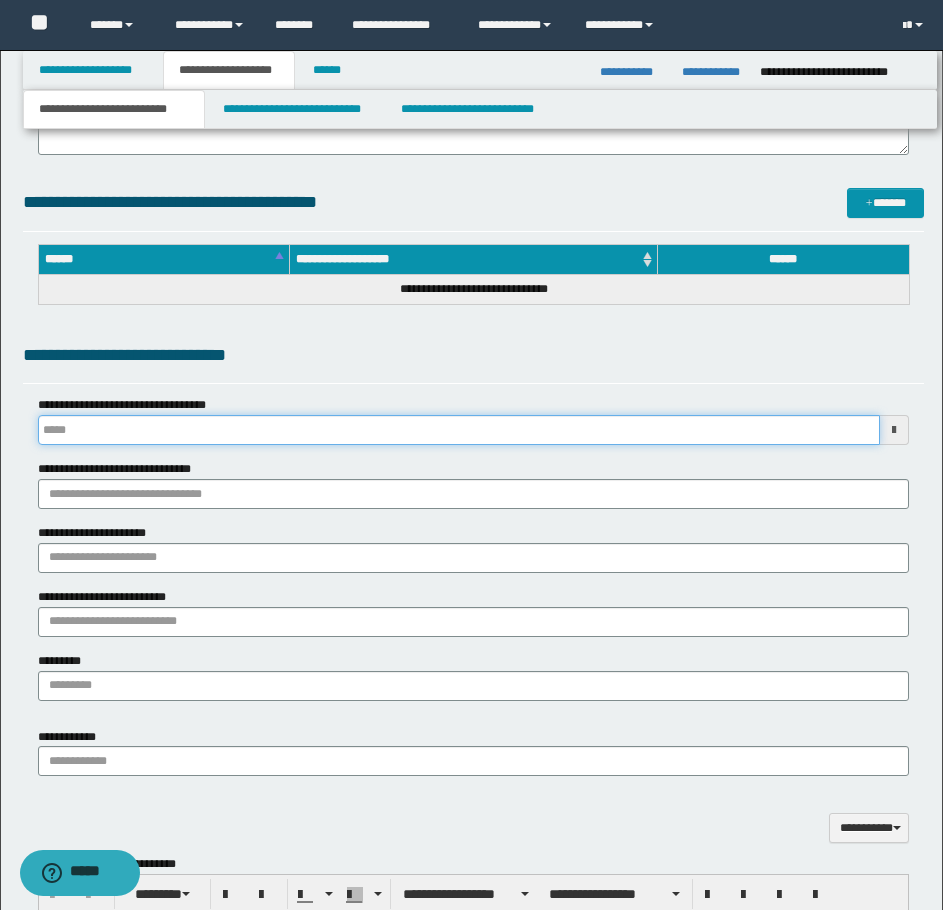 click on "**********" at bounding box center (459, 430) 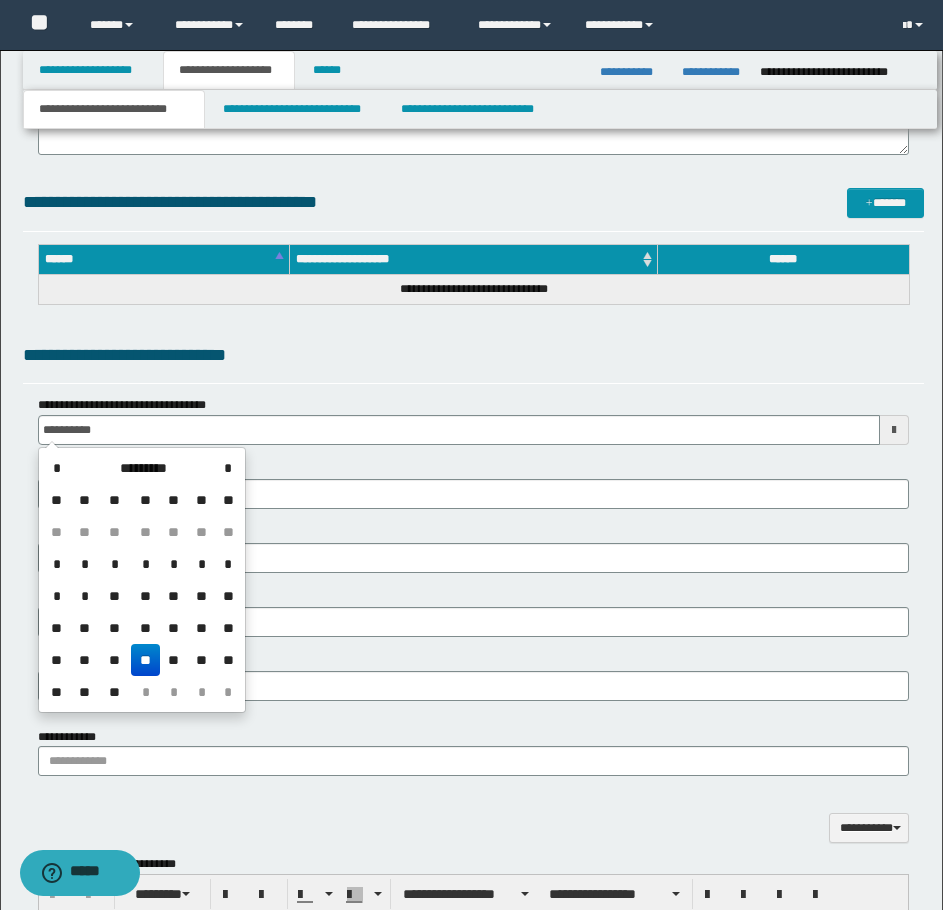 click on "**" at bounding box center [145, 660] 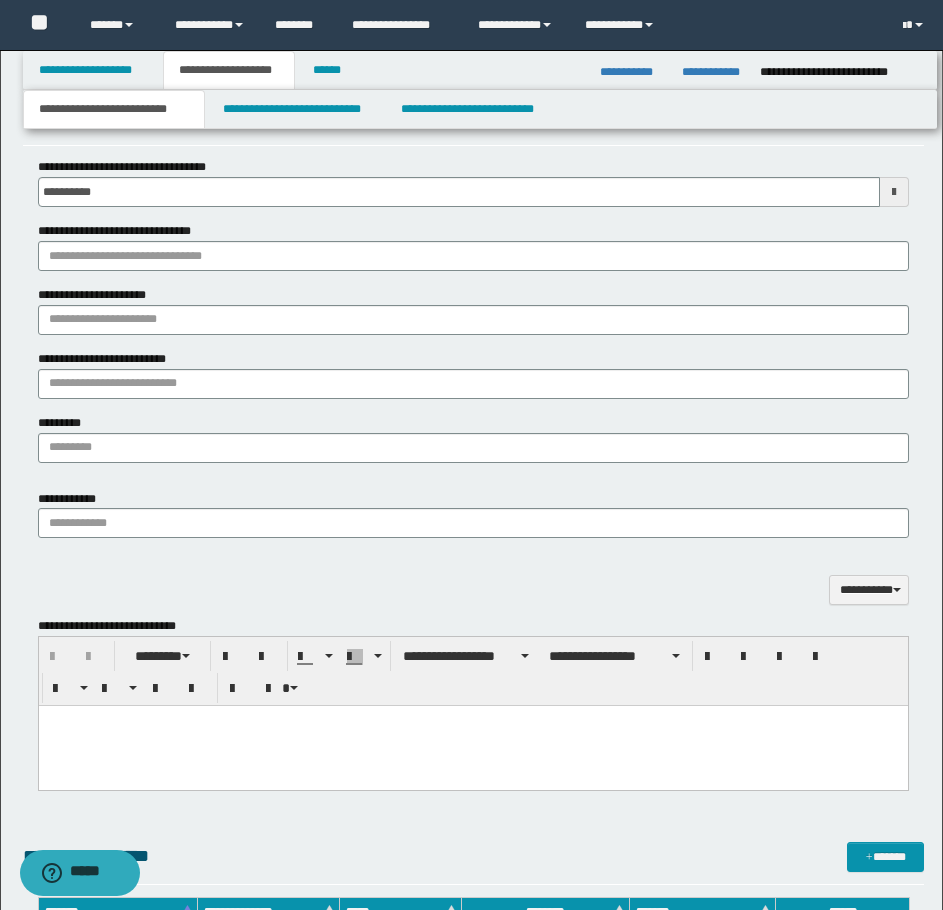 scroll, scrollTop: 1054, scrollLeft: 0, axis: vertical 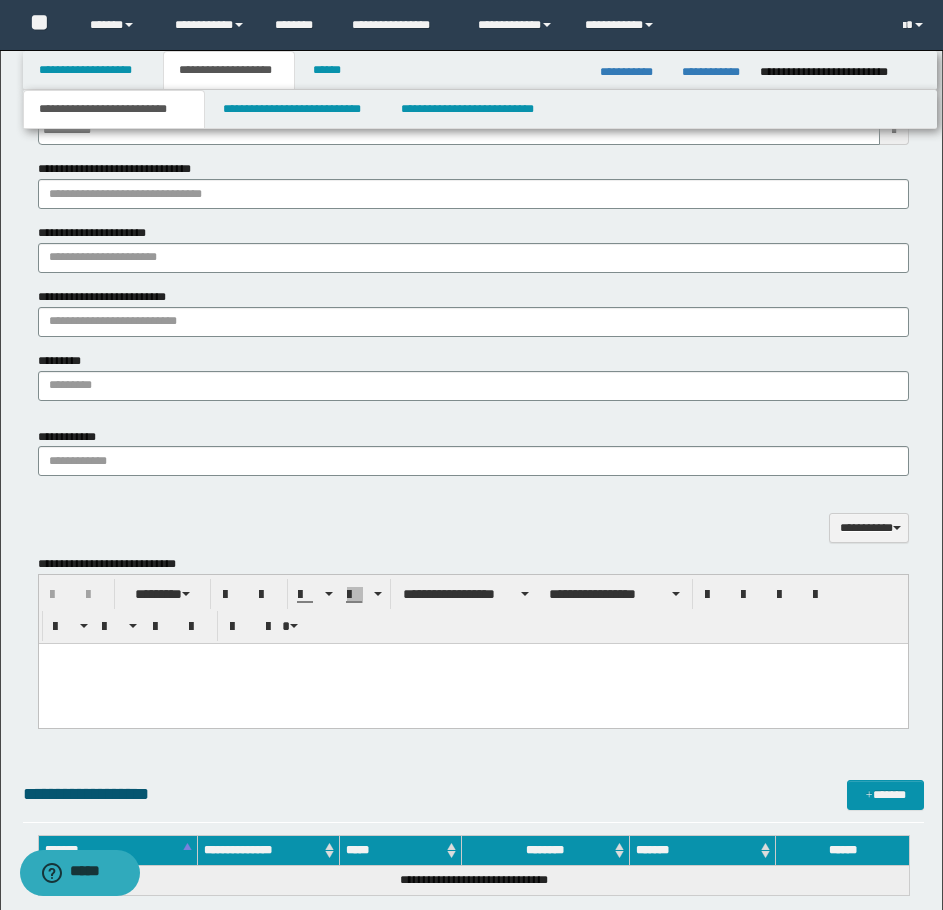 click at bounding box center [472, 683] 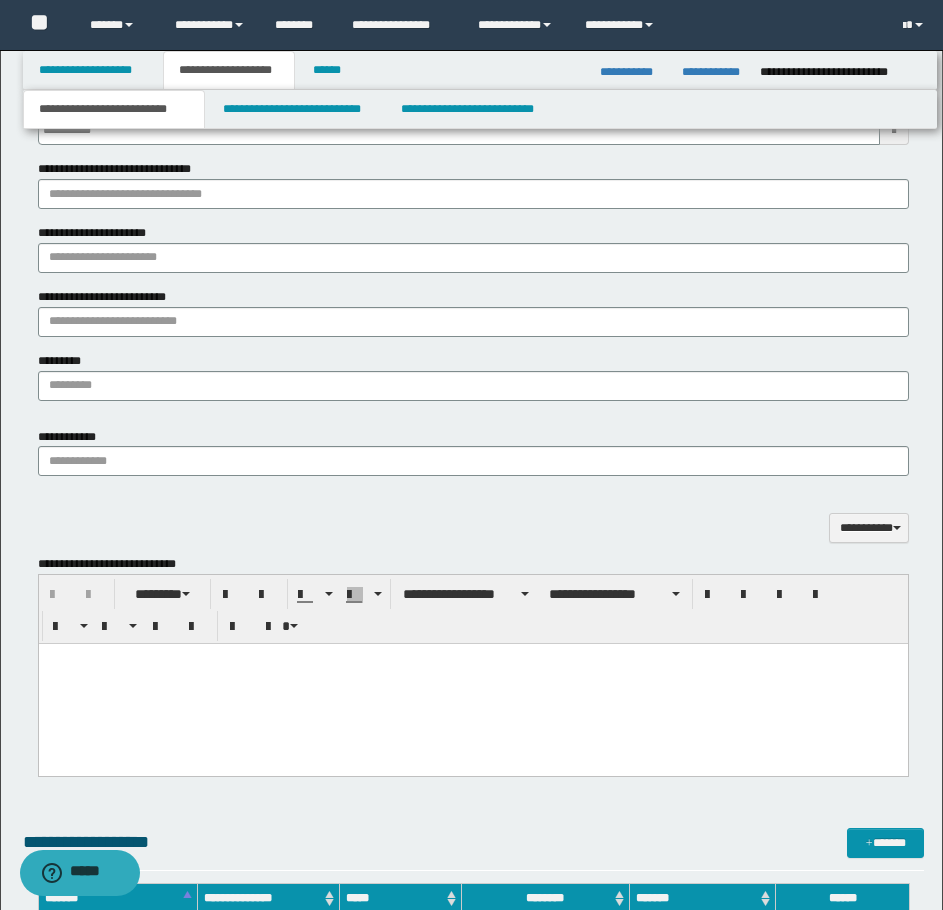 paste 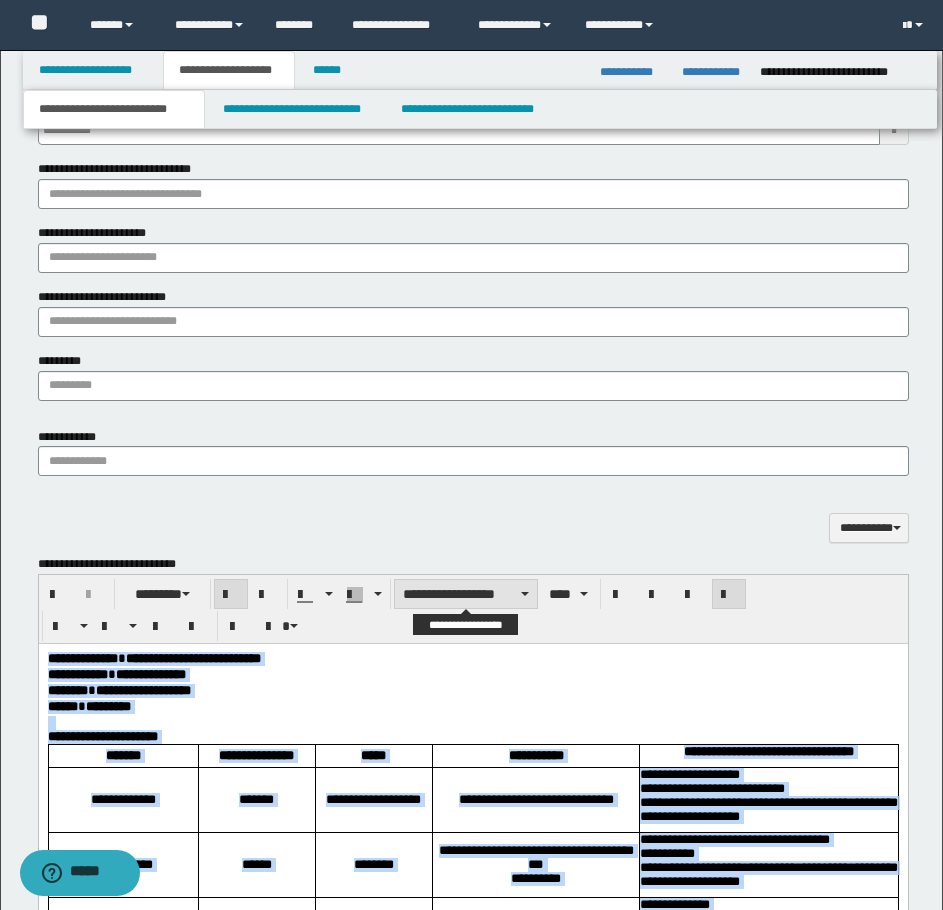 click on "**********" at bounding box center (466, 594) 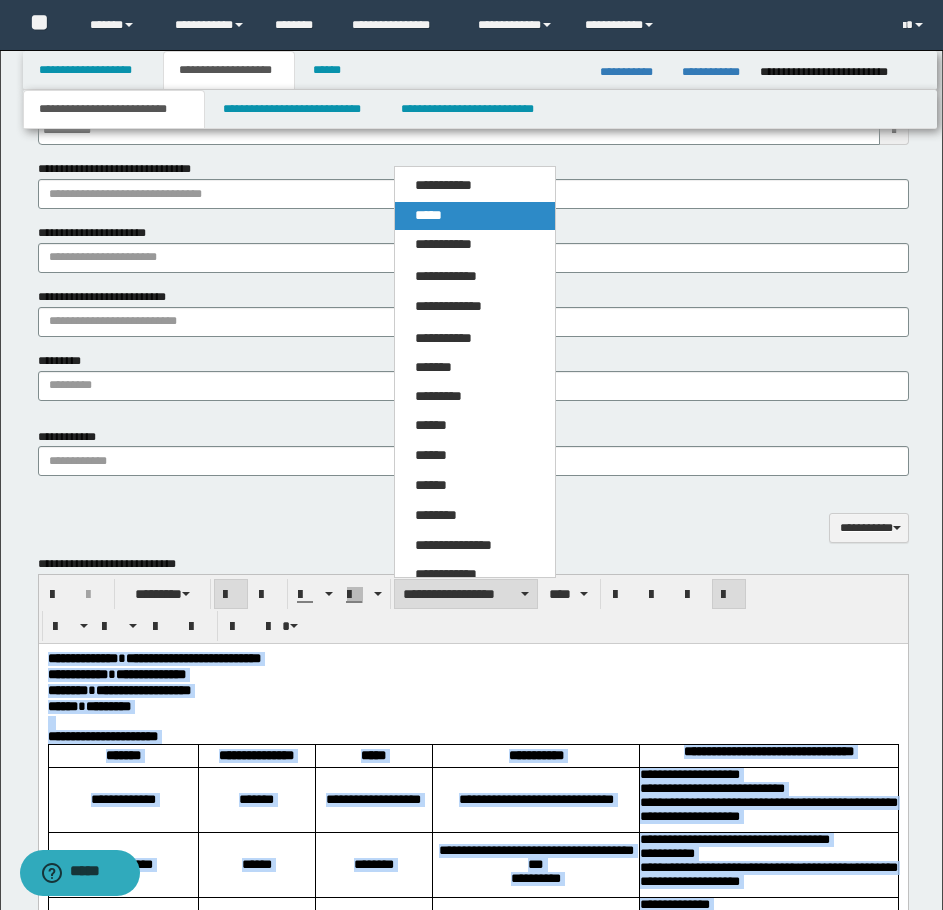 click on "*****" at bounding box center [475, 216] 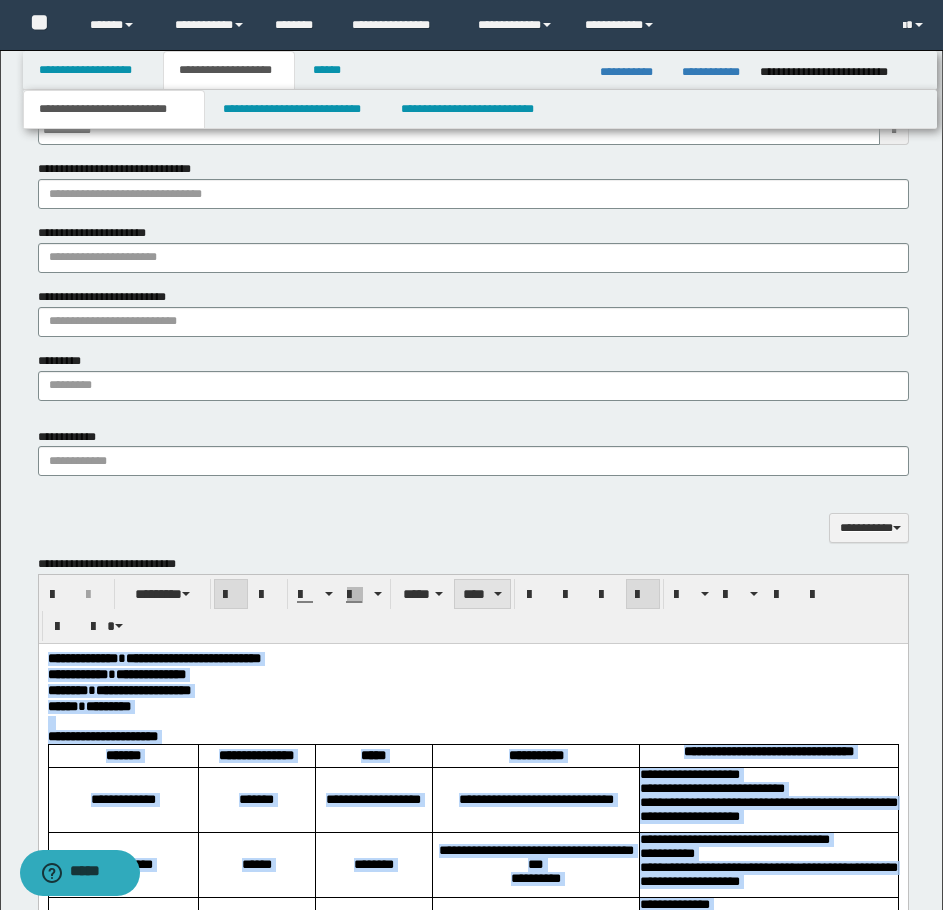 click on "****" at bounding box center [482, 594] 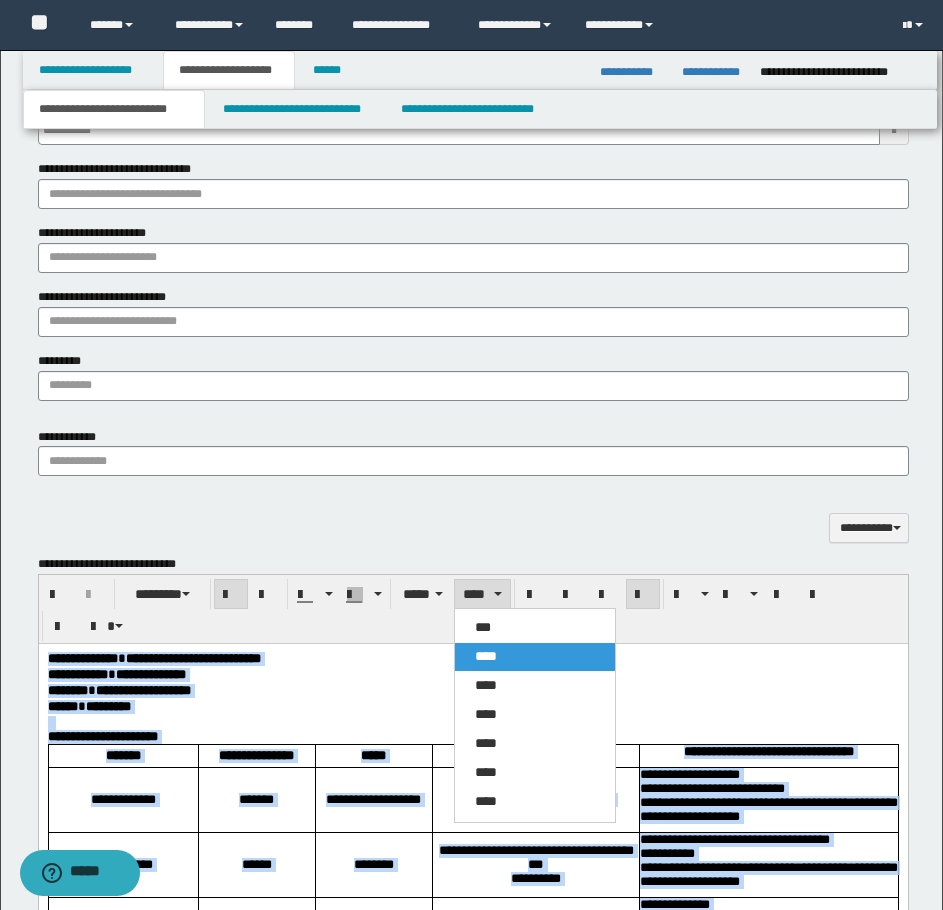 click on "***" at bounding box center [535, 628] 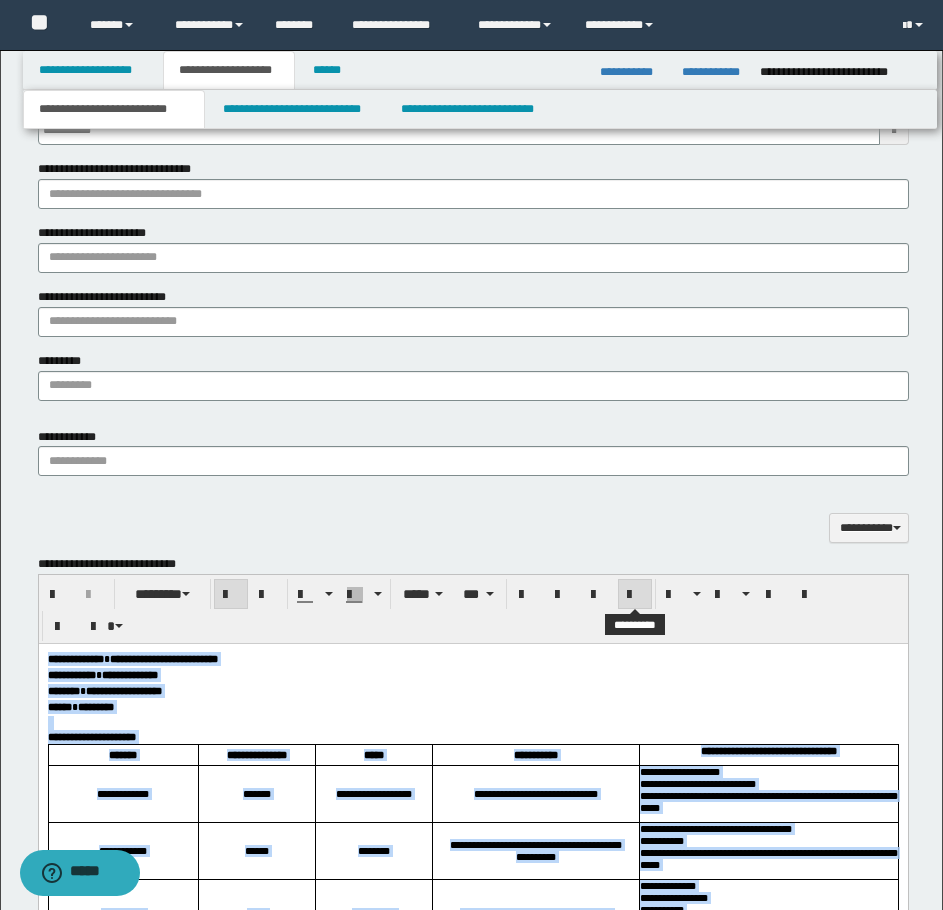 click at bounding box center [635, 594] 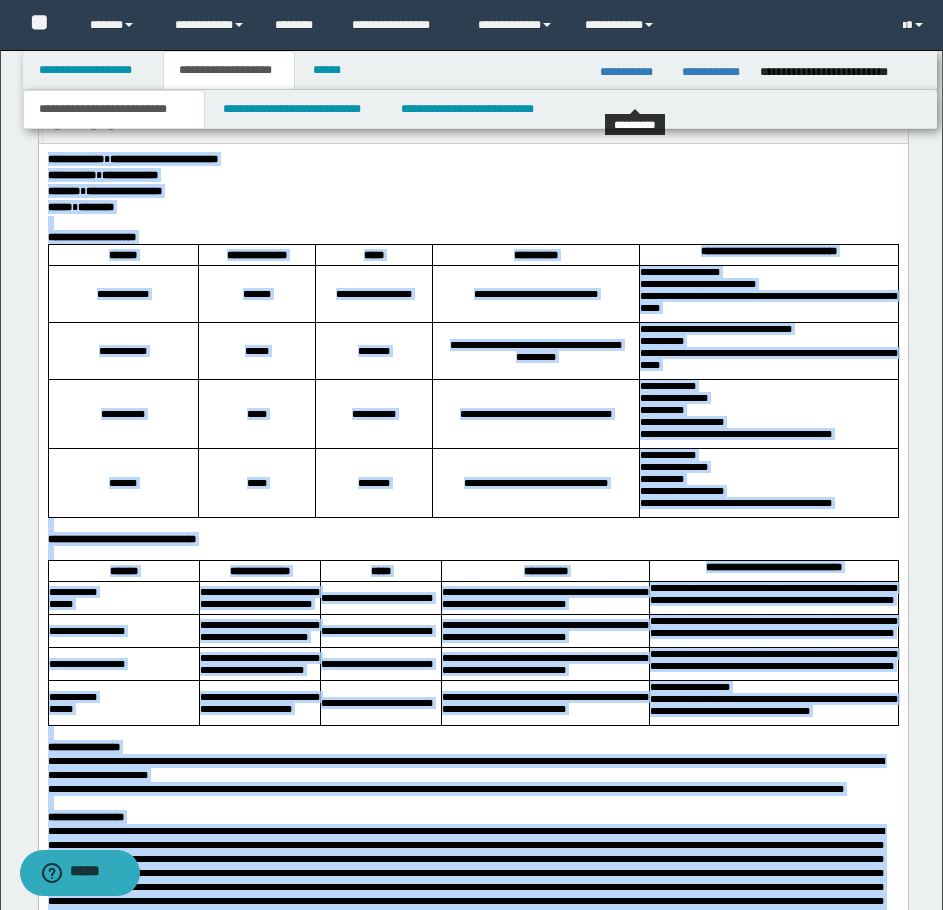 click on "**********" at bounding box center (544, 570) 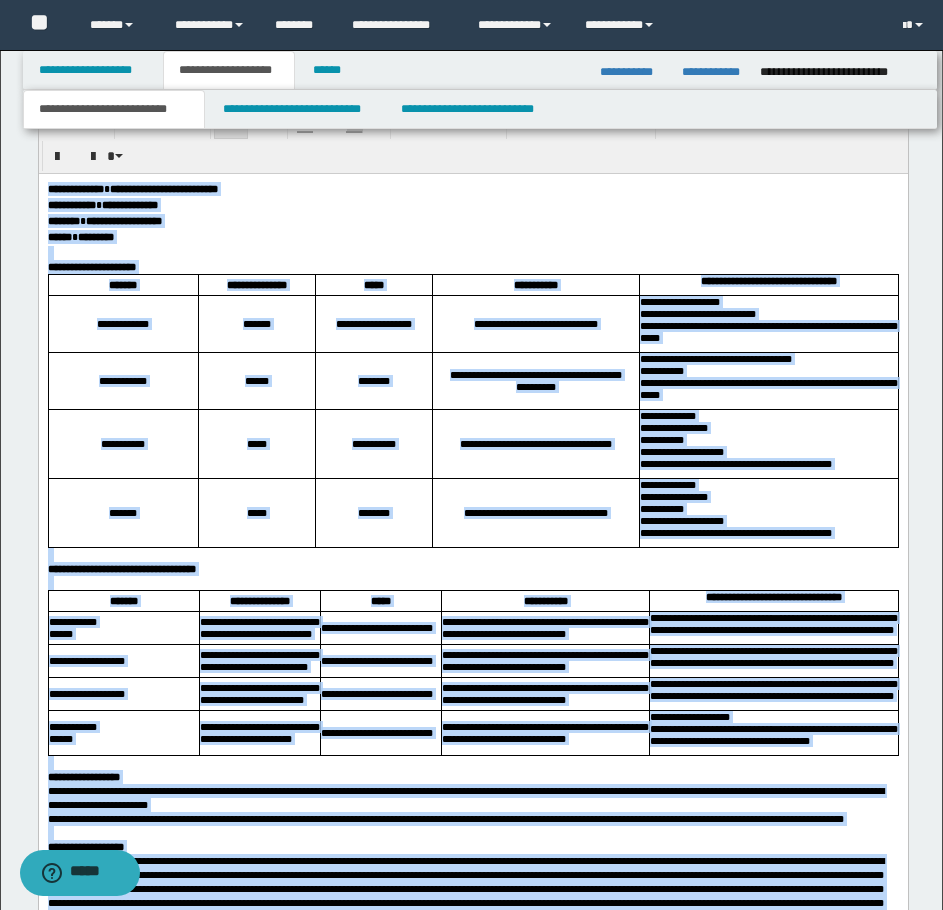 scroll, scrollTop: 1354, scrollLeft: 0, axis: vertical 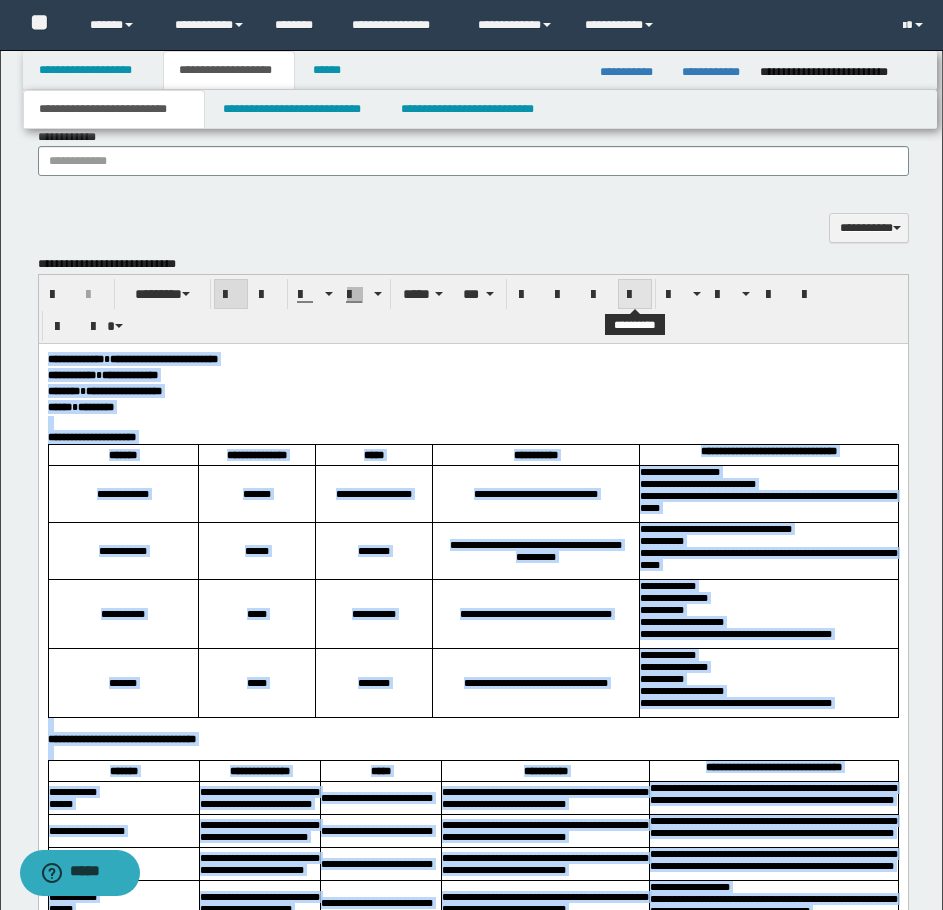 click at bounding box center (635, 295) 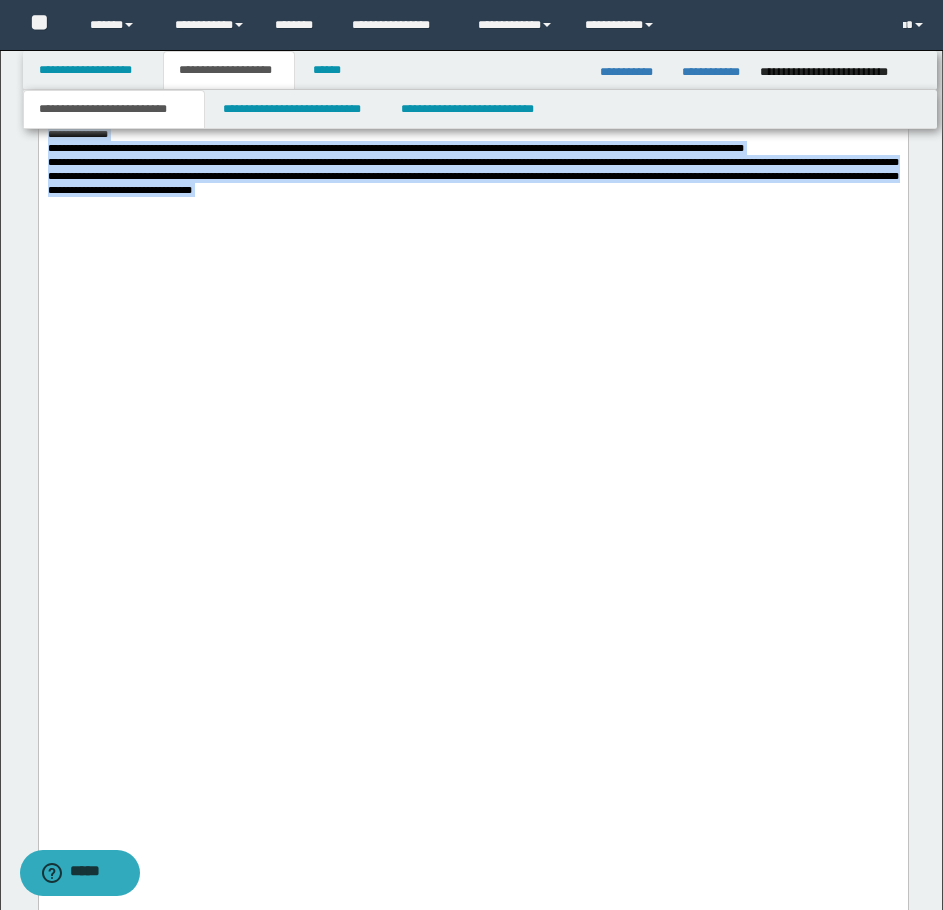 click on "**********" at bounding box center [472, -258] 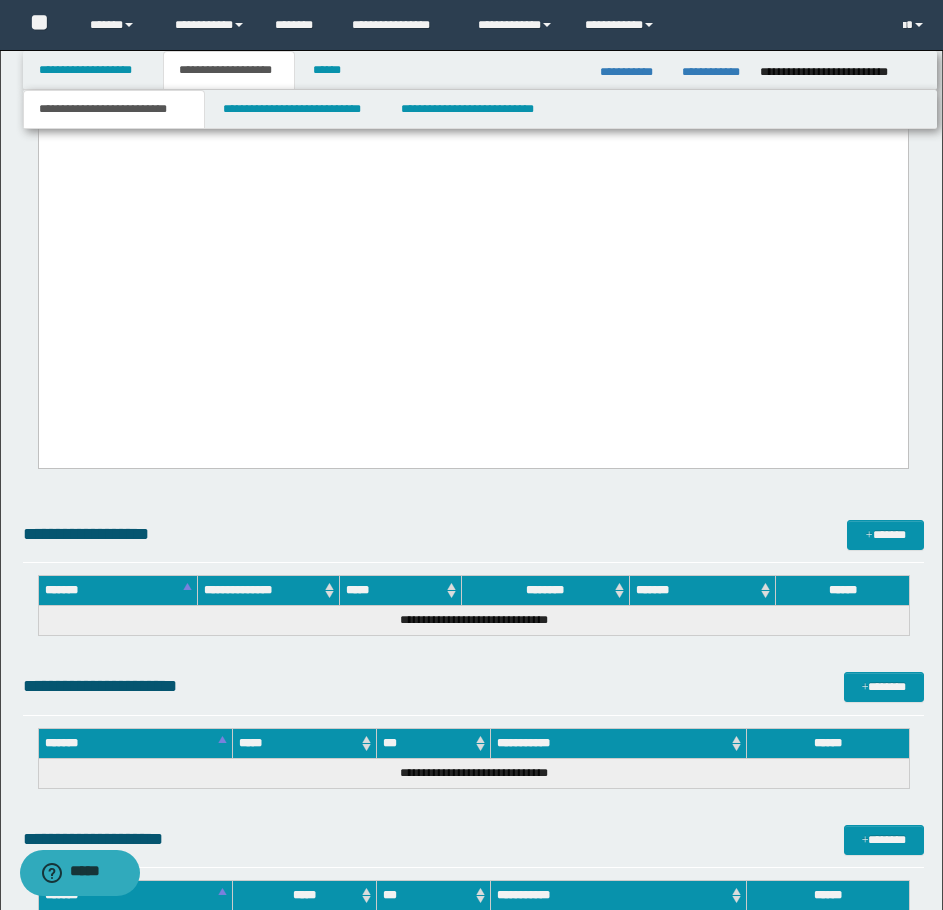 scroll, scrollTop: 7254, scrollLeft: 0, axis: vertical 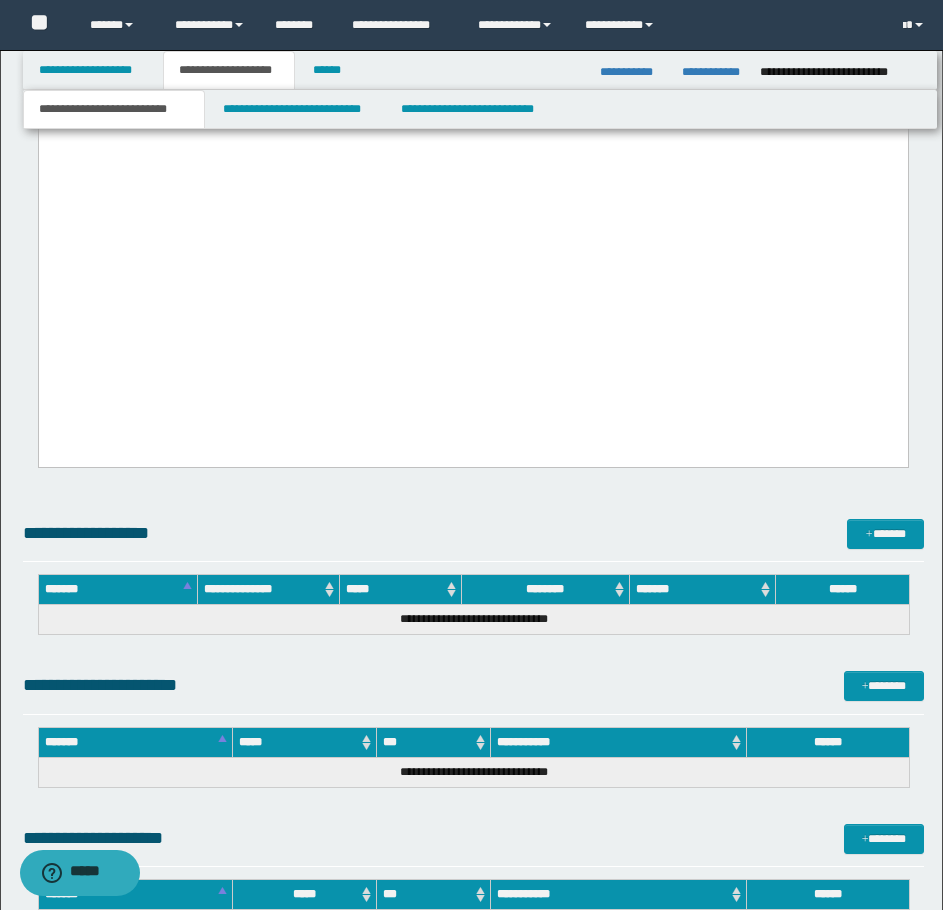 click on "**********" at bounding box center [472, -750] 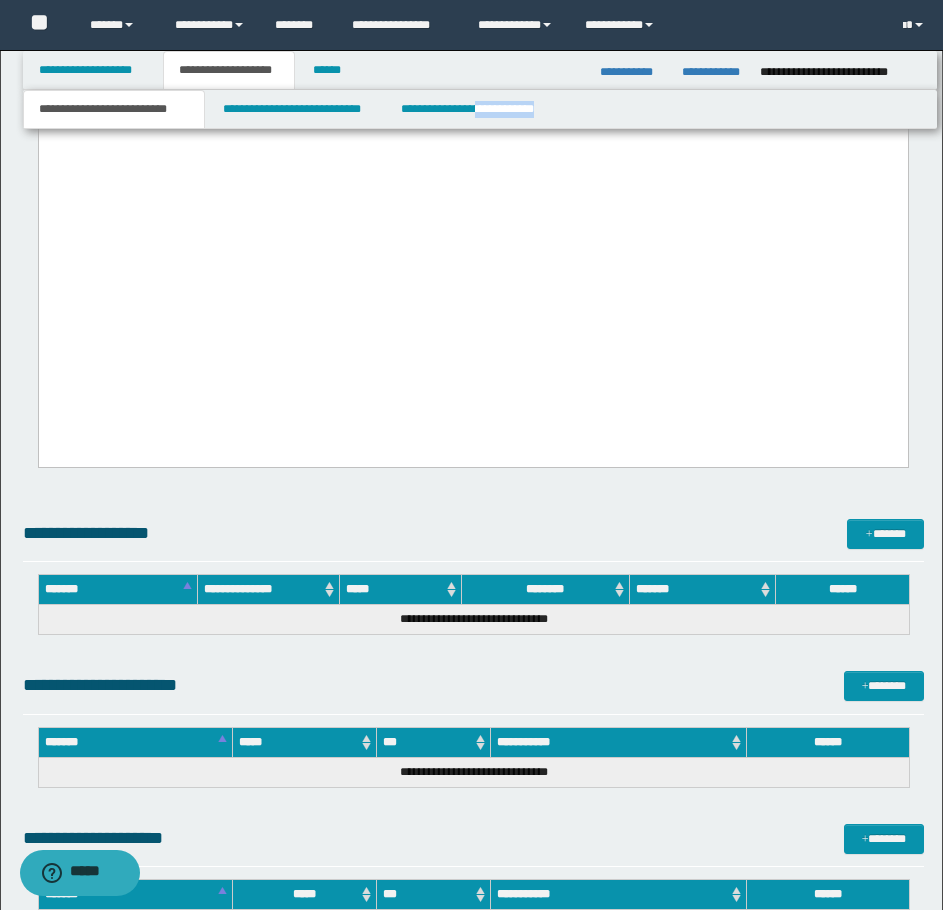 click on "**********" at bounding box center [480, 109] 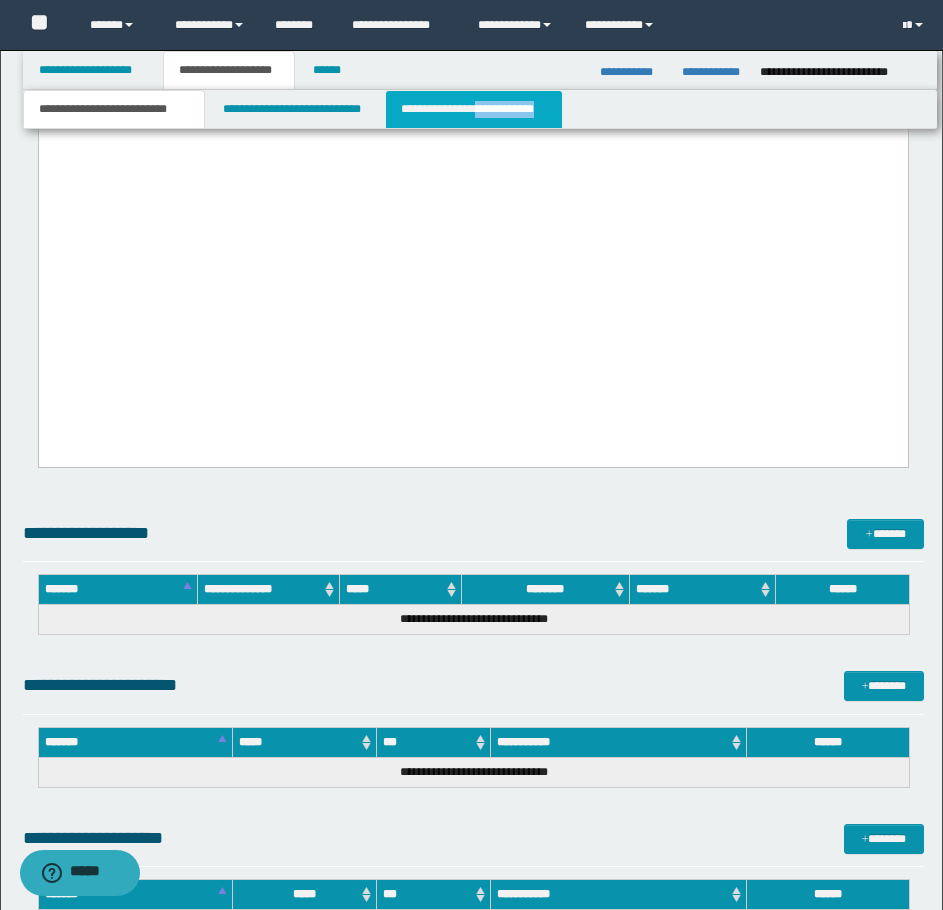 click on "**********" at bounding box center (474, 109) 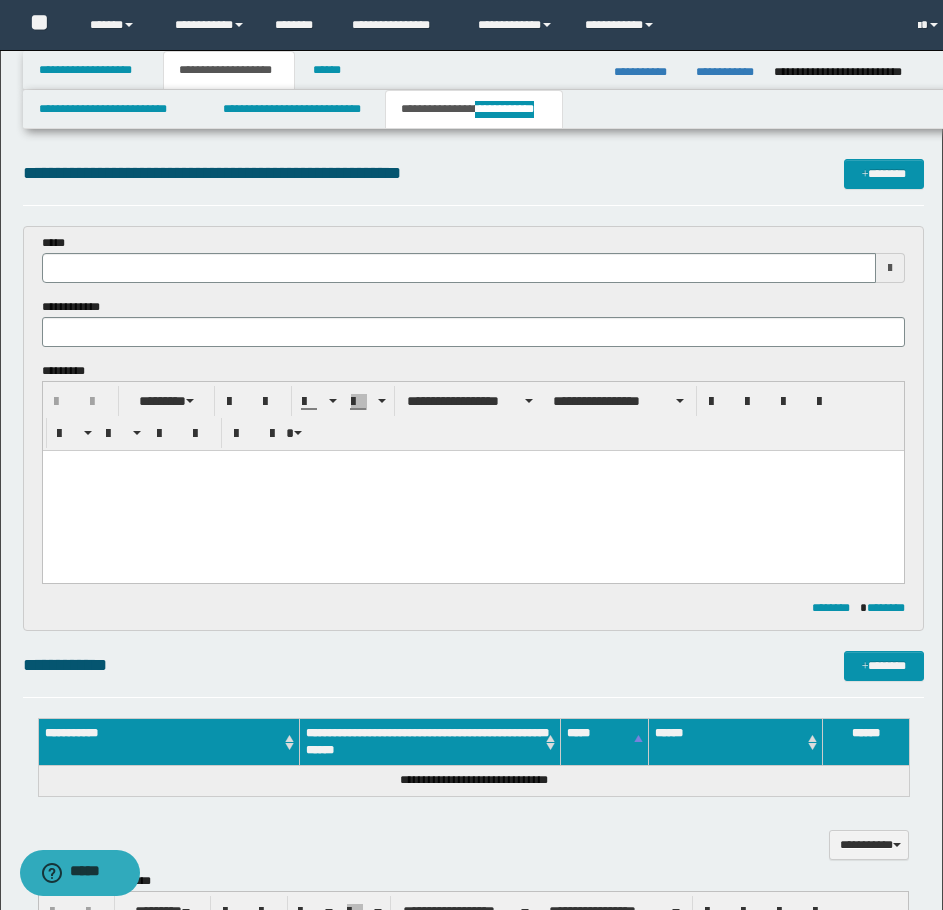 scroll, scrollTop: 0, scrollLeft: 0, axis: both 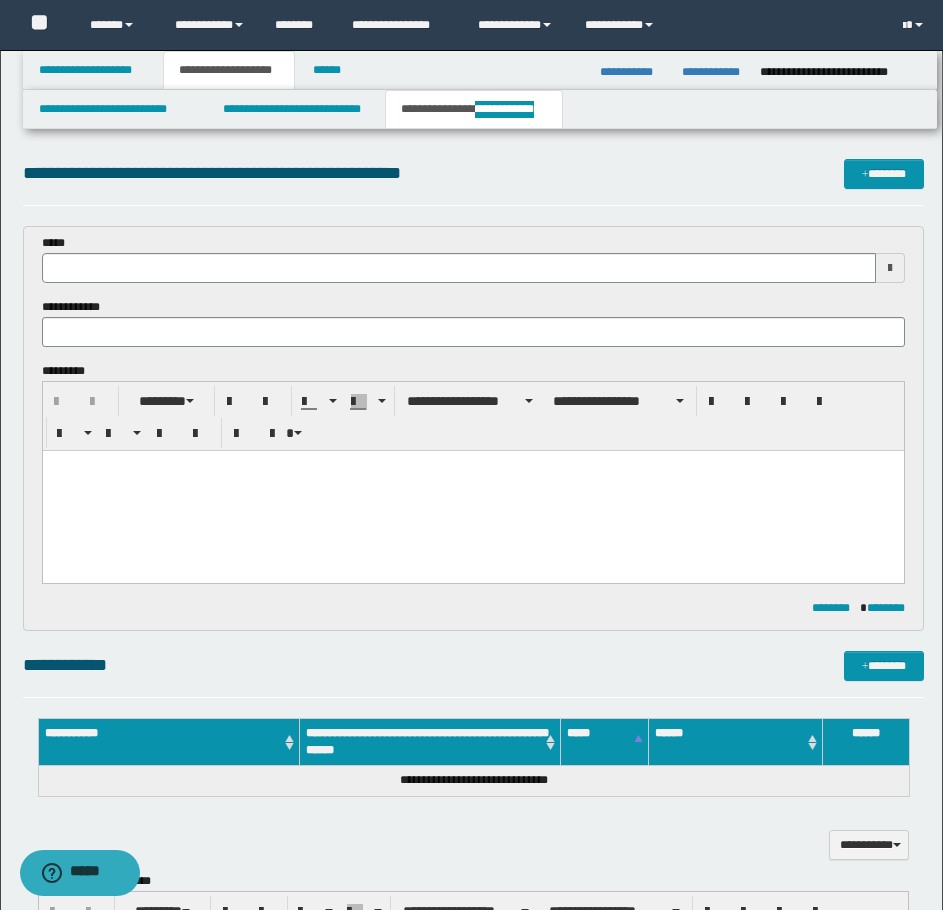 type 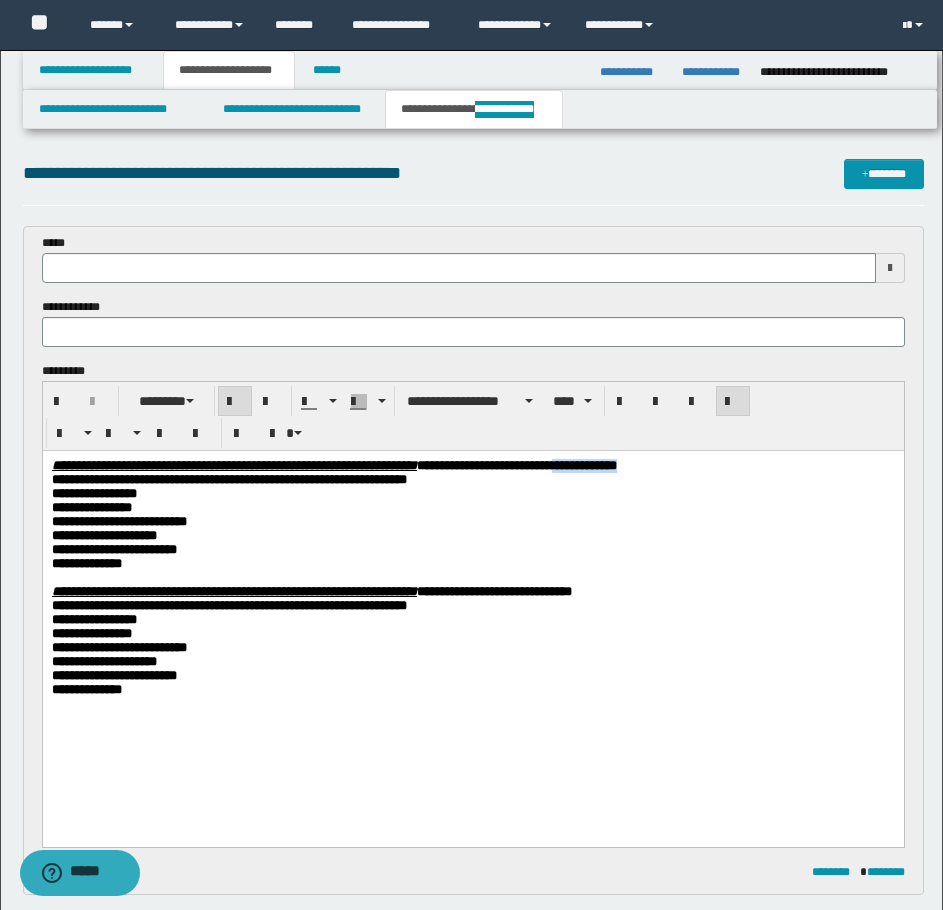 drag, startPoint x: 846, startPoint y: 470, endPoint x: 716, endPoint y: 870, distance: 420.59482 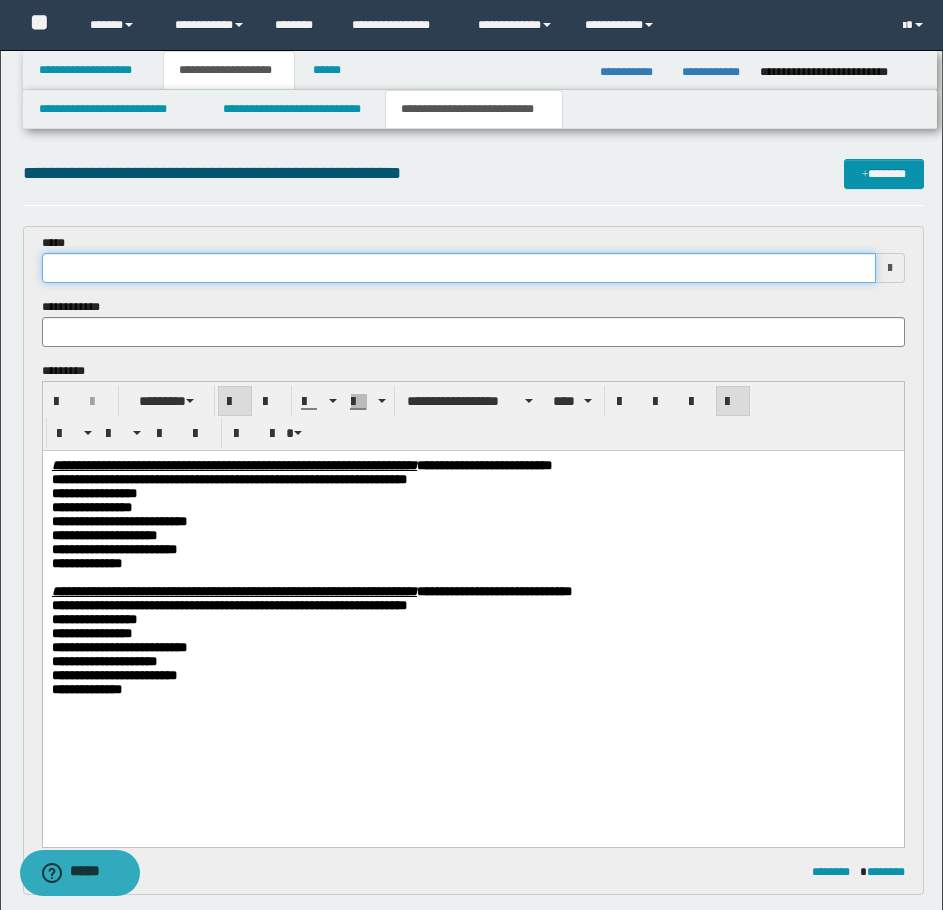 click at bounding box center [459, 268] 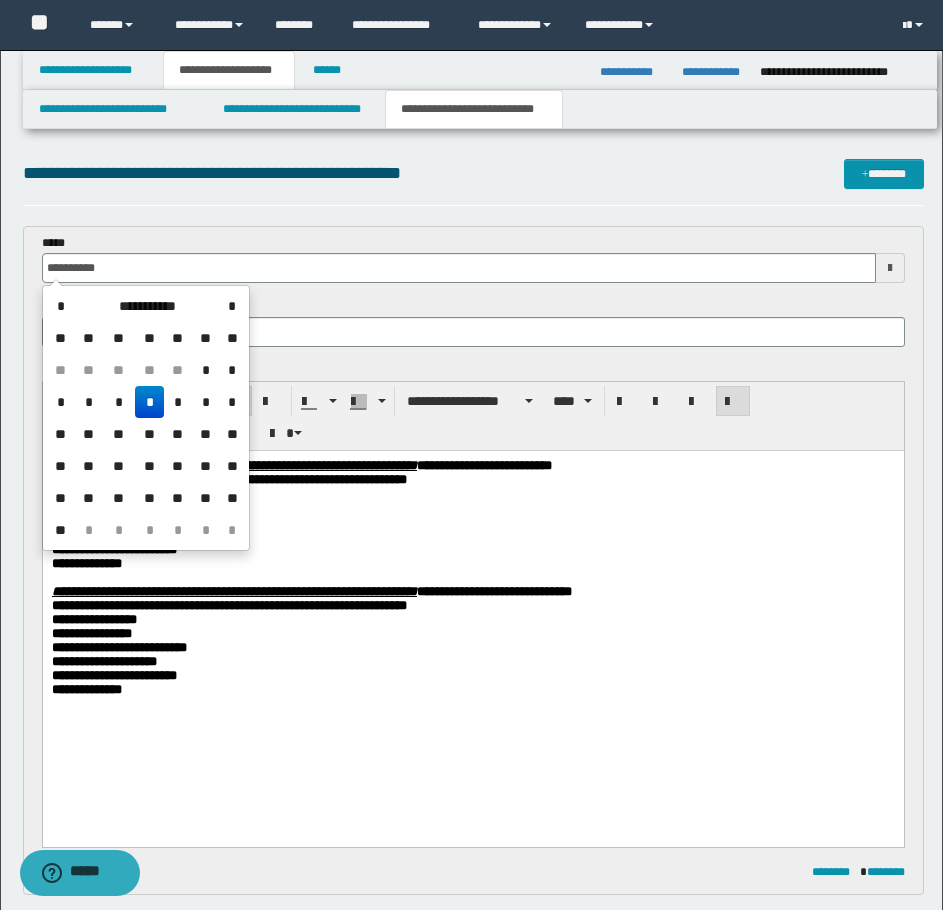 click on "*" at bounding box center (149, 402) 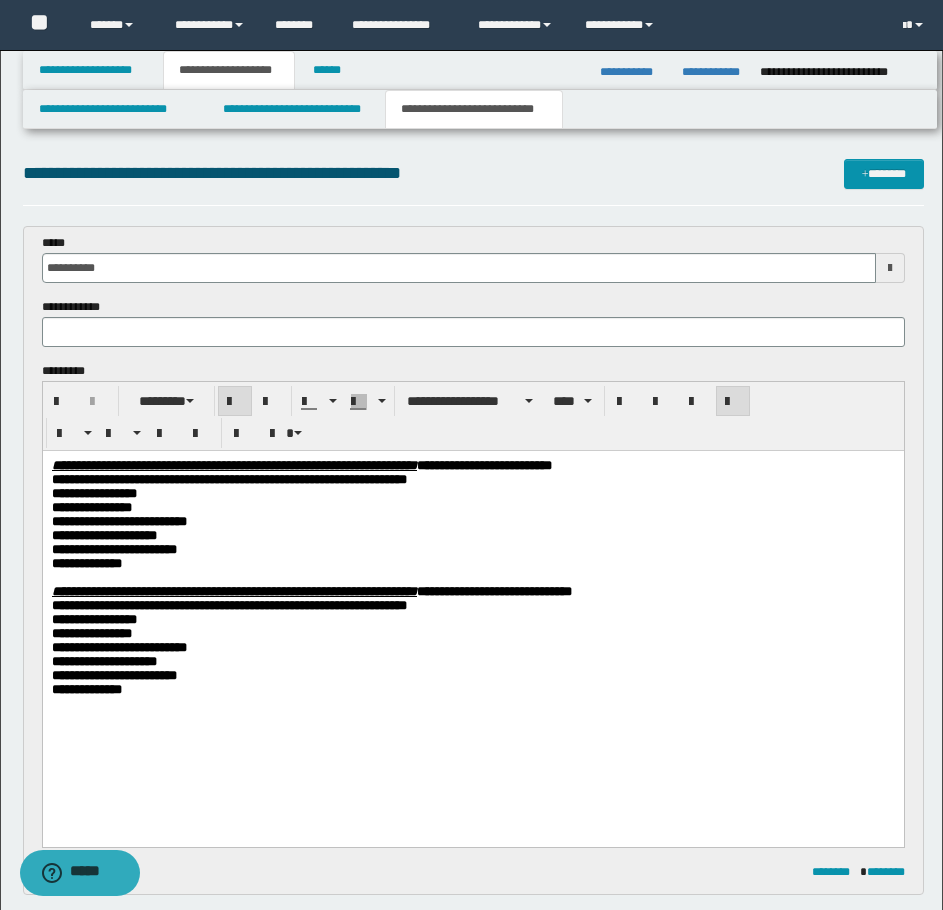 click on "**********" at bounding box center [472, 508] 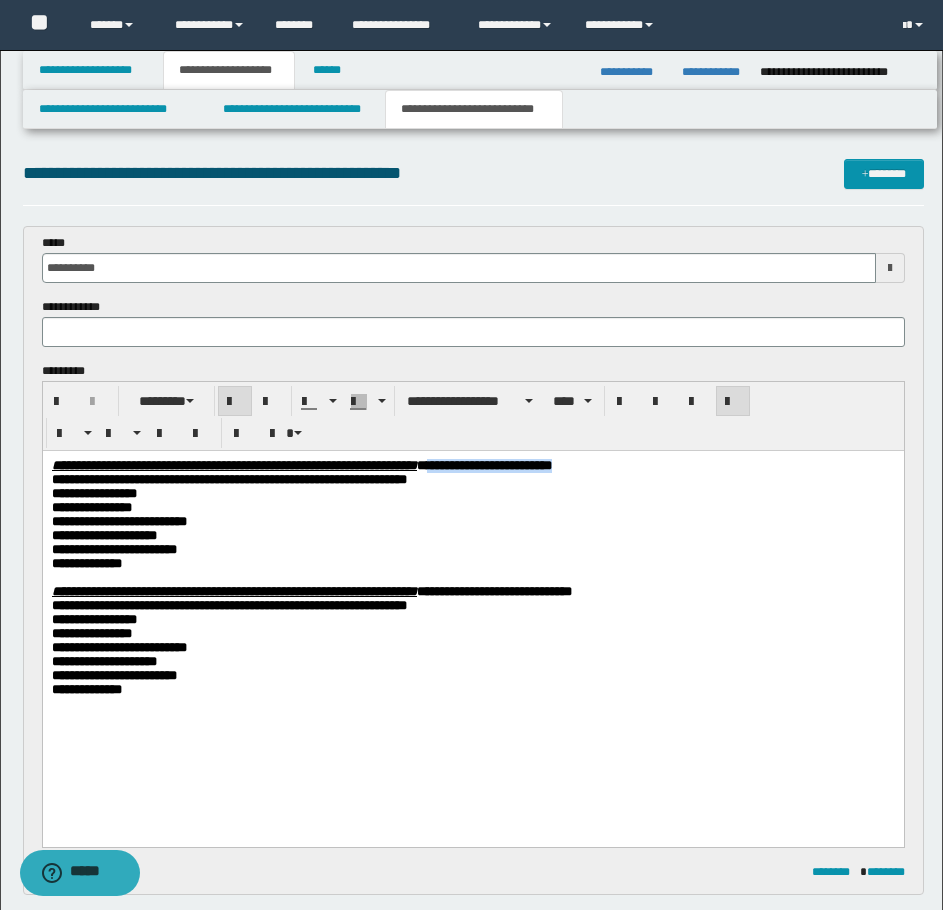 drag, startPoint x: 771, startPoint y: 473, endPoint x: 624, endPoint y: 470, distance: 147.03061 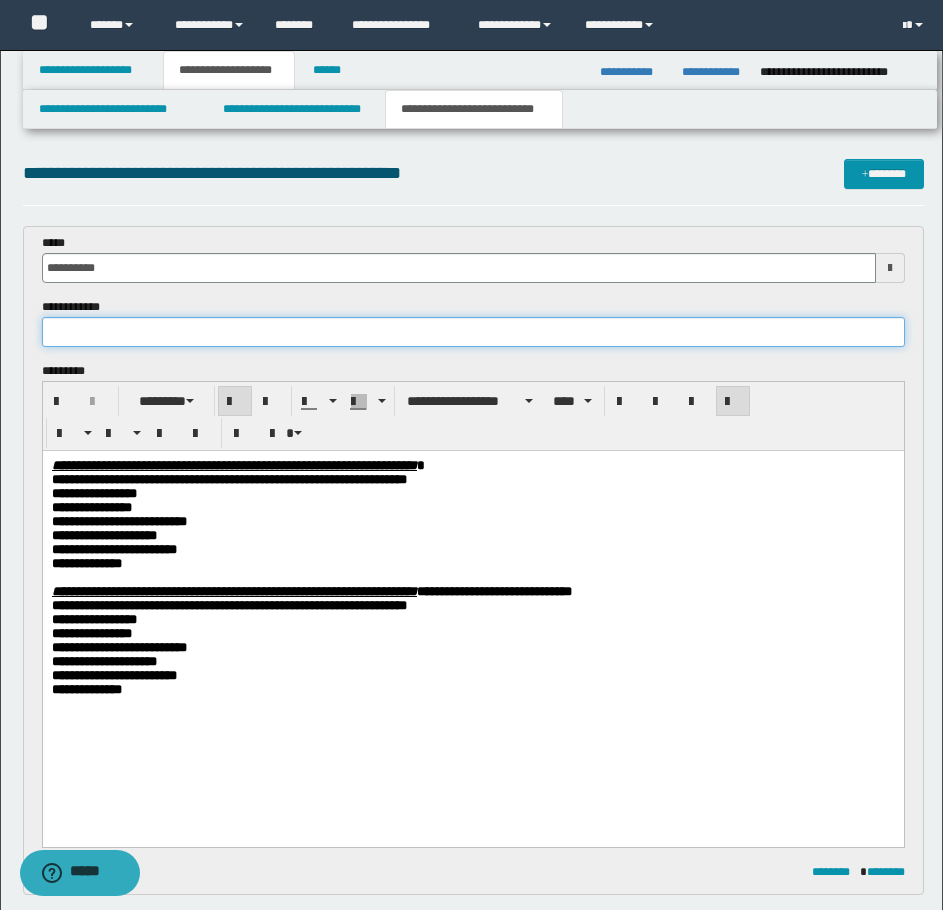 click at bounding box center [473, 332] 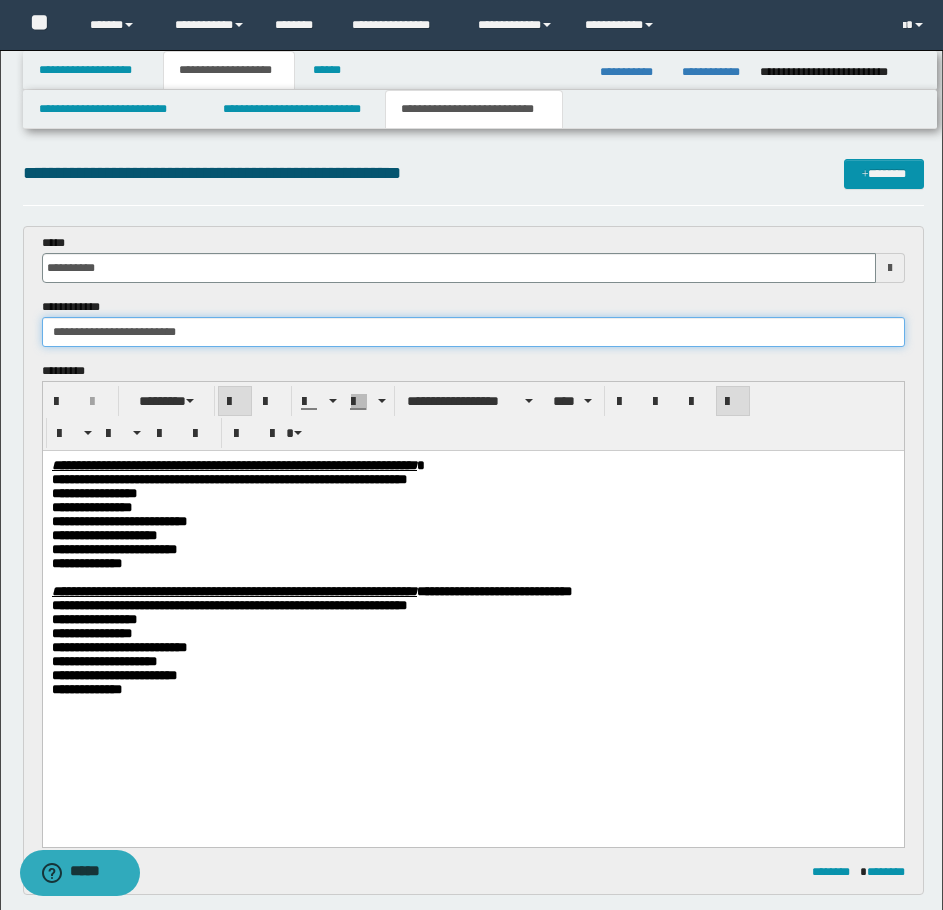 type on "**********" 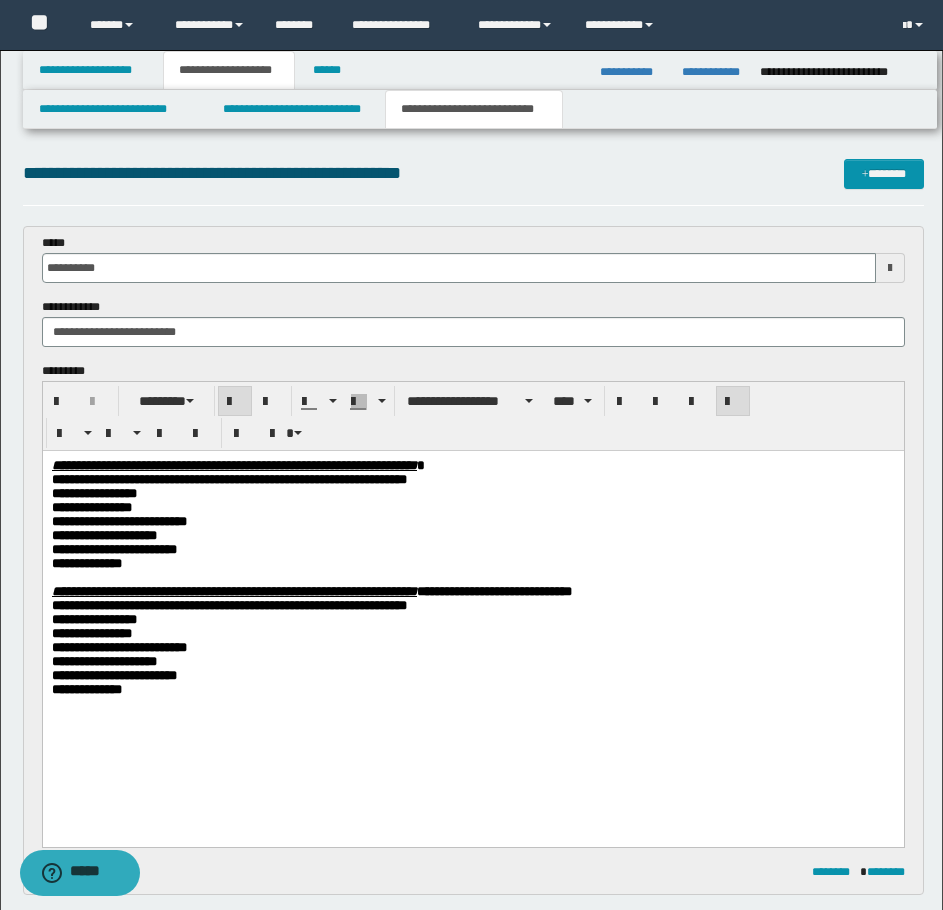 click on "**********" at bounding box center [472, 564] 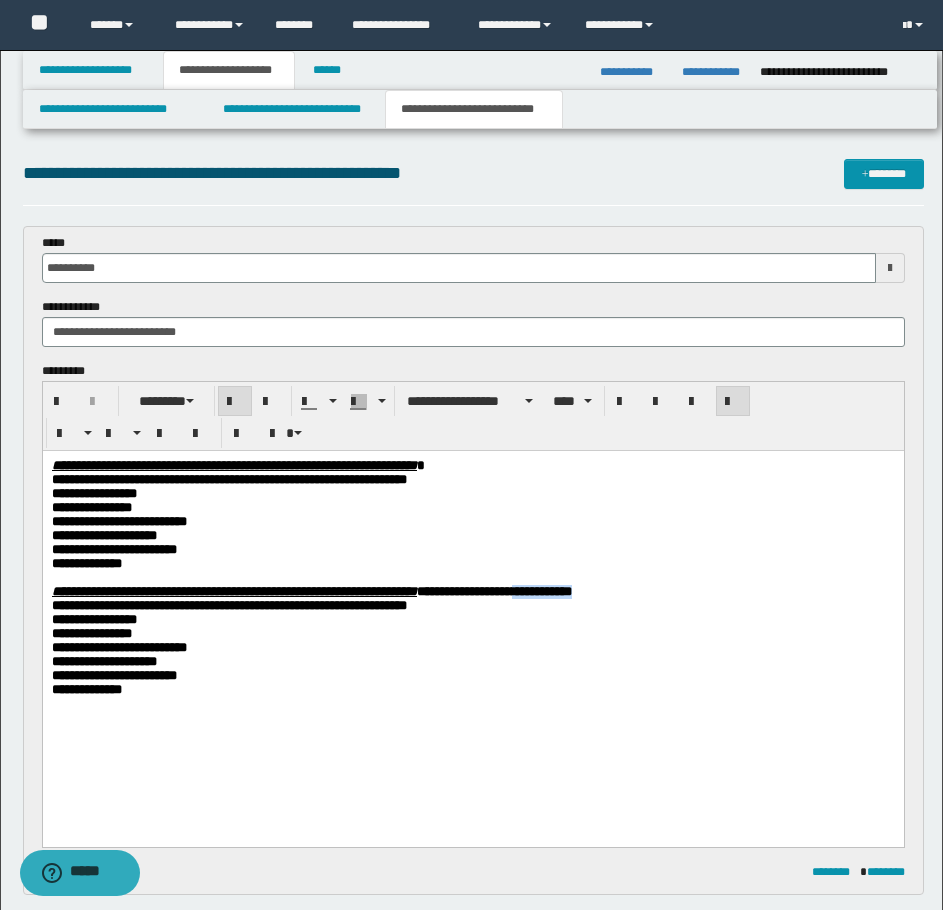 drag, startPoint x: 812, startPoint y: 606, endPoint x: 727, endPoint y: 612, distance: 85.2115 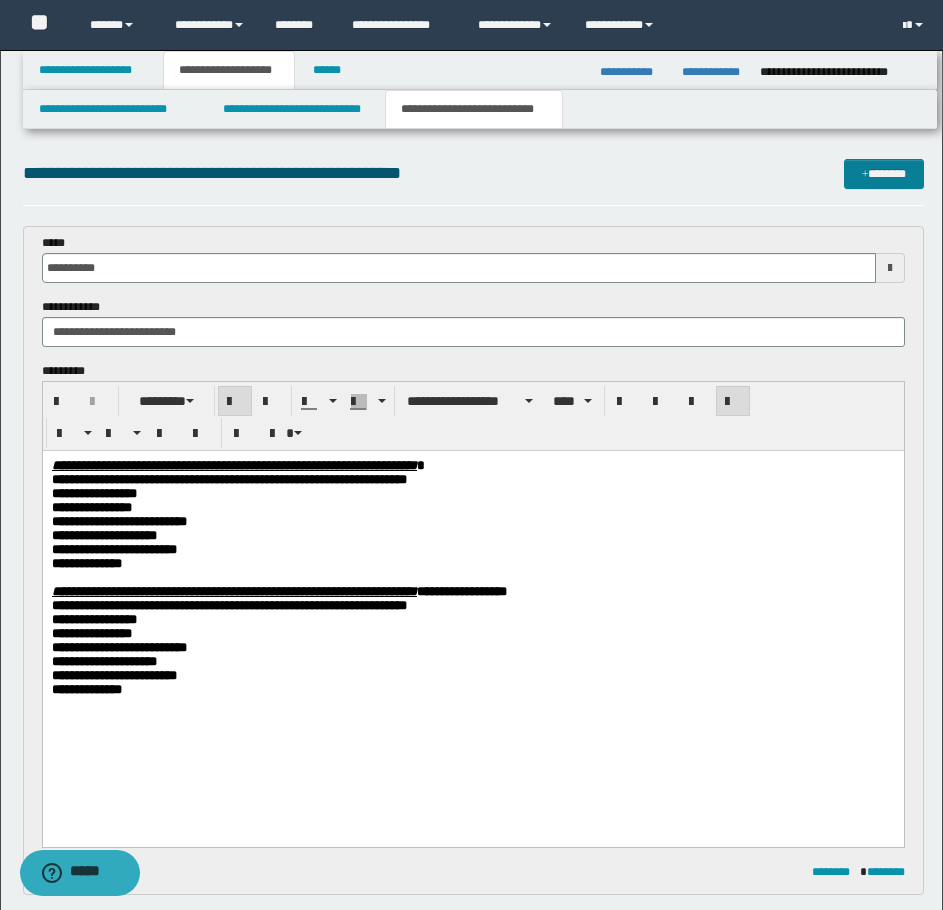 click on "*******" at bounding box center [884, 174] 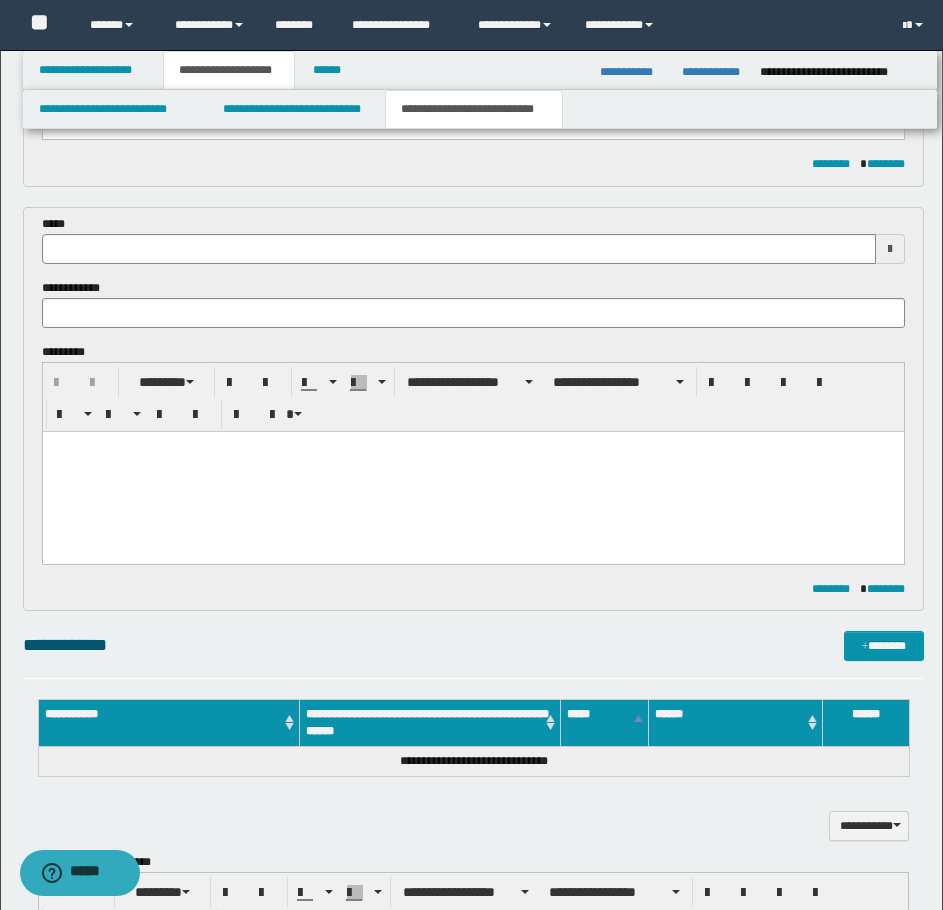 scroll, scrollTop: 642, scrollLeft: 0, axis: vertical 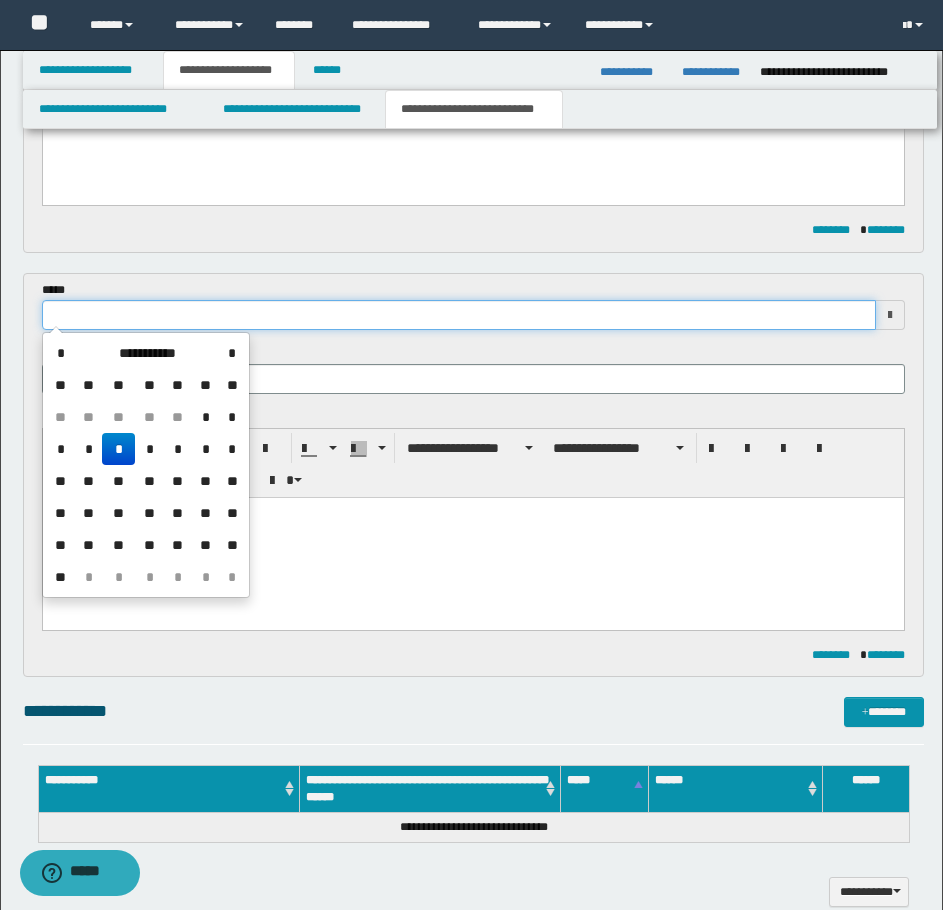 click at bounding box center (459, 315) 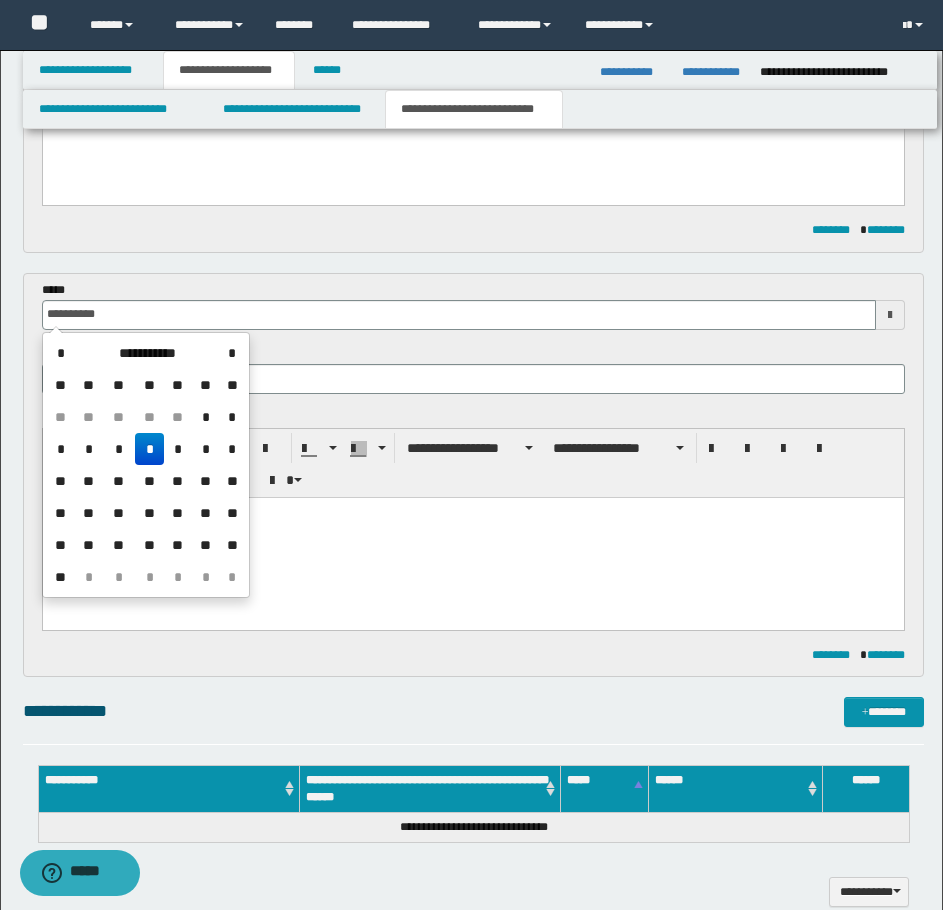 click on "*" at bounding box center (149, 449) 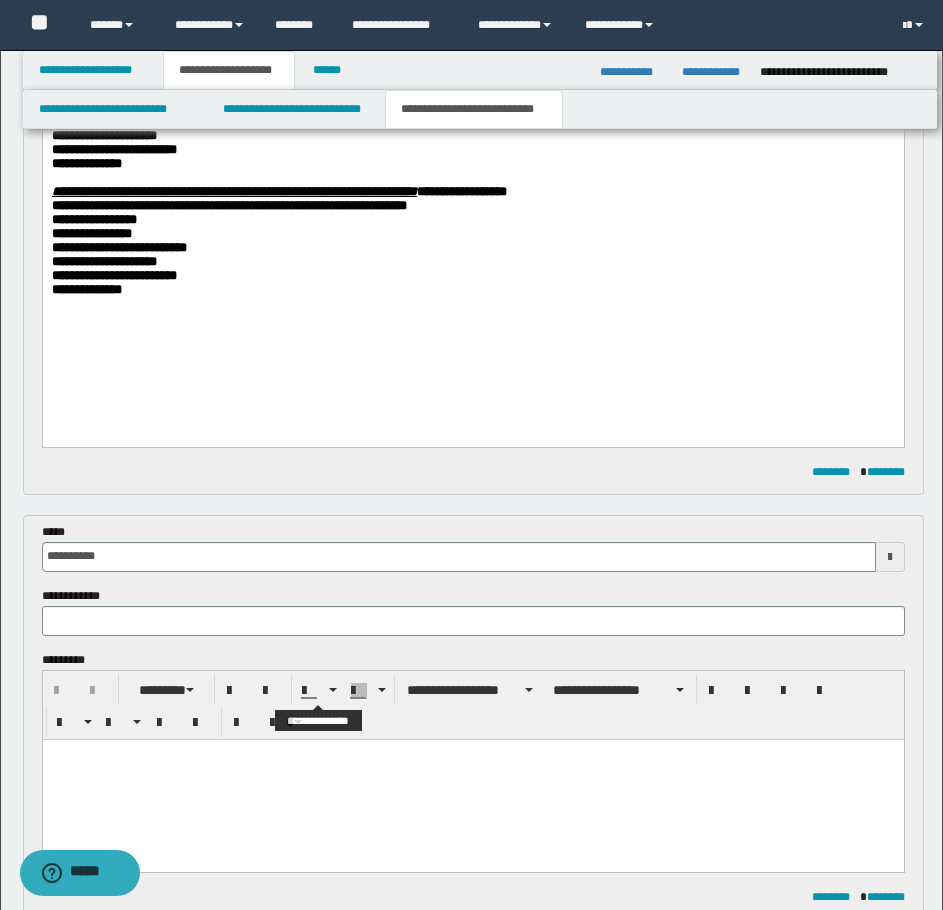 scroll, scrollTop: 342, scrollLeft: 0, axis: vertical 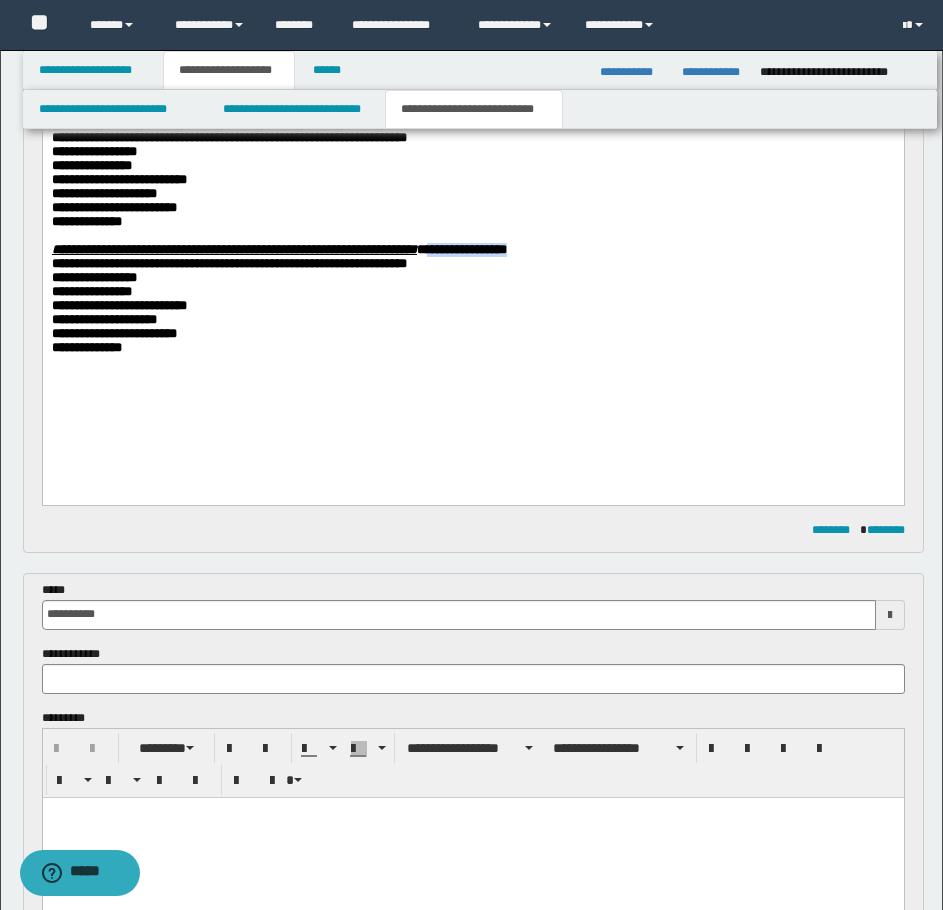 drag, startPoint x: 727, startPoint y: 267, endPoint x: 619, endPoint y: 272, distance: 108.11568 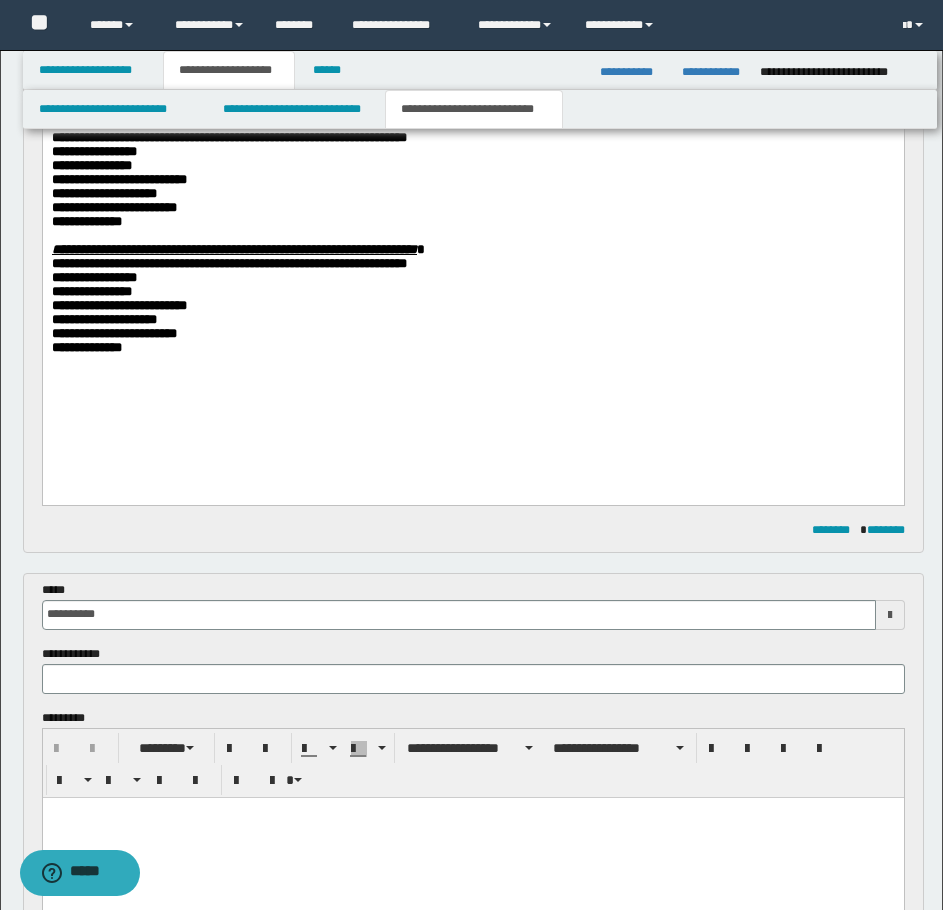 click on "**********" at bounding box center [473, 645] 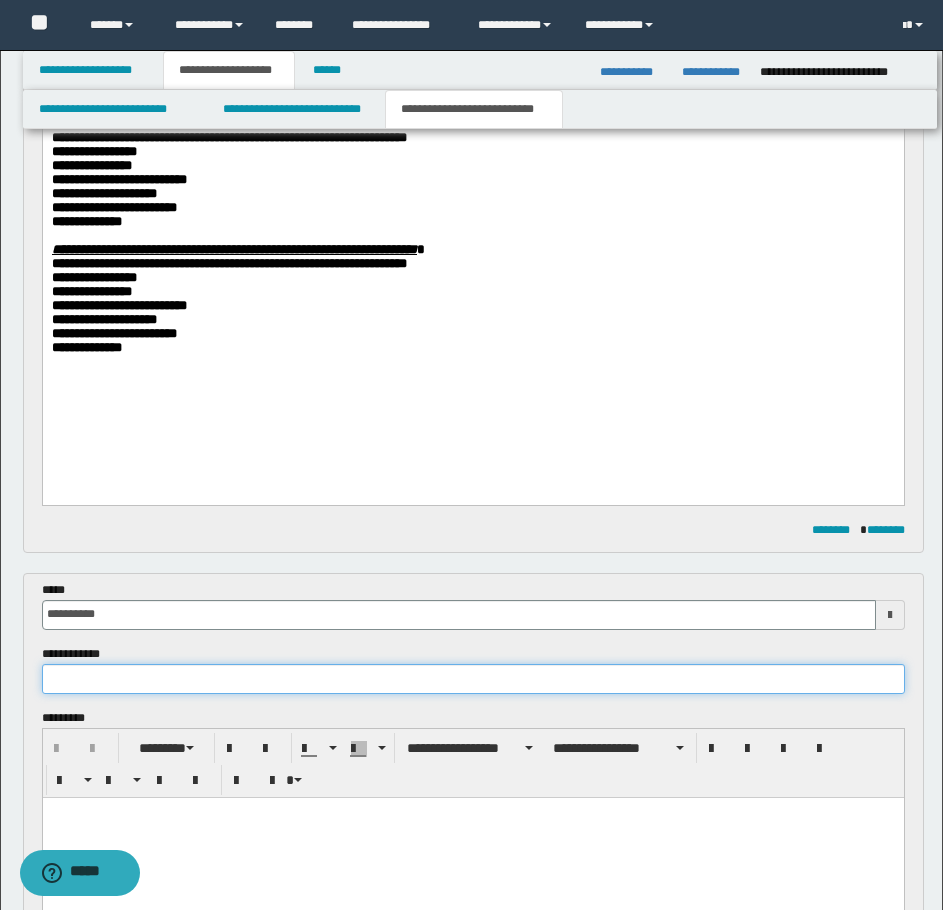 click at bounding box center [473, 679] 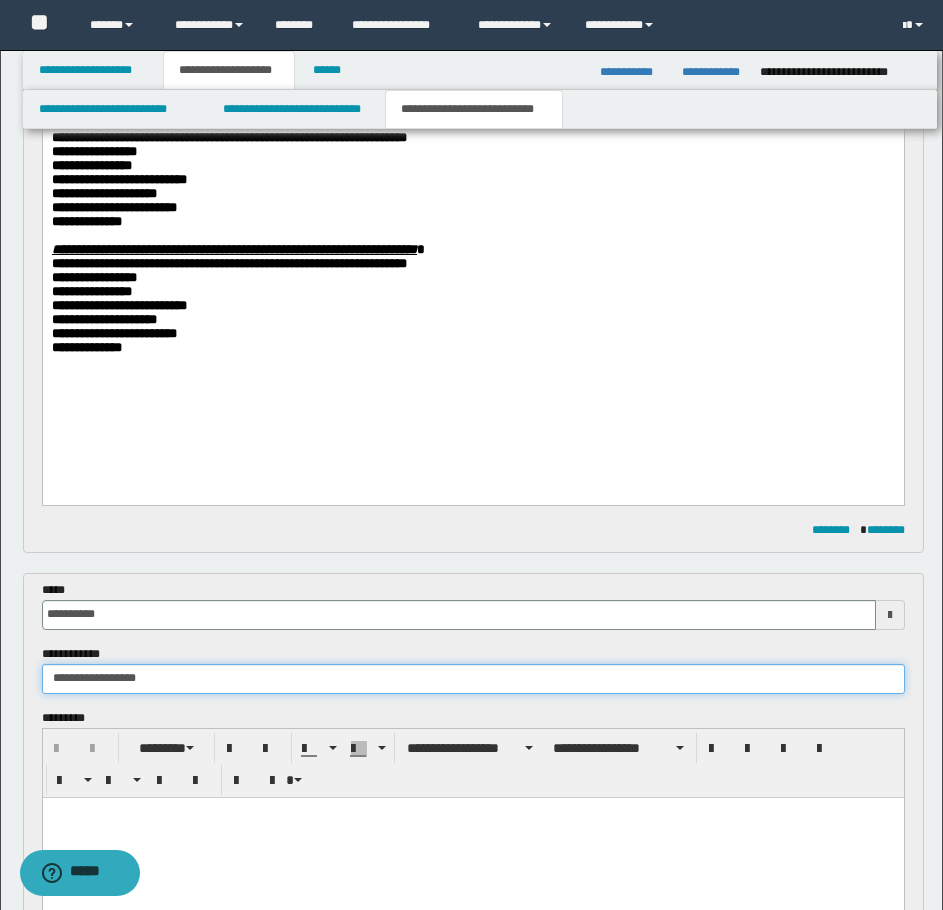 type on "**********" 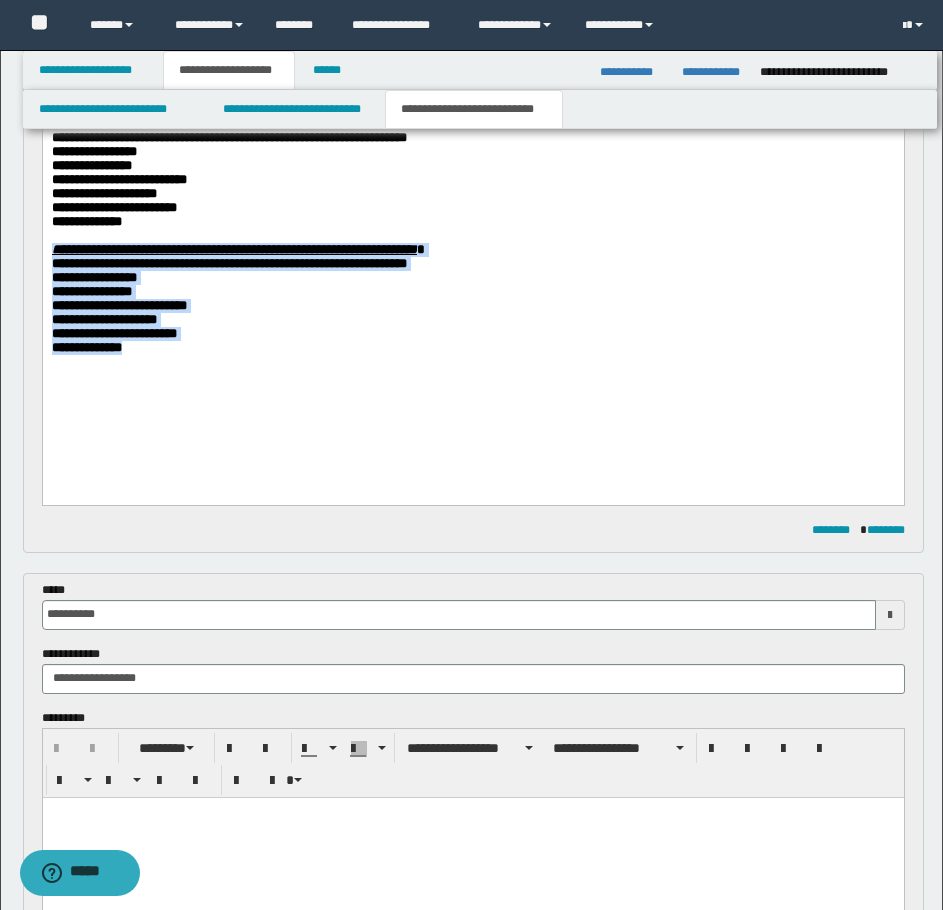 drag, startPoint x: 45, startPoint y: 287, endPoint x: 83, endPoint y: 381, distance: 101.390335 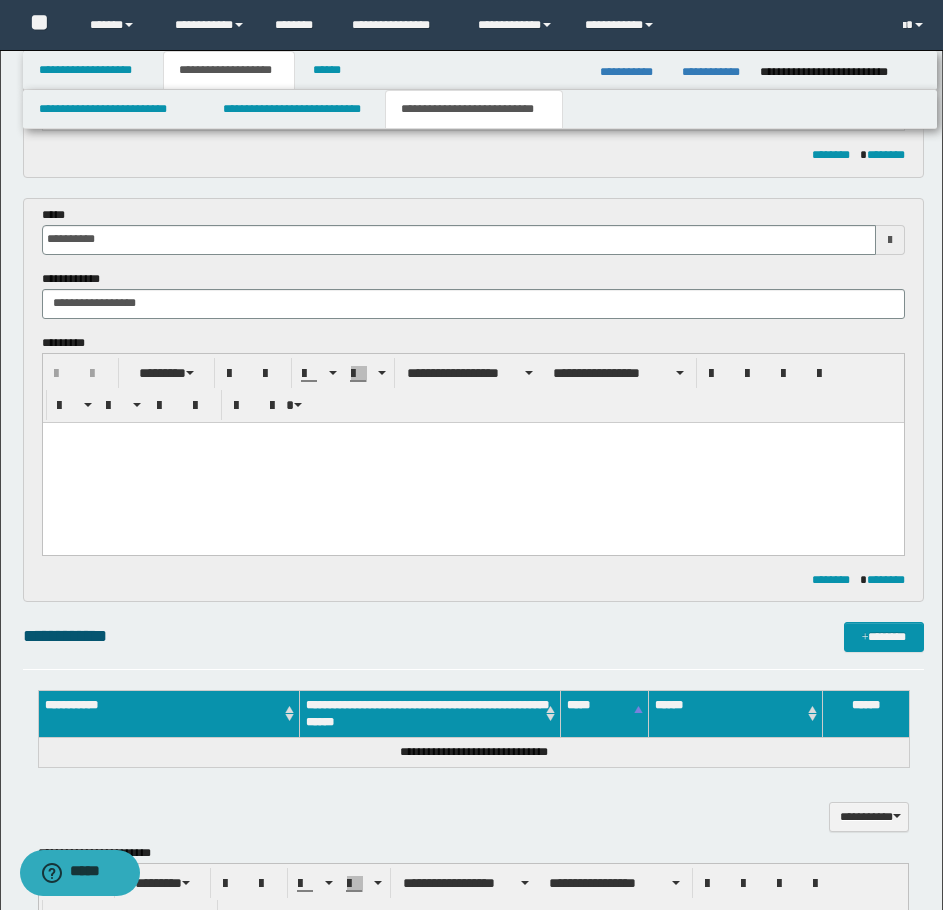 scroll, scrollTop: 642, scrollLeft: 0, axis: vertical 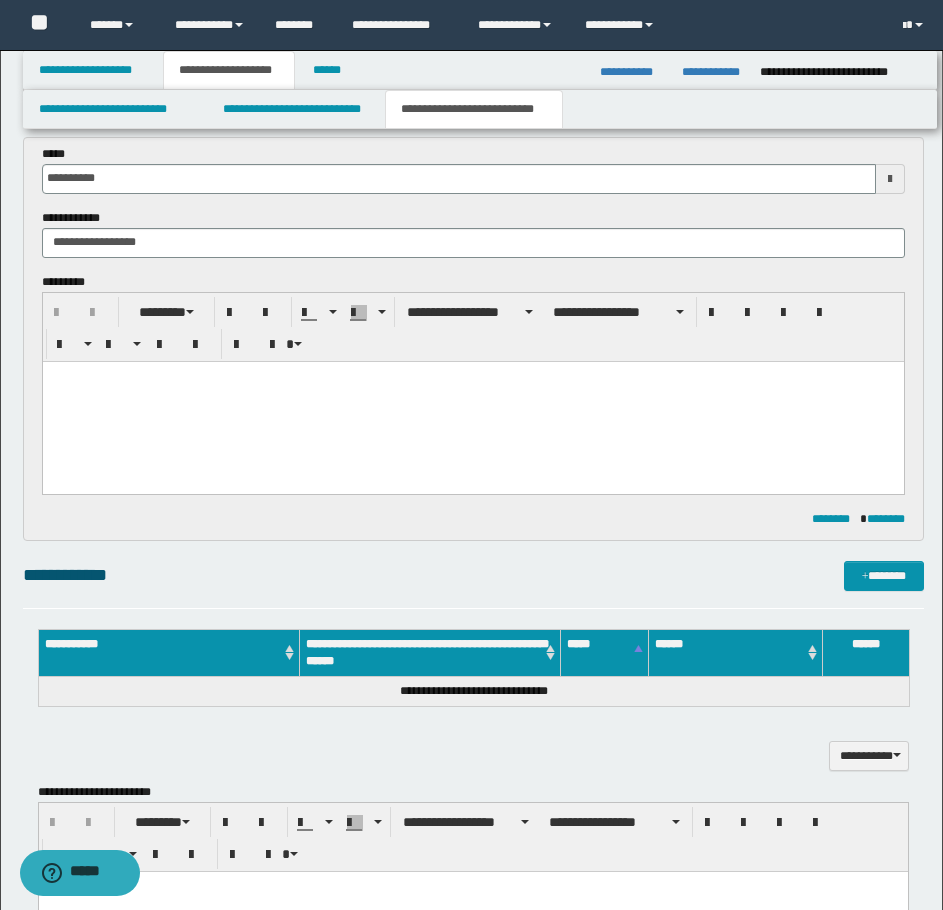 click at bounding box center [472, 401] 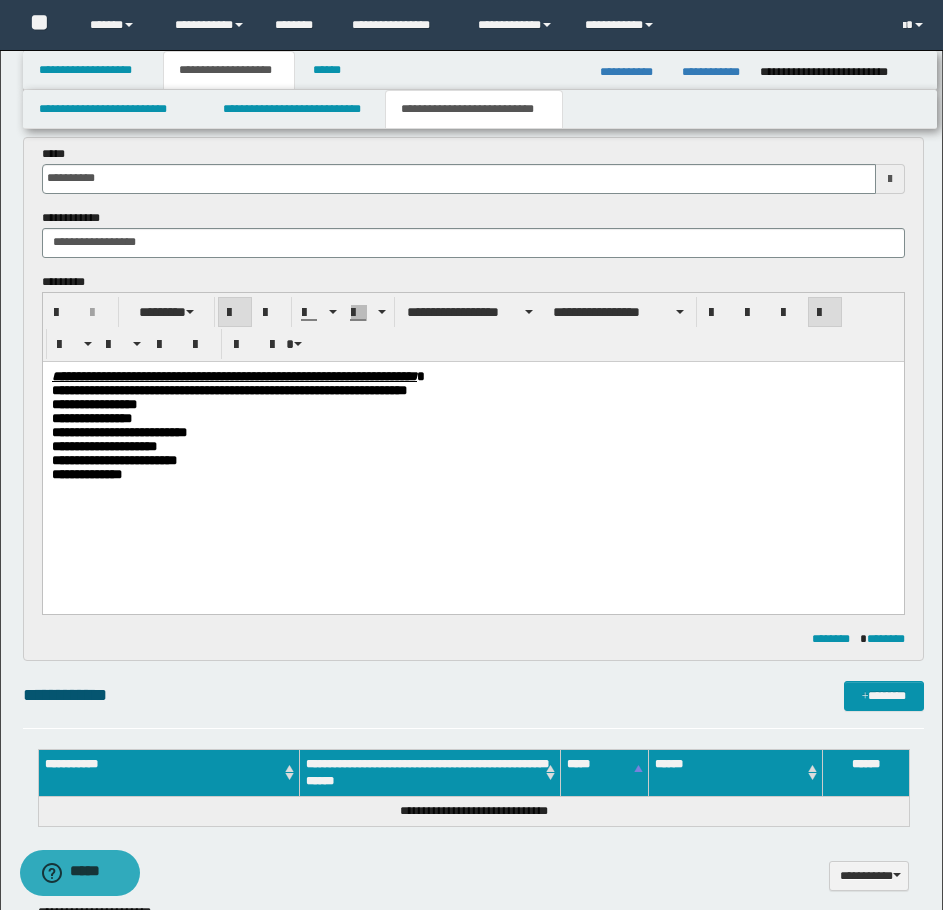 click on "**********" at bounding box center [472, 474] 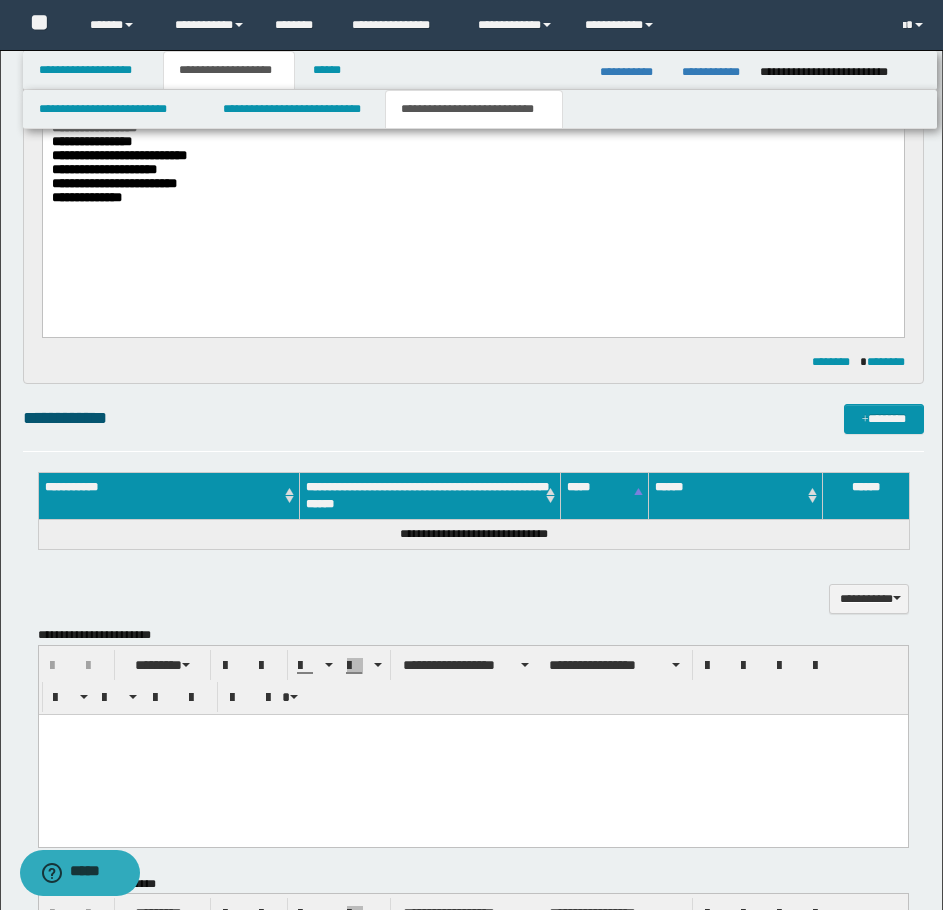 scroll, scrollTop: 1478, scrollLeft: 0, axis: vertical 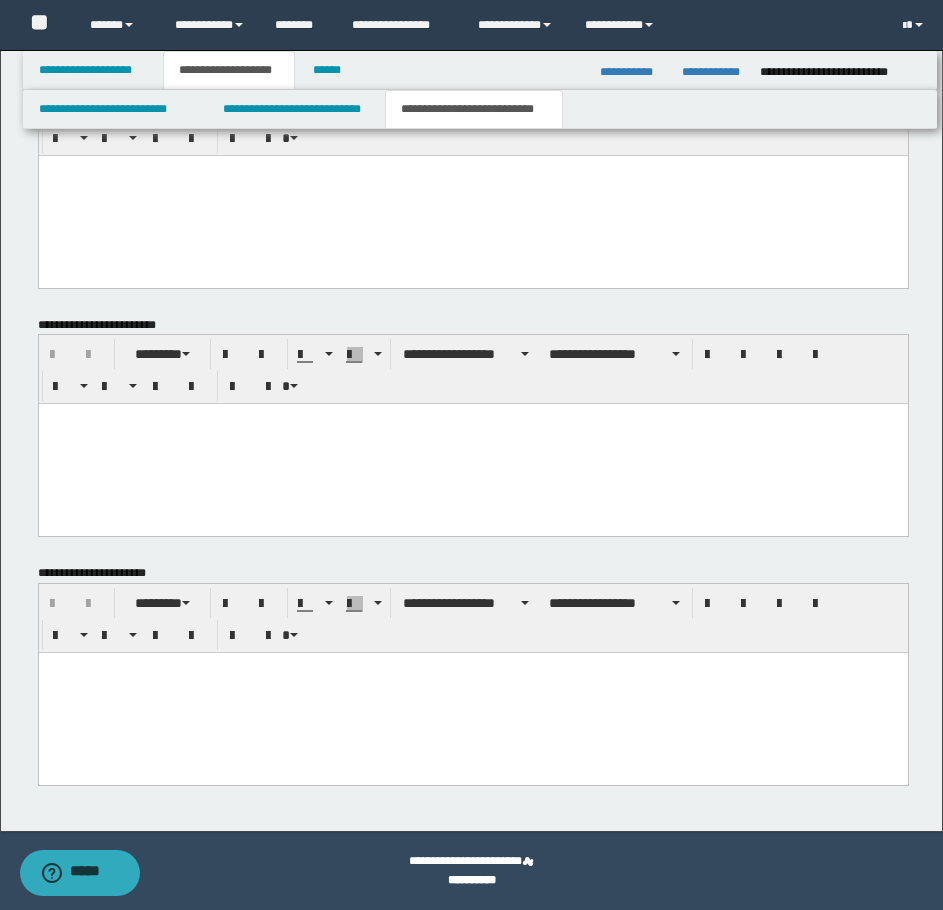 click at bounding box center (472, 693) 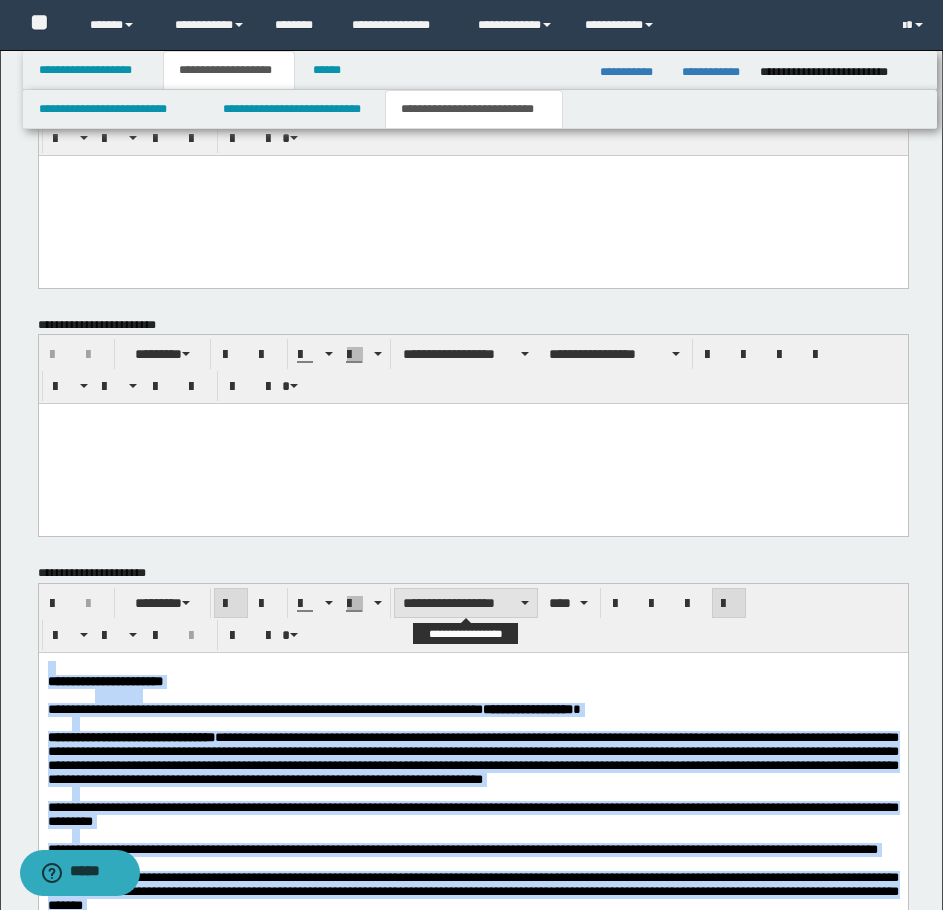 click on "**********" at bounding box center (466, 603) 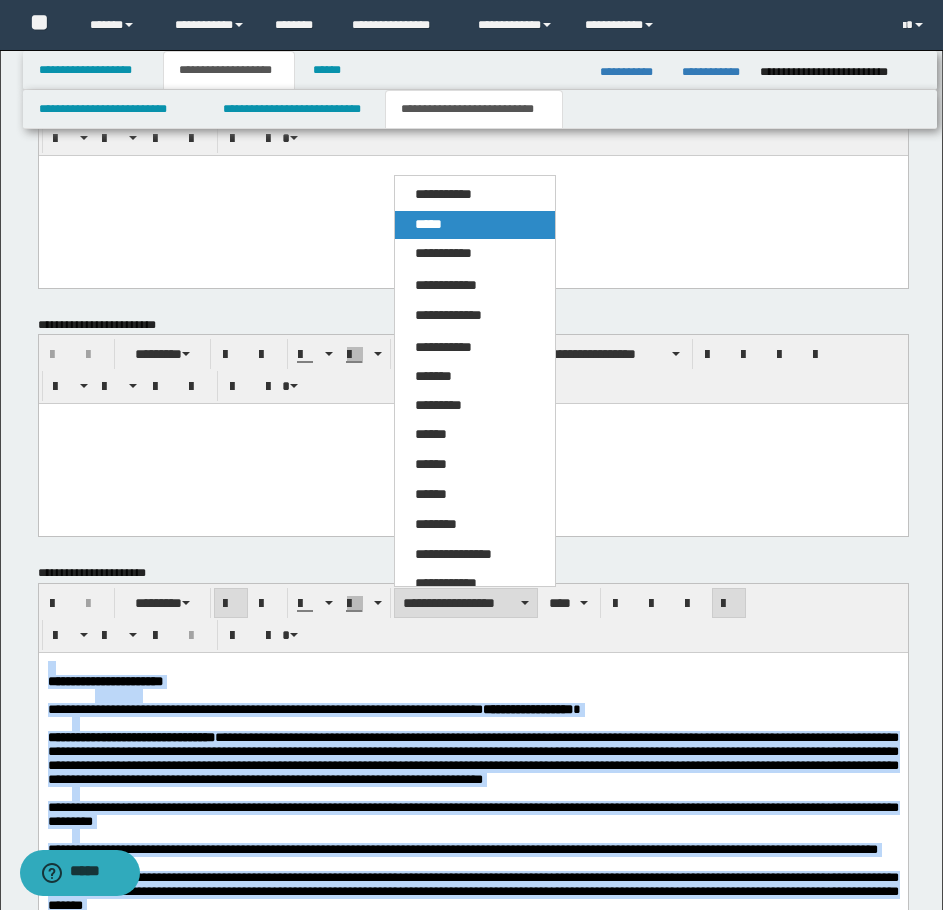 click on "*****" at bounding box center (428, 224) 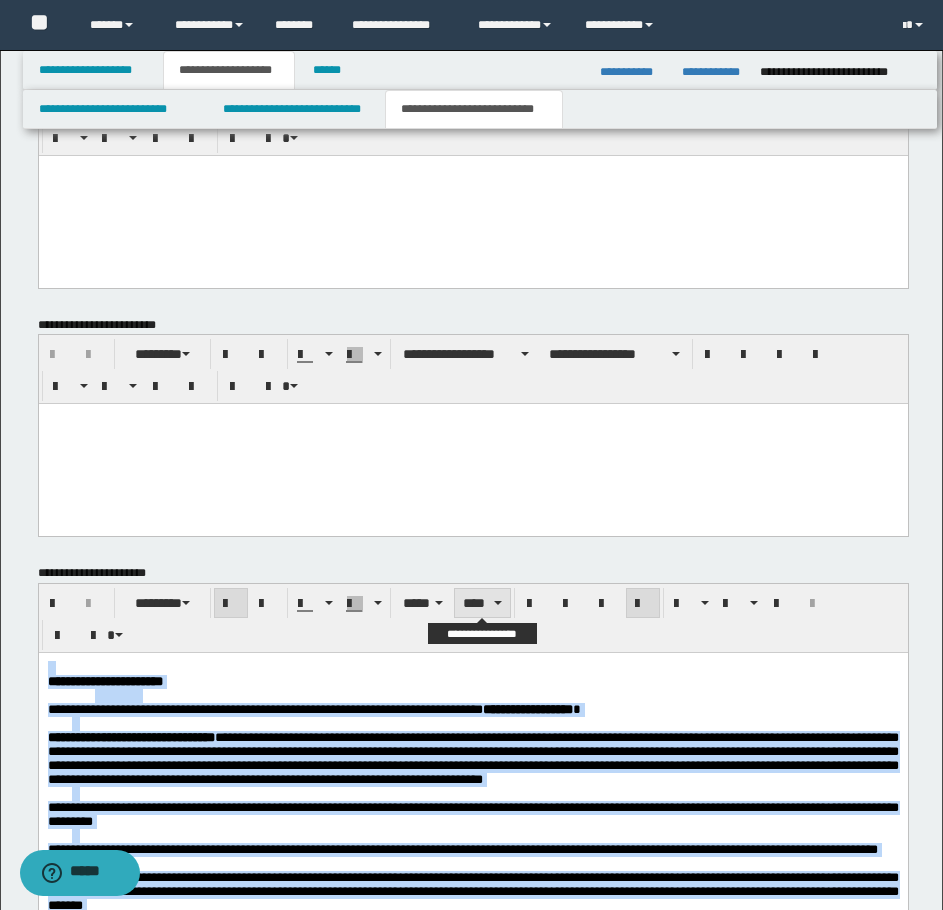 click on "****" at bounding box center [482, 603] 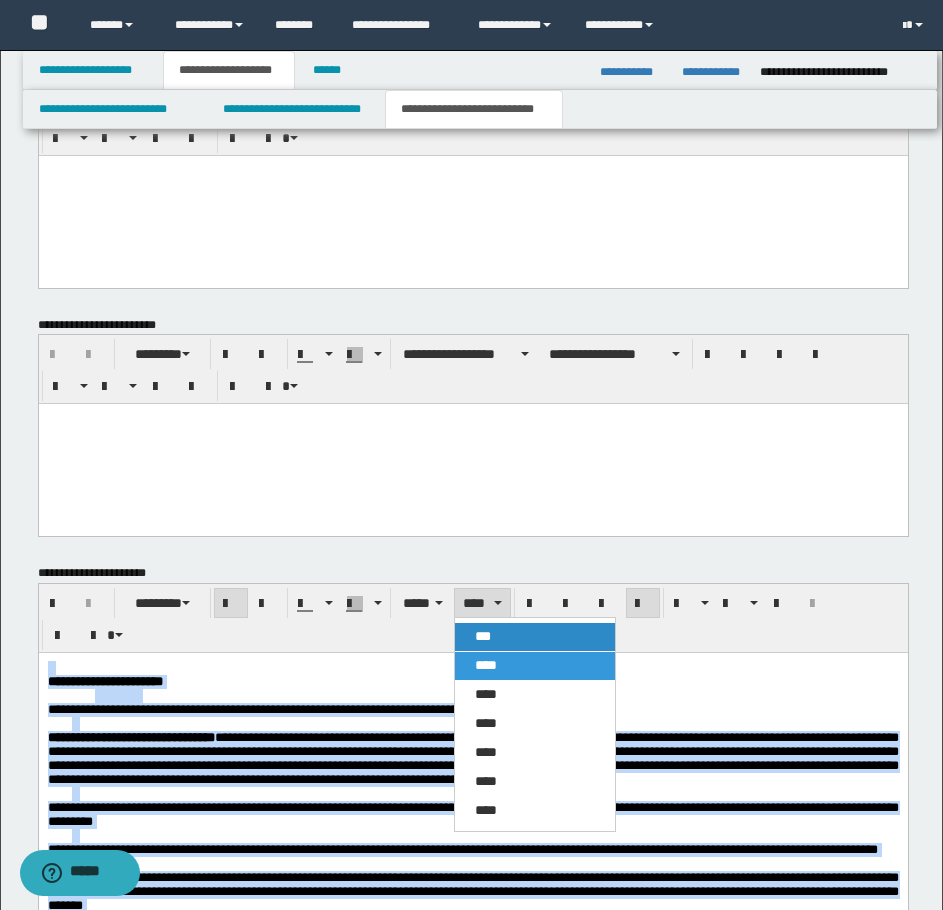 click on "***" at bounding box center (535, 637) 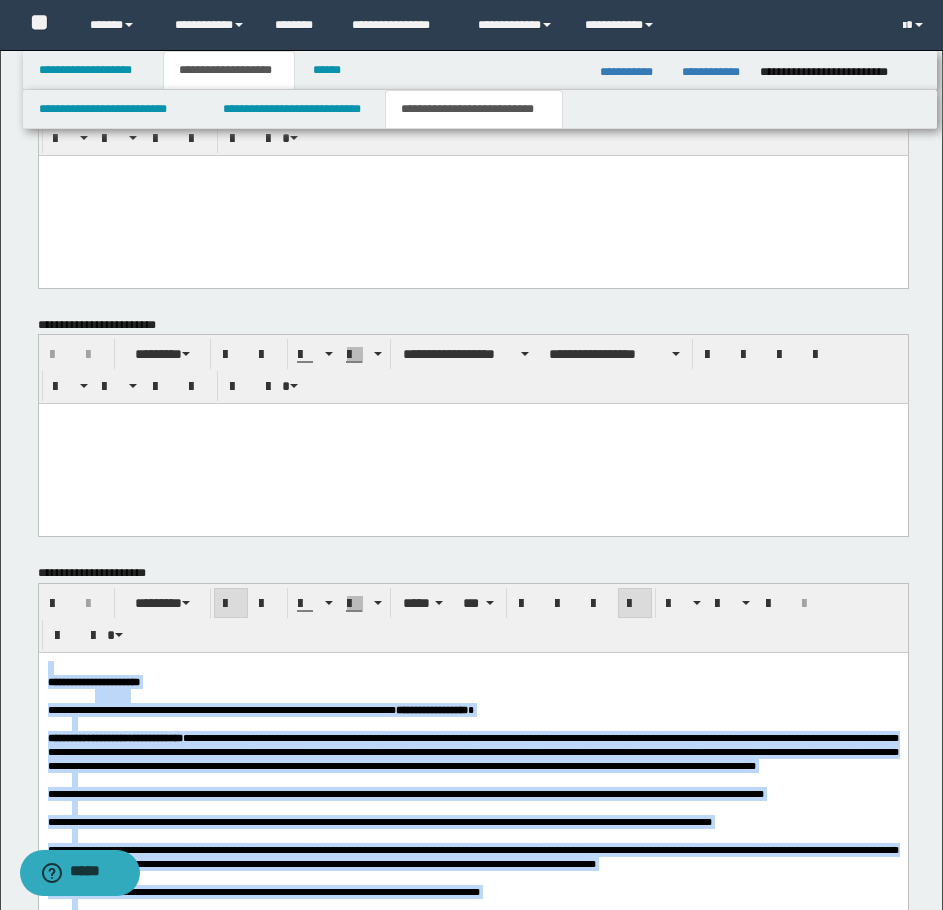 click at bounding box center [635, 604] 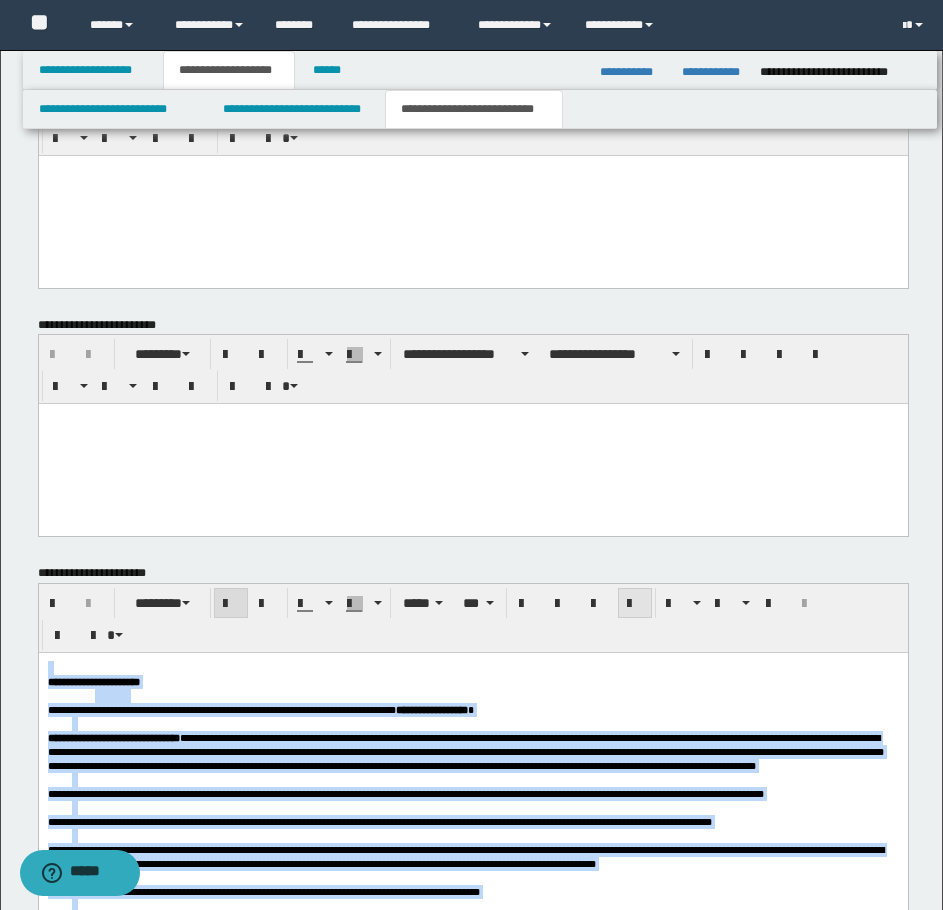 click at bounding box center (635, 604) 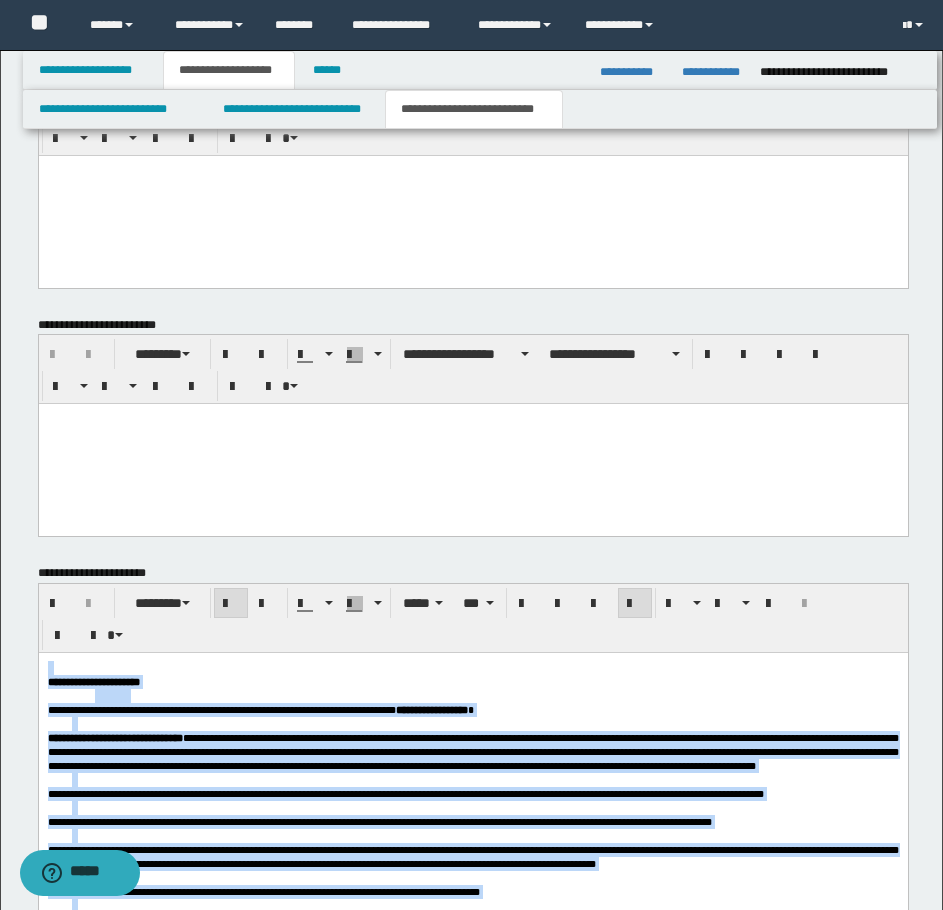 click on "**********" at bounding box center (472, 752) 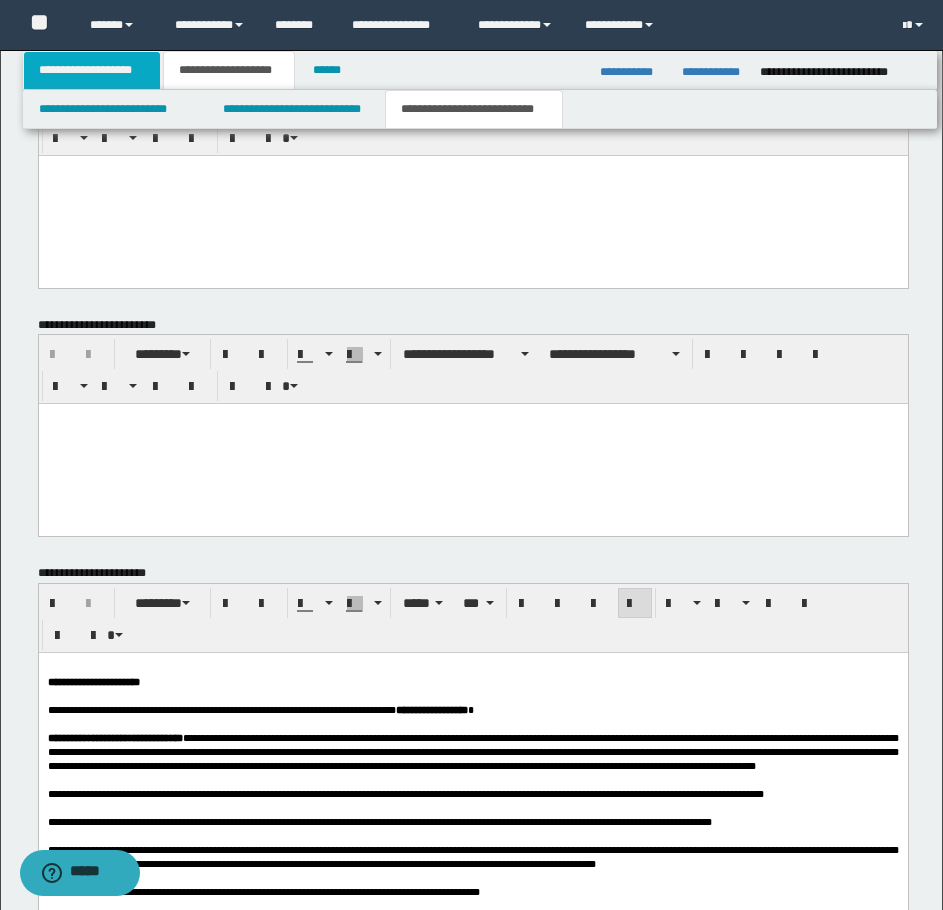 click on "**********" at bounding box center [92, 70] 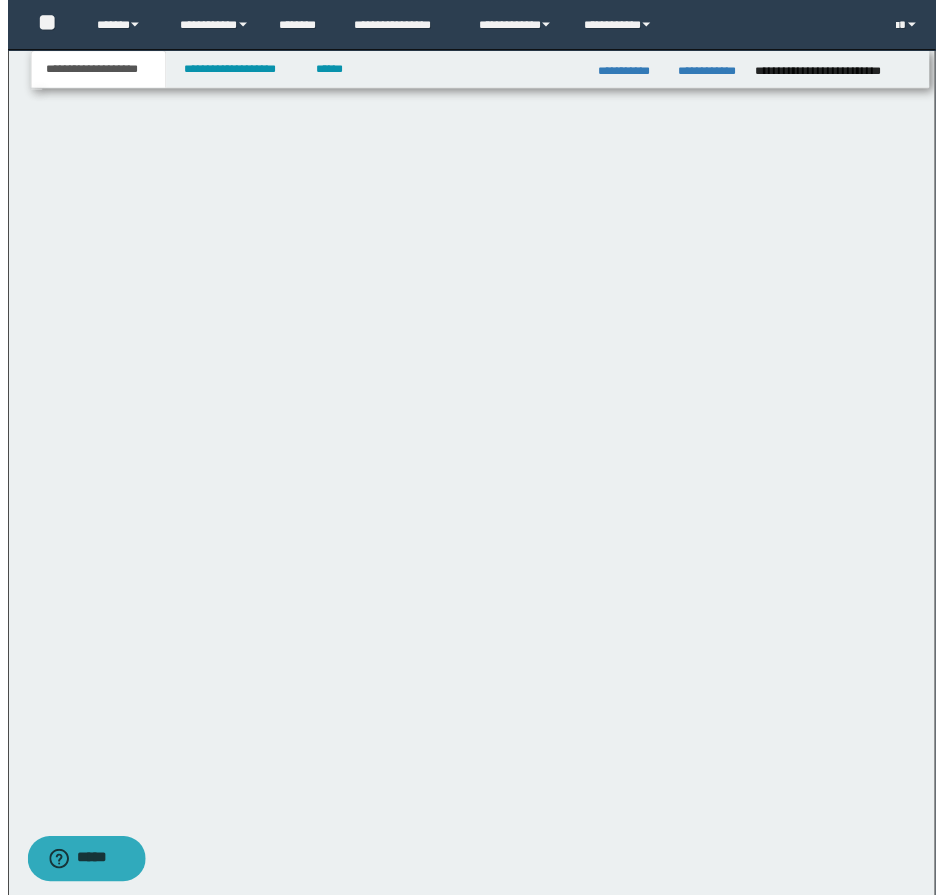 scroll, scrollTop: 897, scrollLeft: 0, axis: vertical 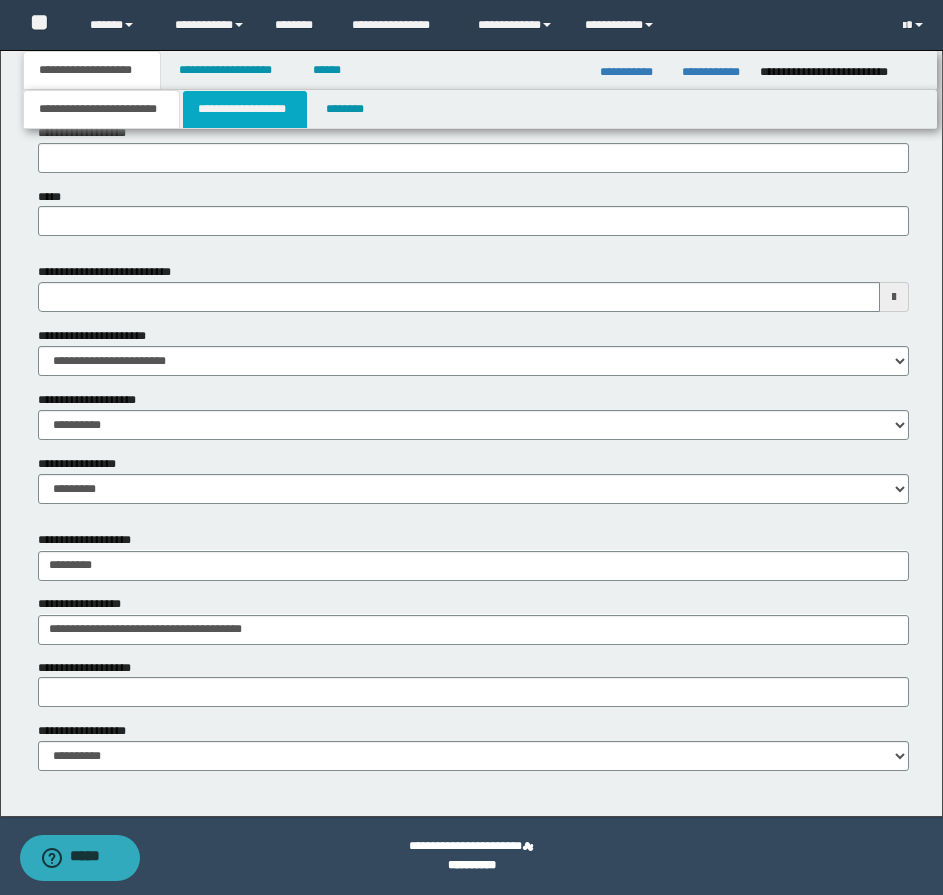 click on "**********" at bounding box center [245, 109] 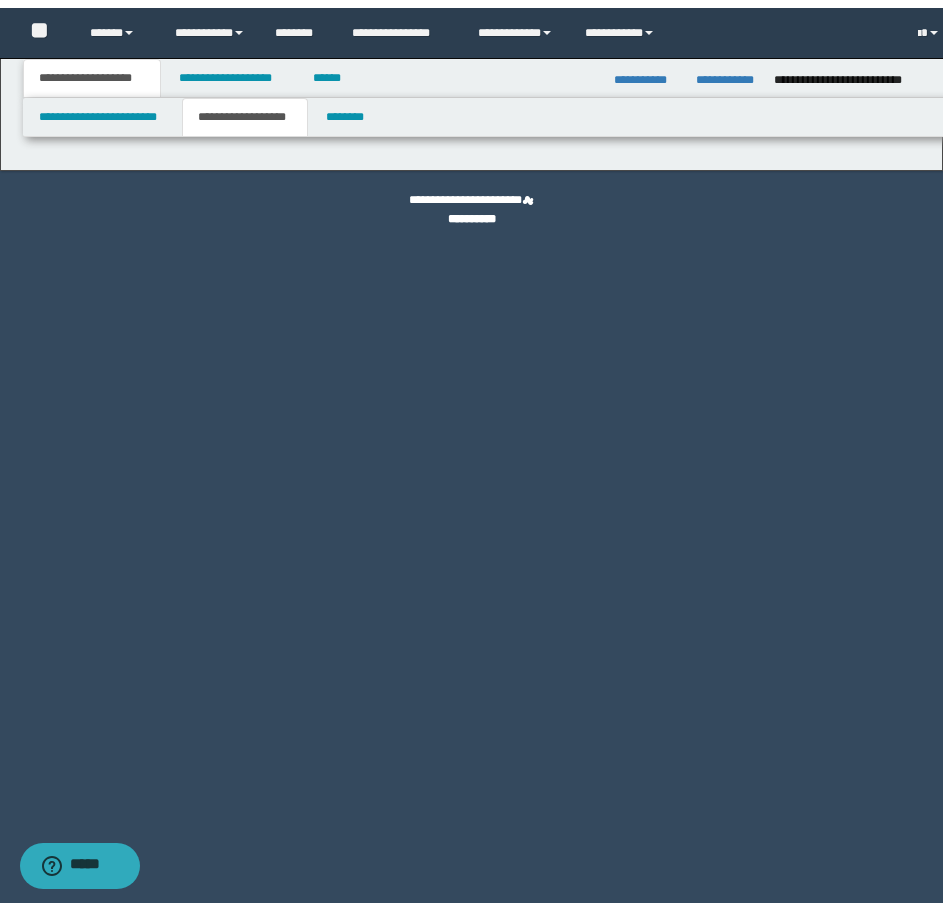 scroll, scrollTop: 0, scrollLeft: 0, axis: both 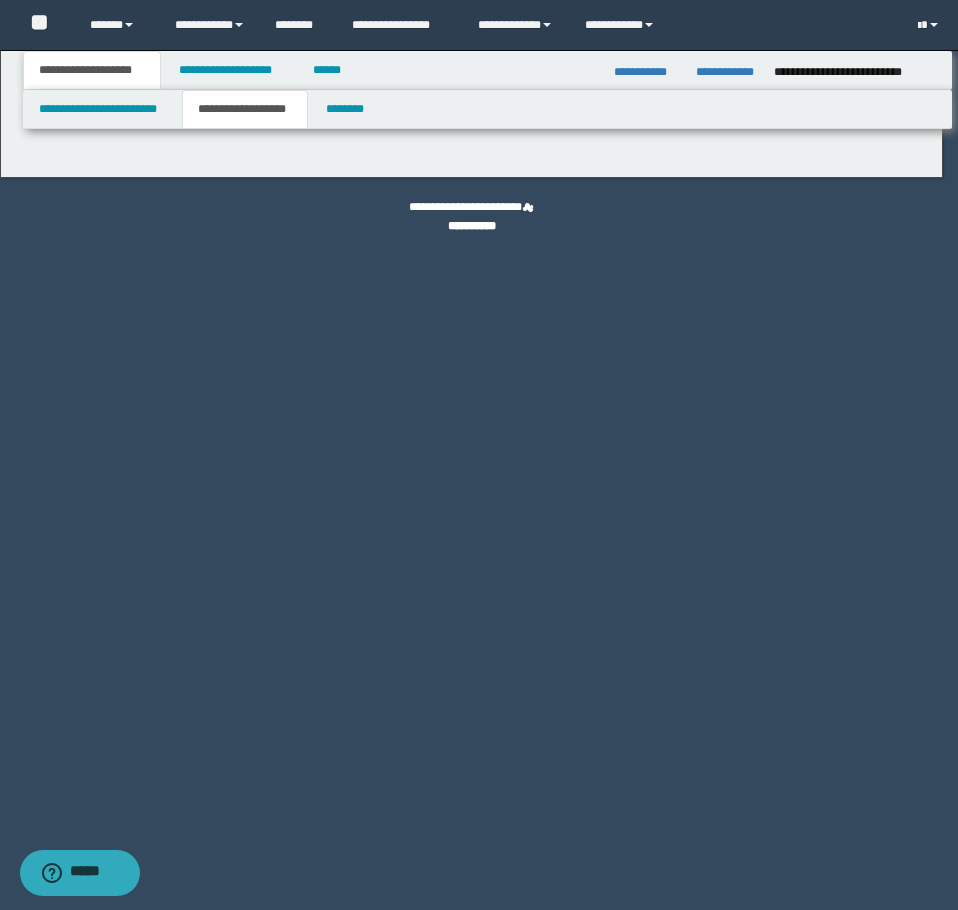 type on "********" 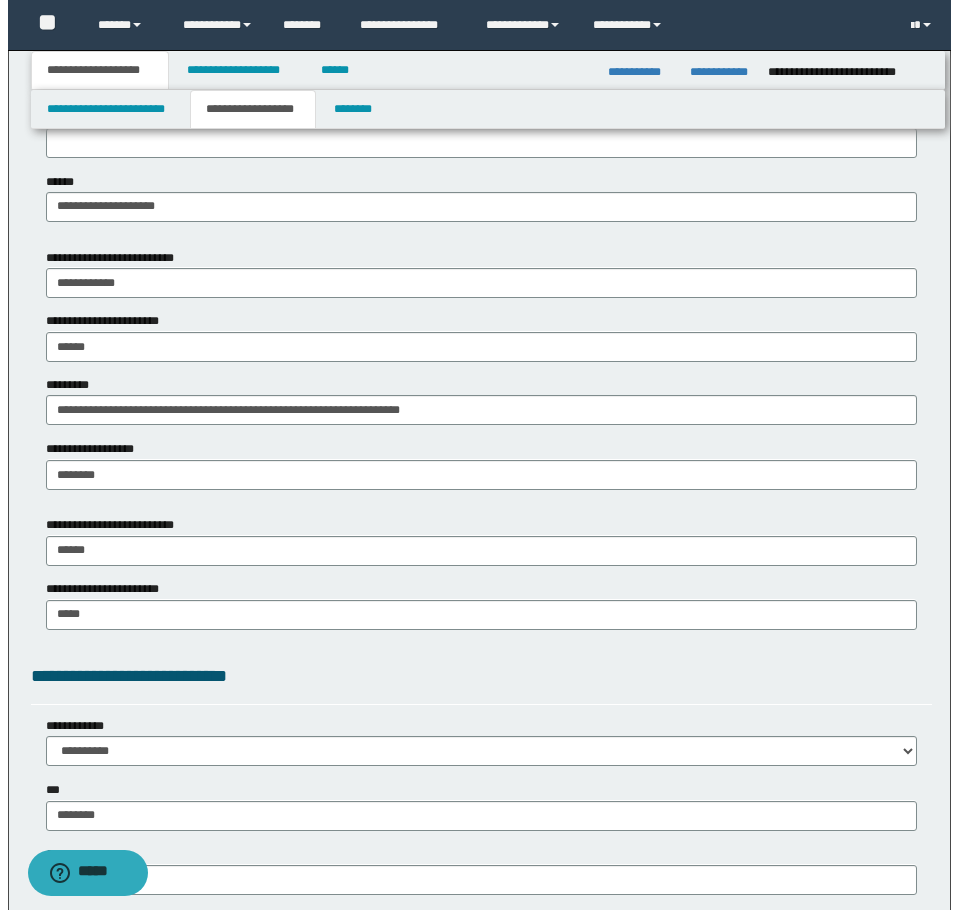 scroll, scrollTop: 759, scrollLeft: 0, axis: vertical 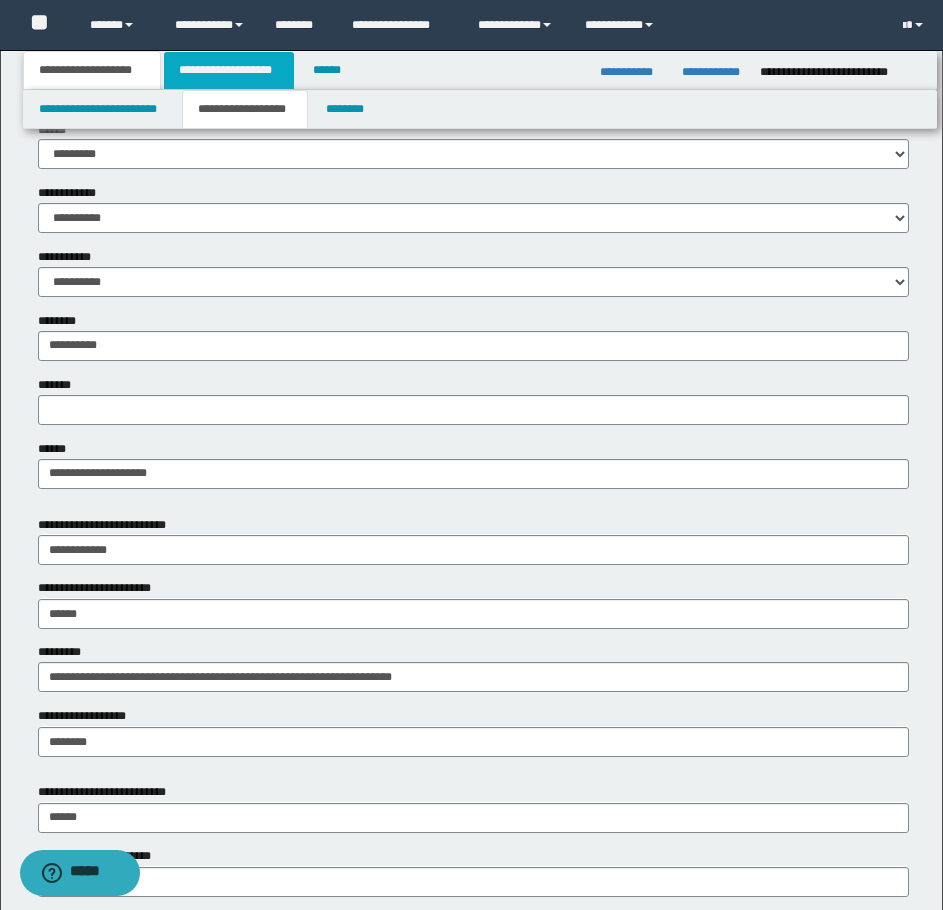 click on "**********" at bounding box center [229, 70] 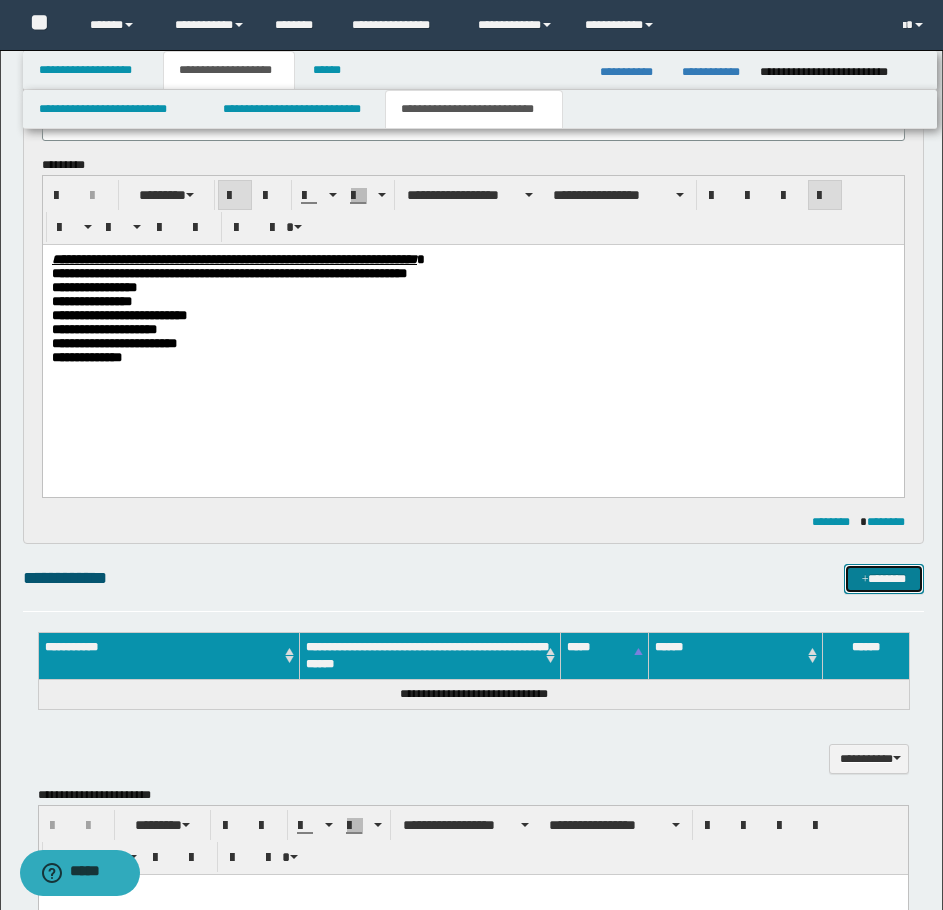 click on "*******" at bounding box center [884, 579] 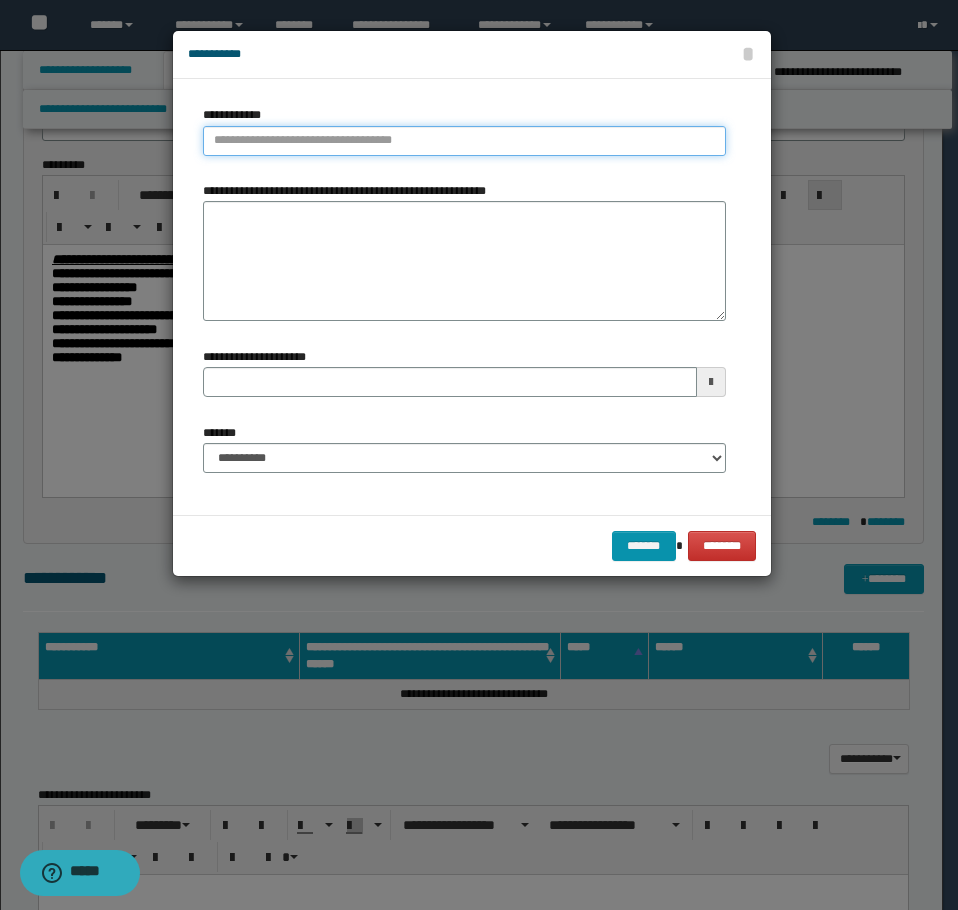 click on "**********" at bounding box center [464, 141] 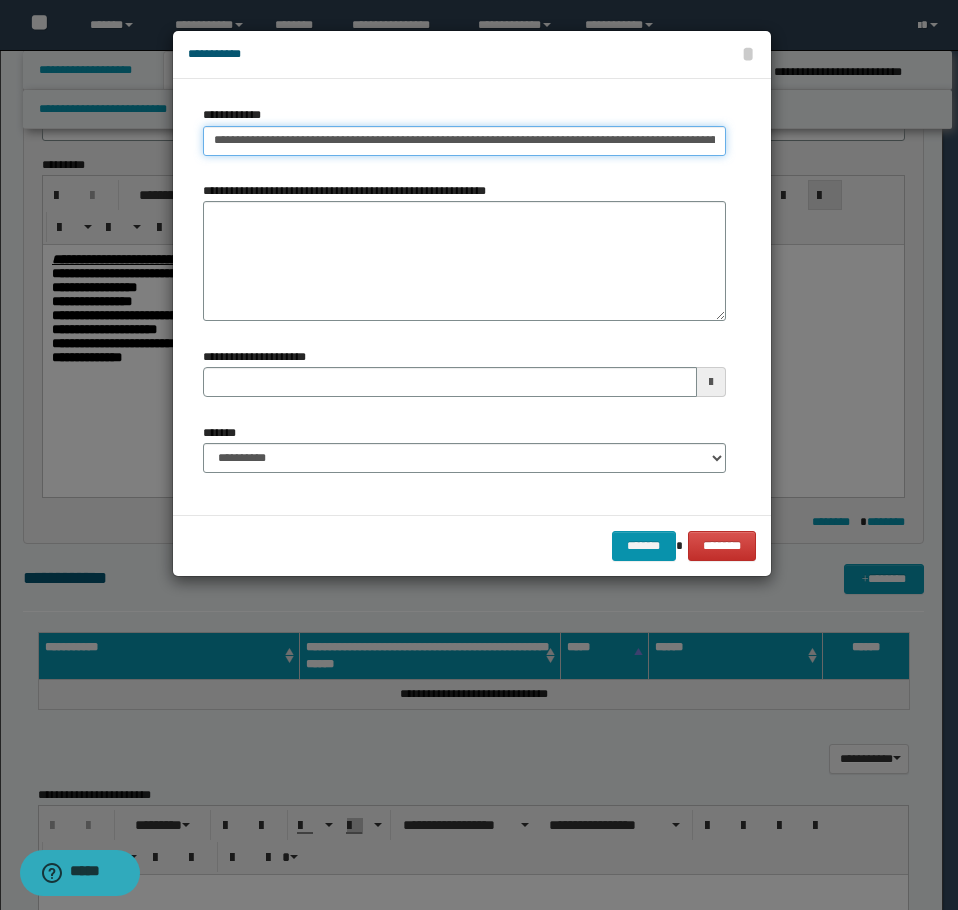 scroll, scrollTop: 0, scrollLeft: 15702, axis: horizontal 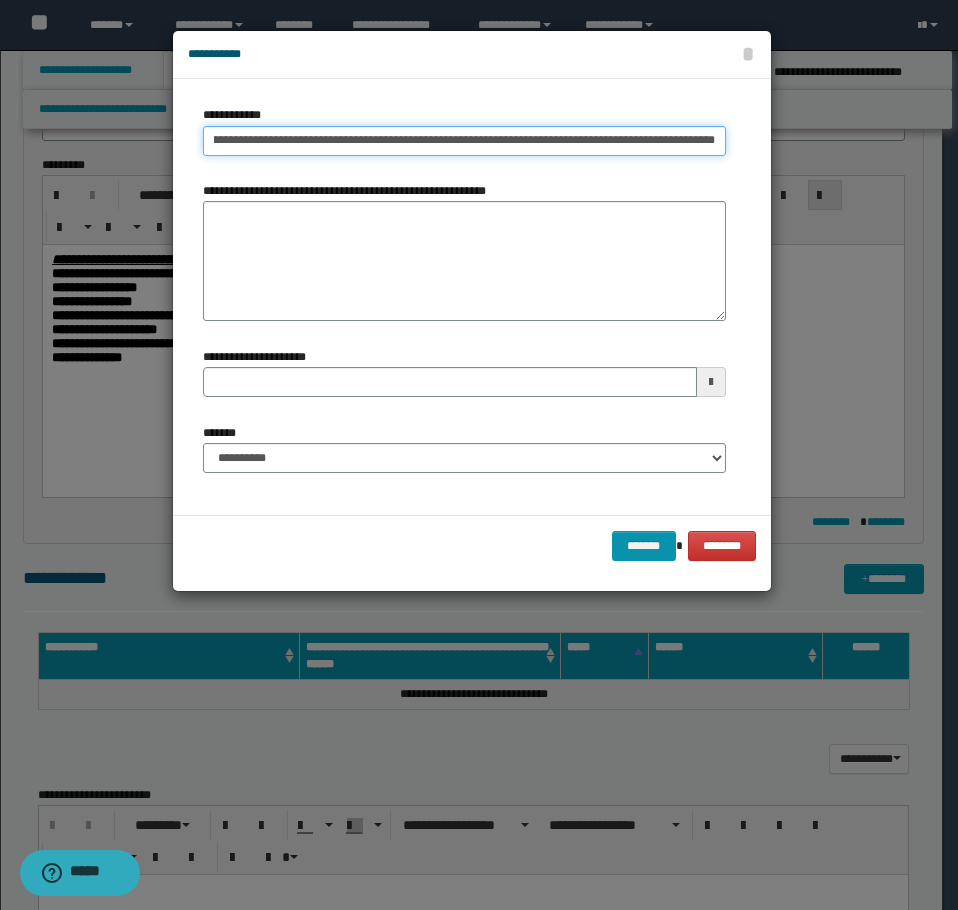 type 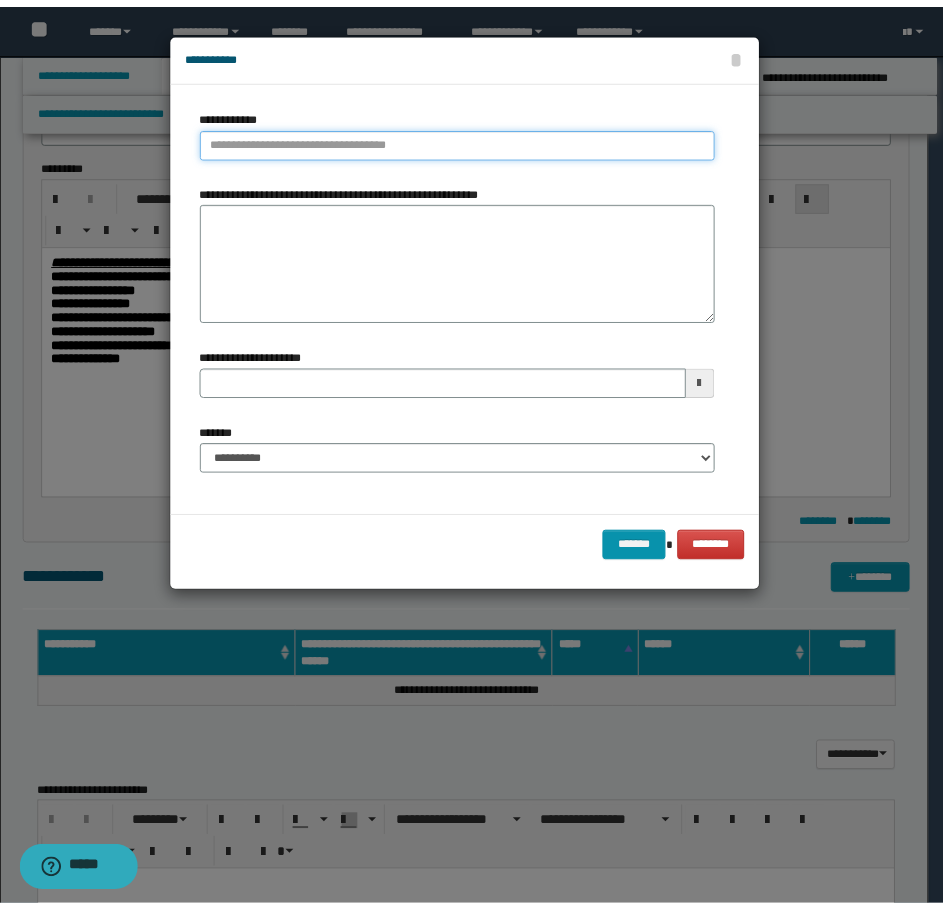 scroll, scrollTop: 0, scrollLeft: 0, axis: both 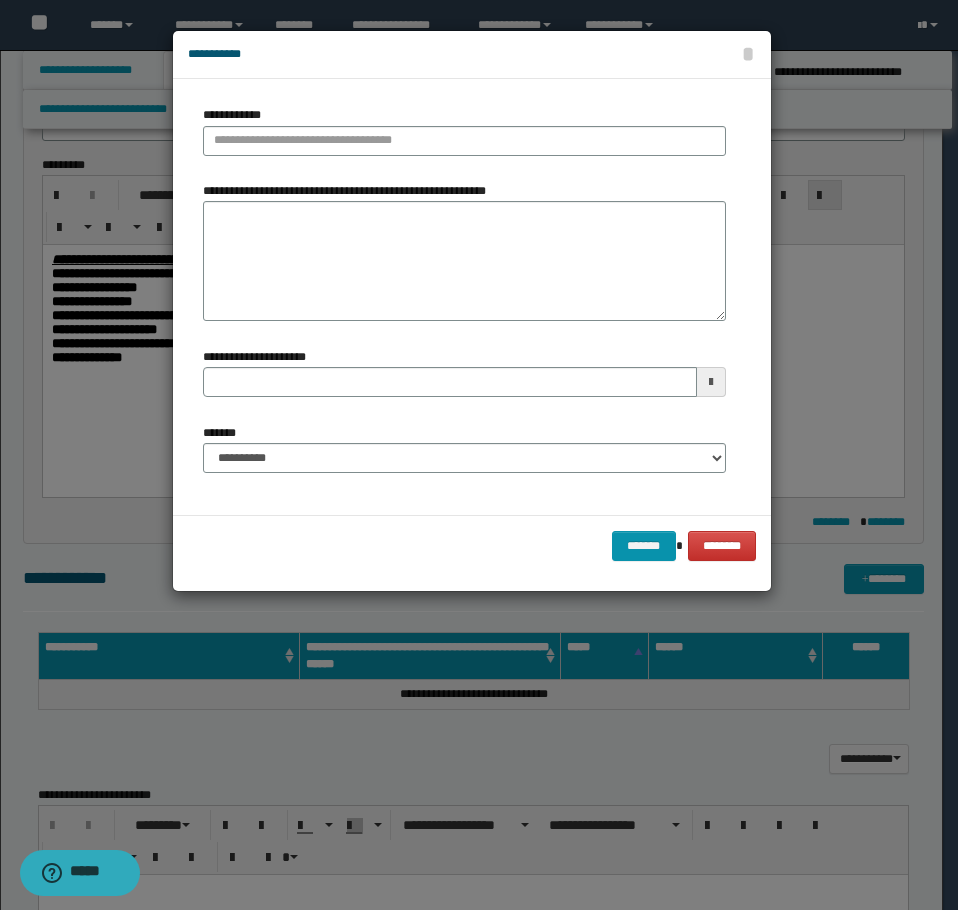 type 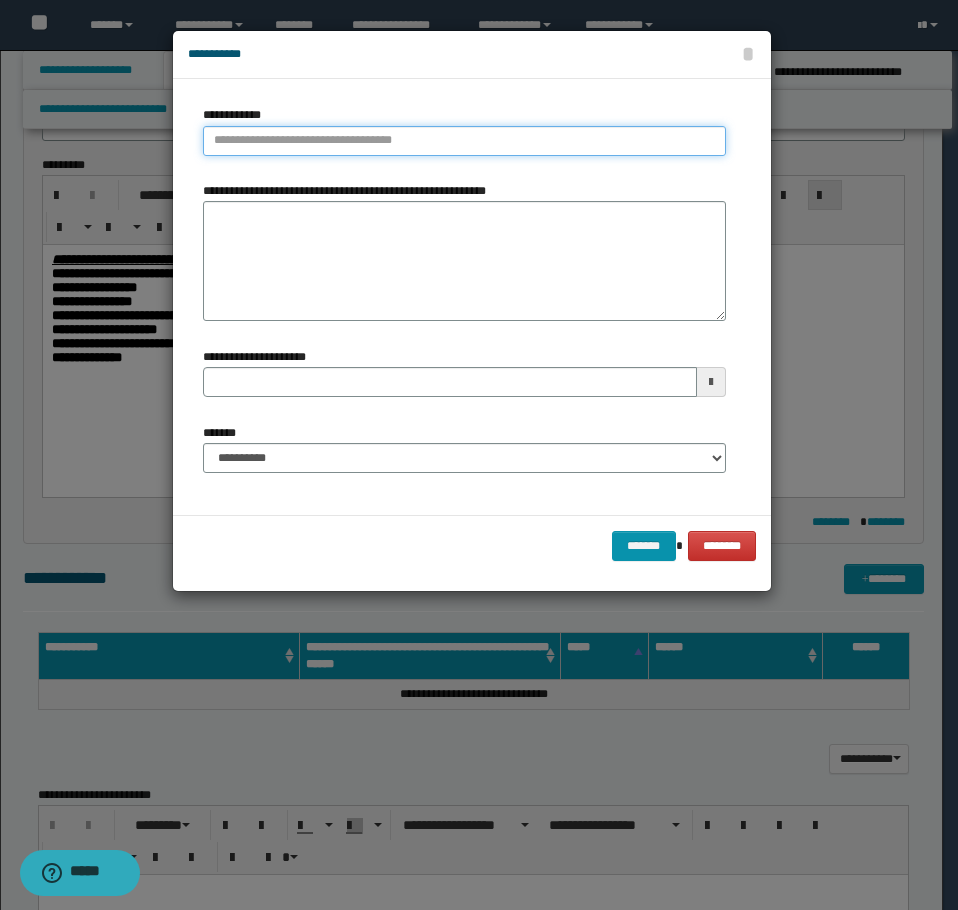 click on "**********" at bounding box center (464, 141) 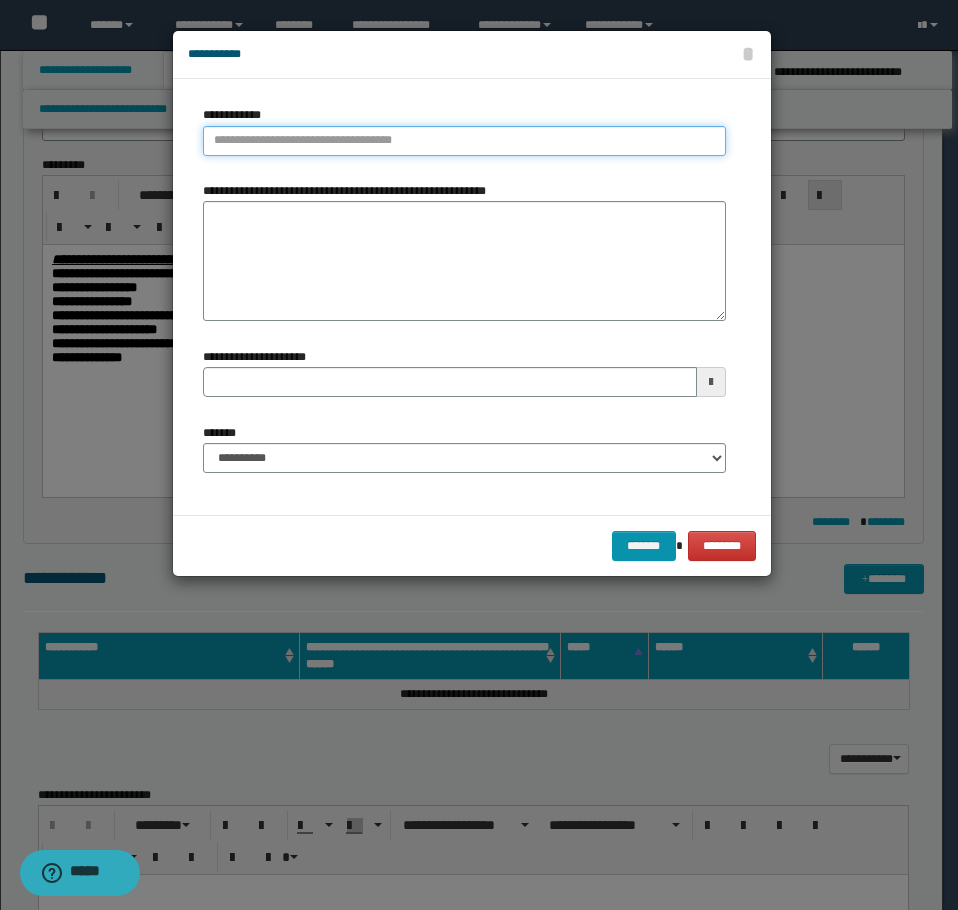 paste on "**********" 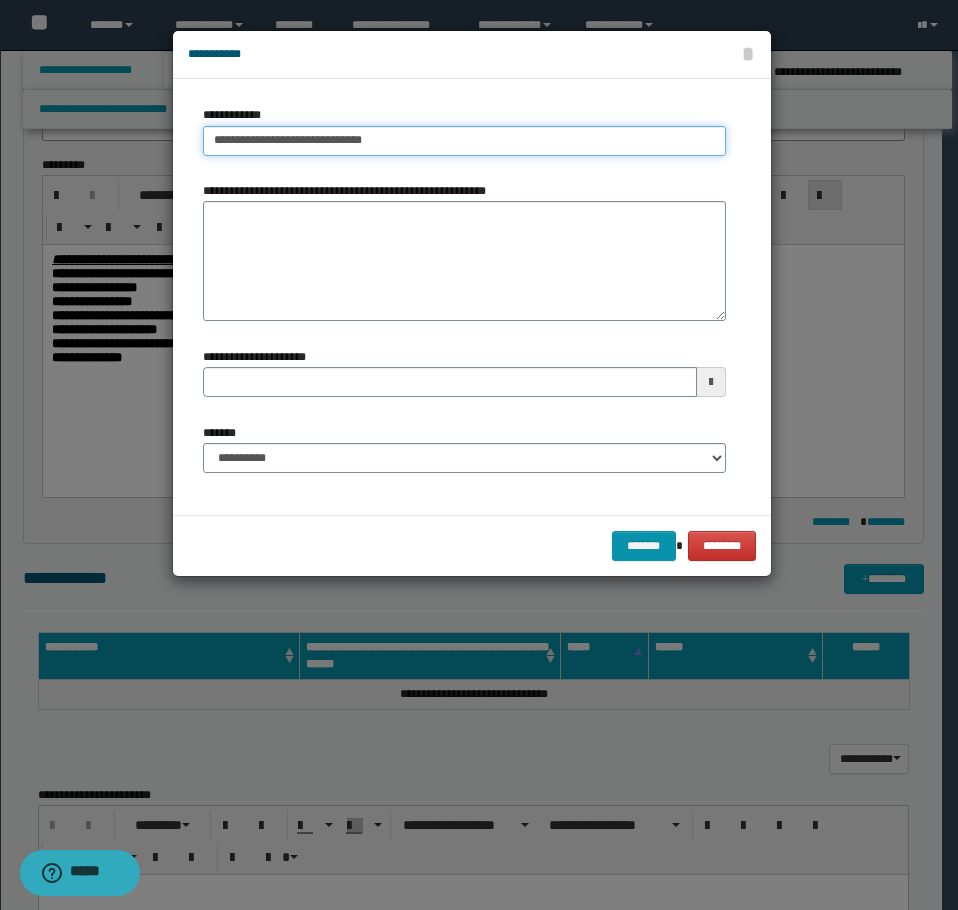 click on "**********" at bounding box center (464, 141) 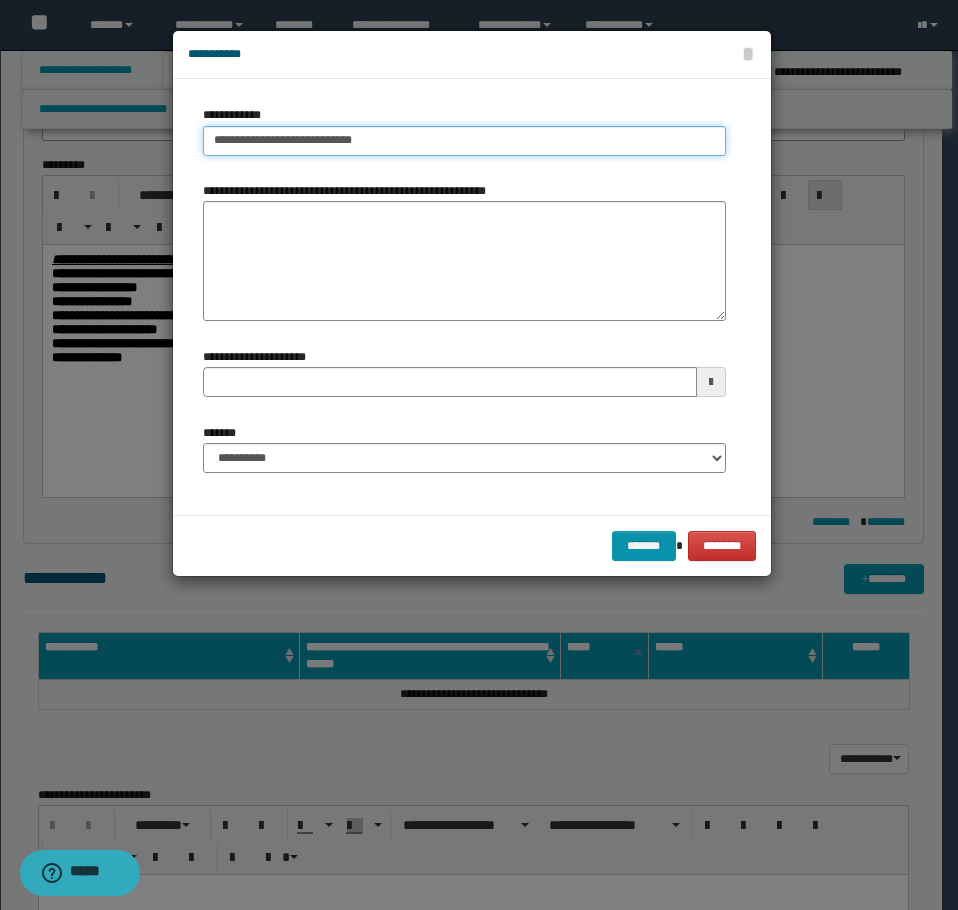 type on "**********" 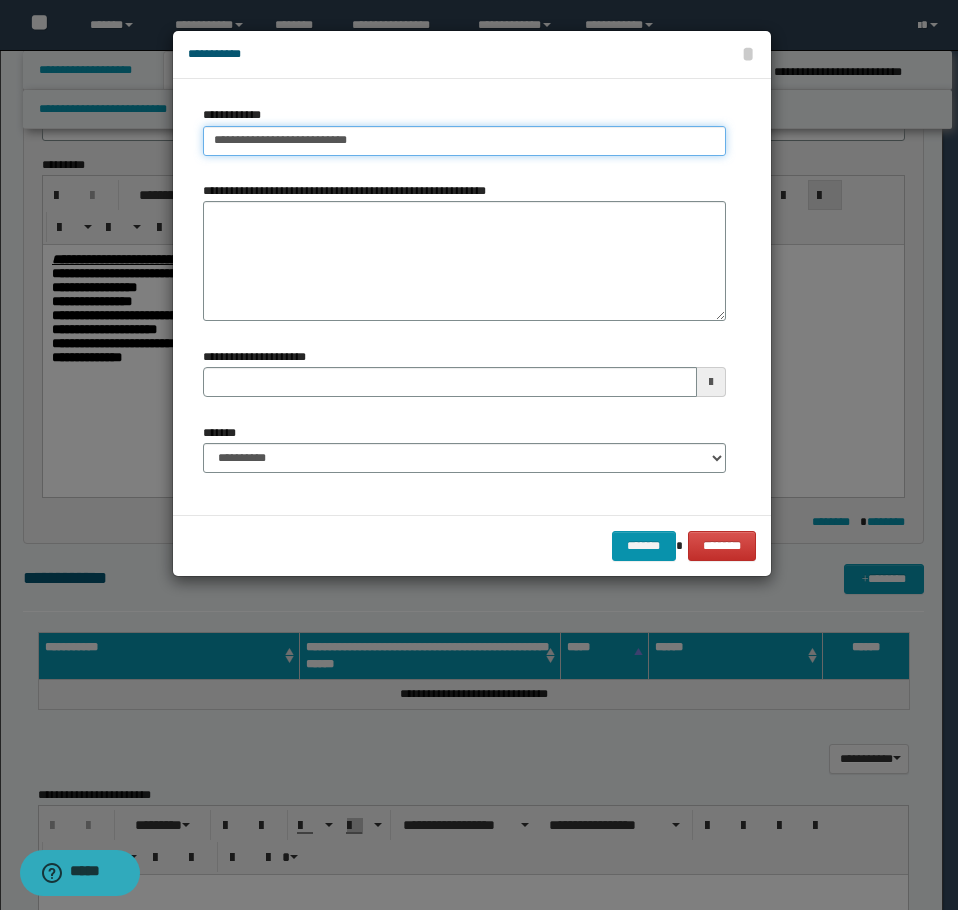 type on "**********" 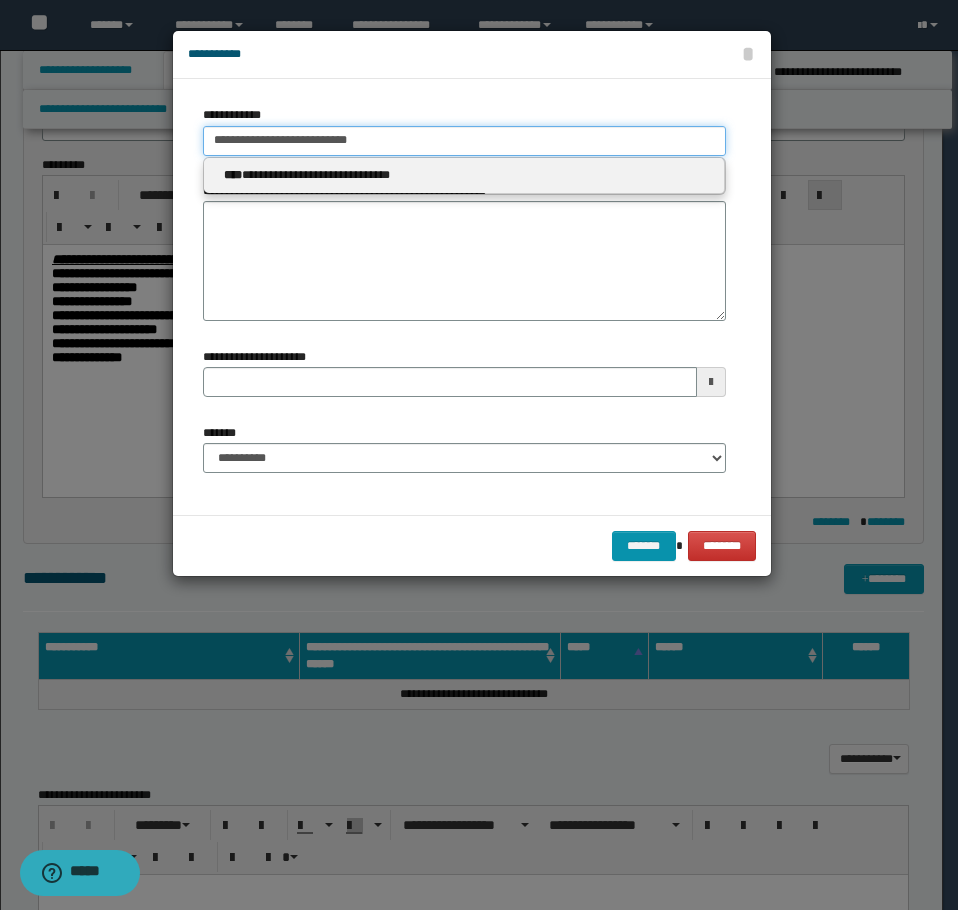 type on "**********" 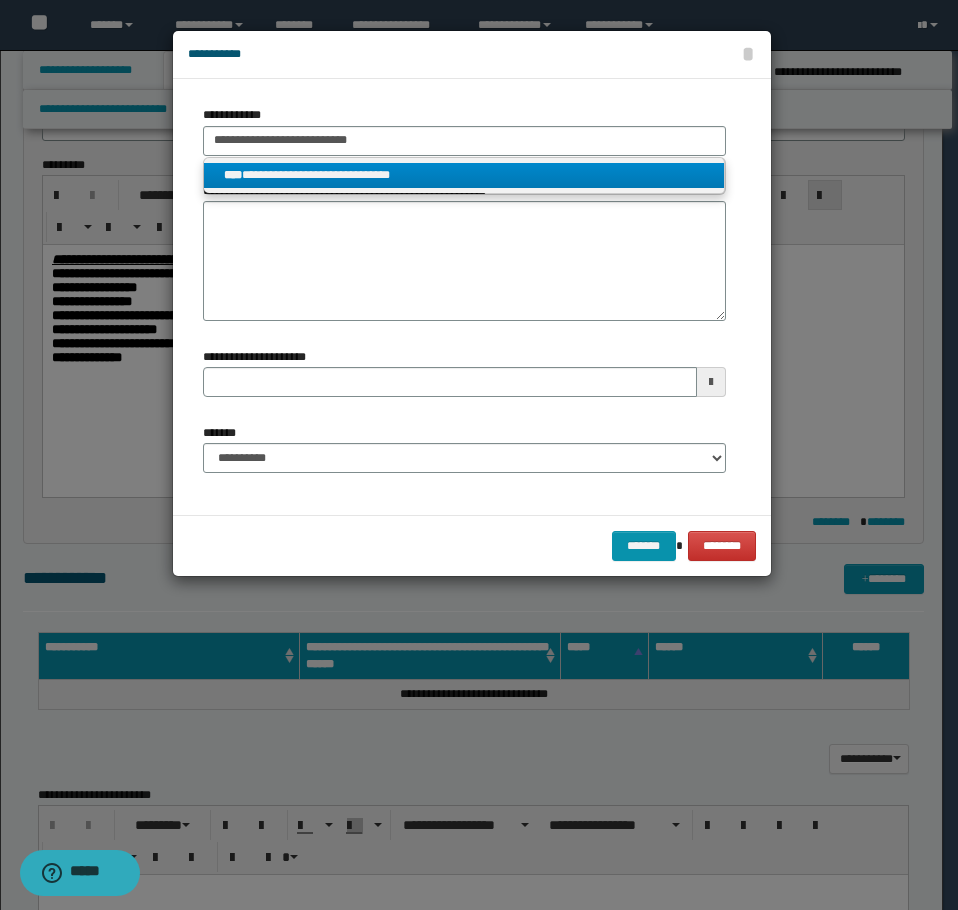click on "**********" at bounding box center (464, 175) 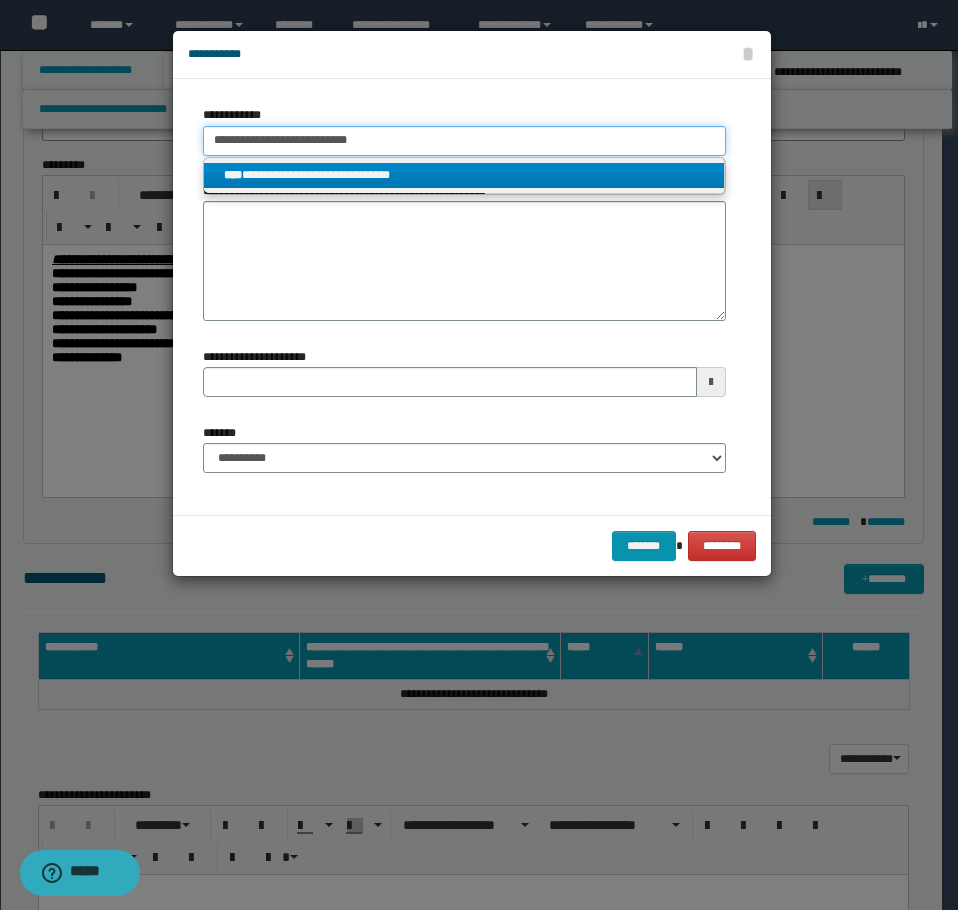 type 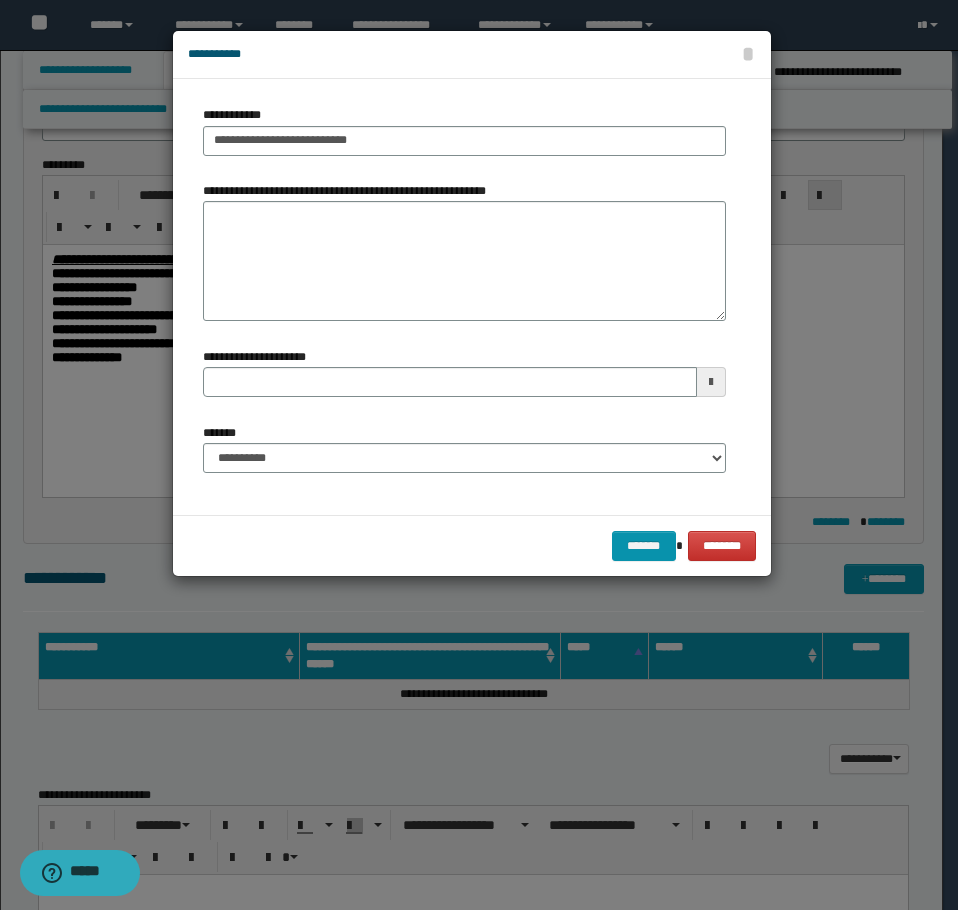 type 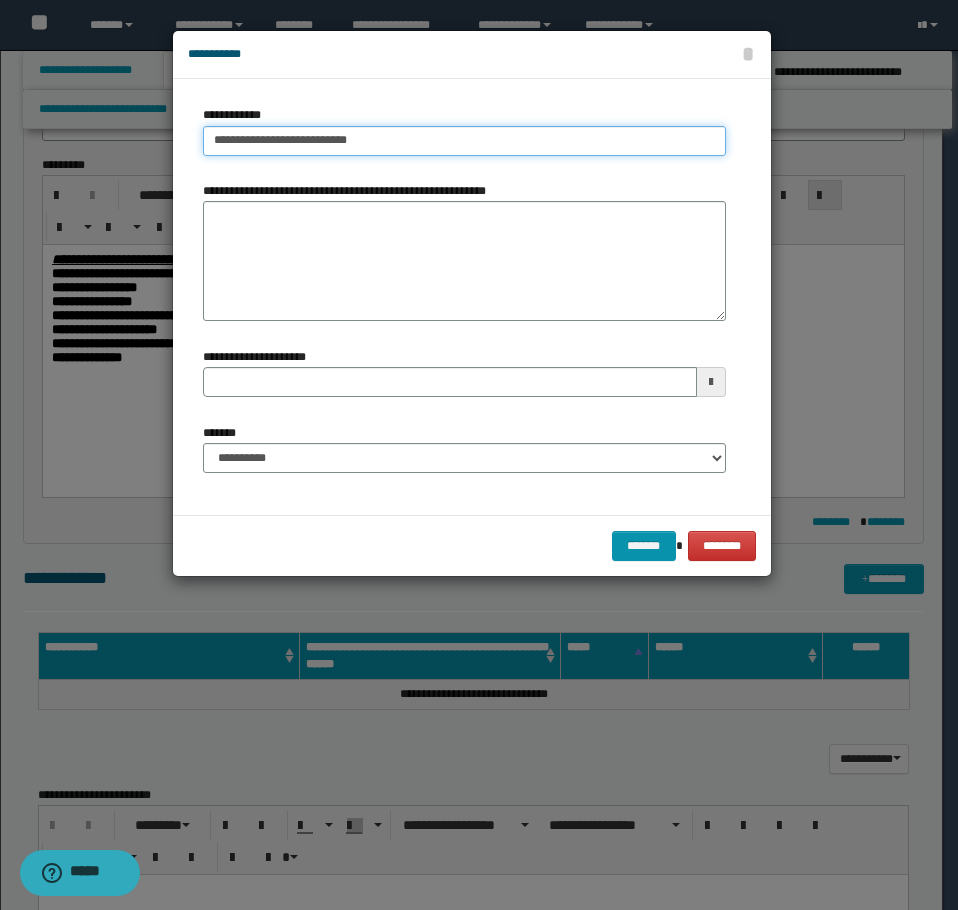 type on "**********" 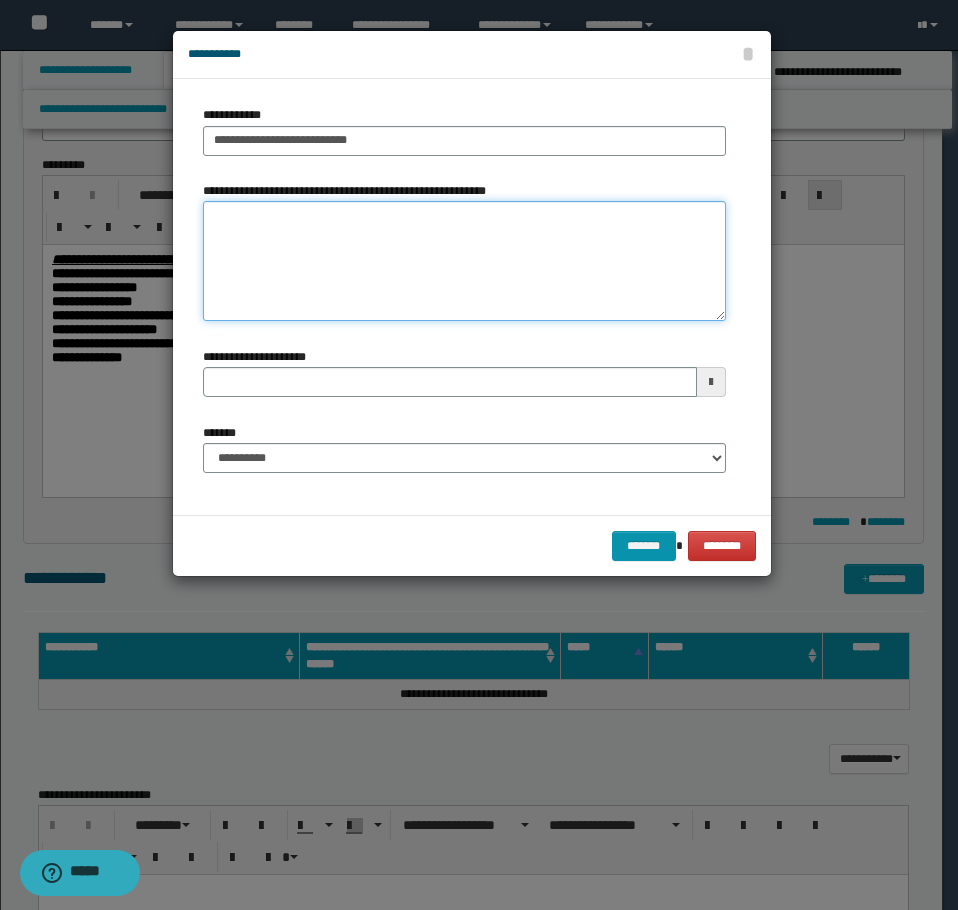 type 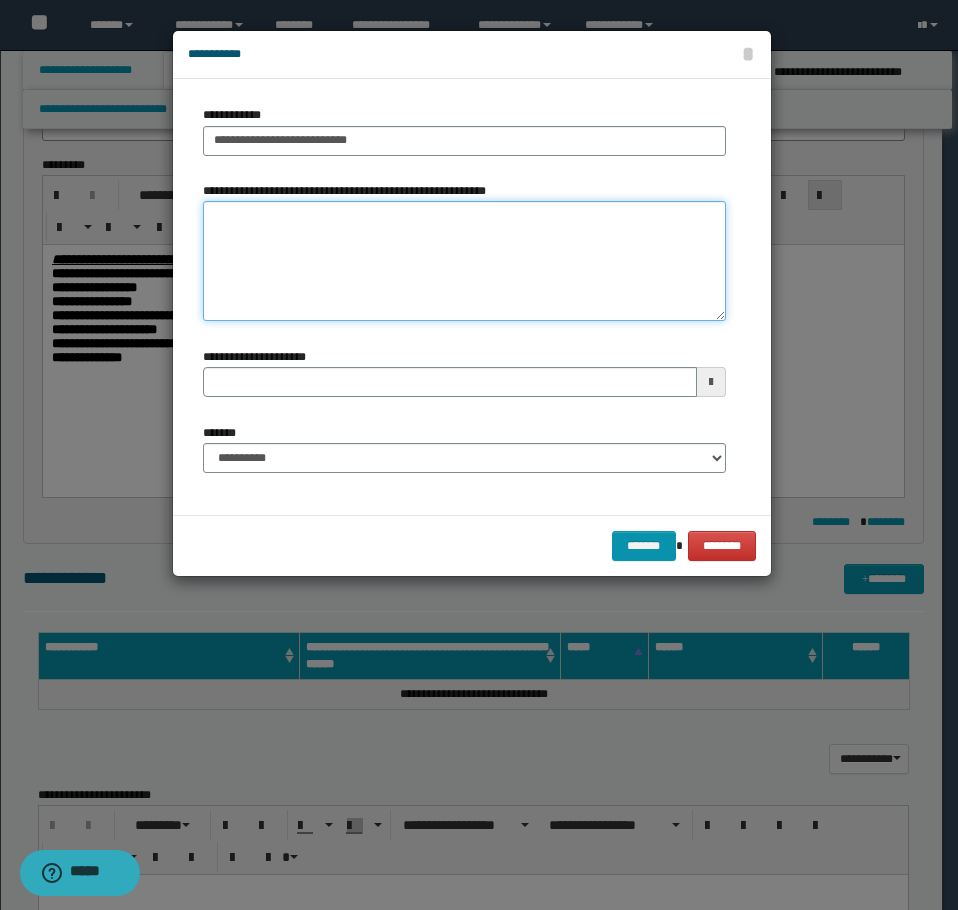 click on "**********" at bounding box center (464, 261) 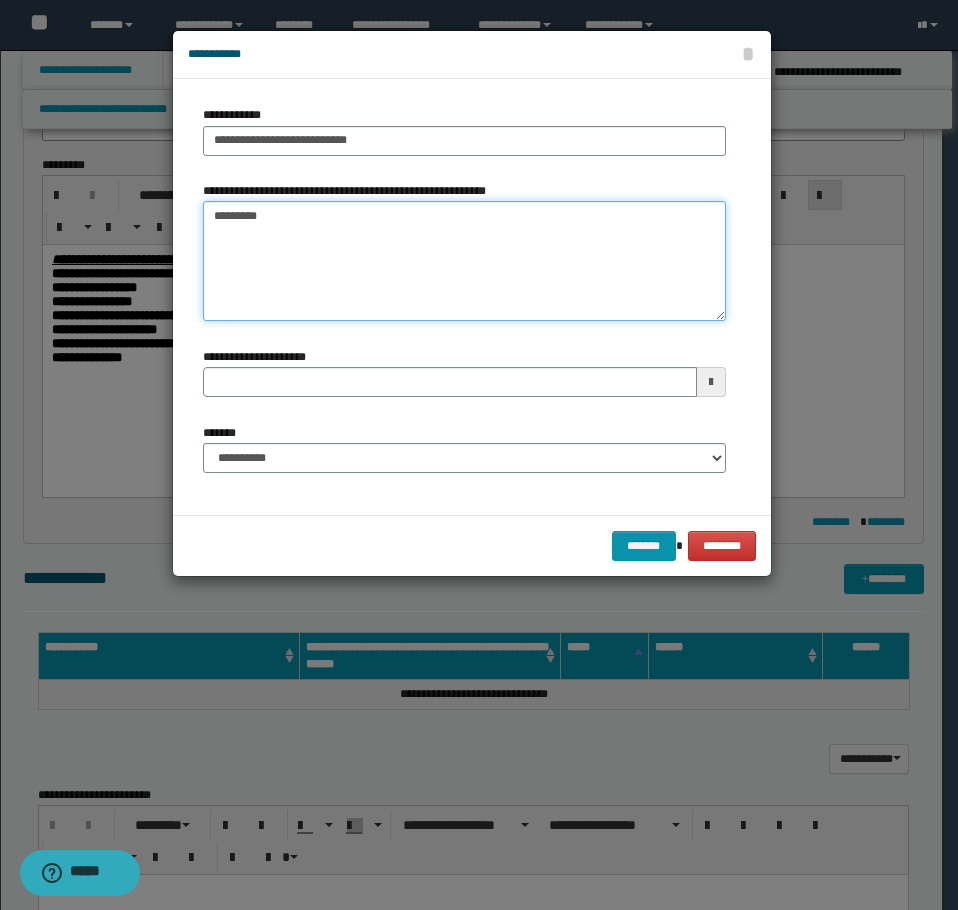 type 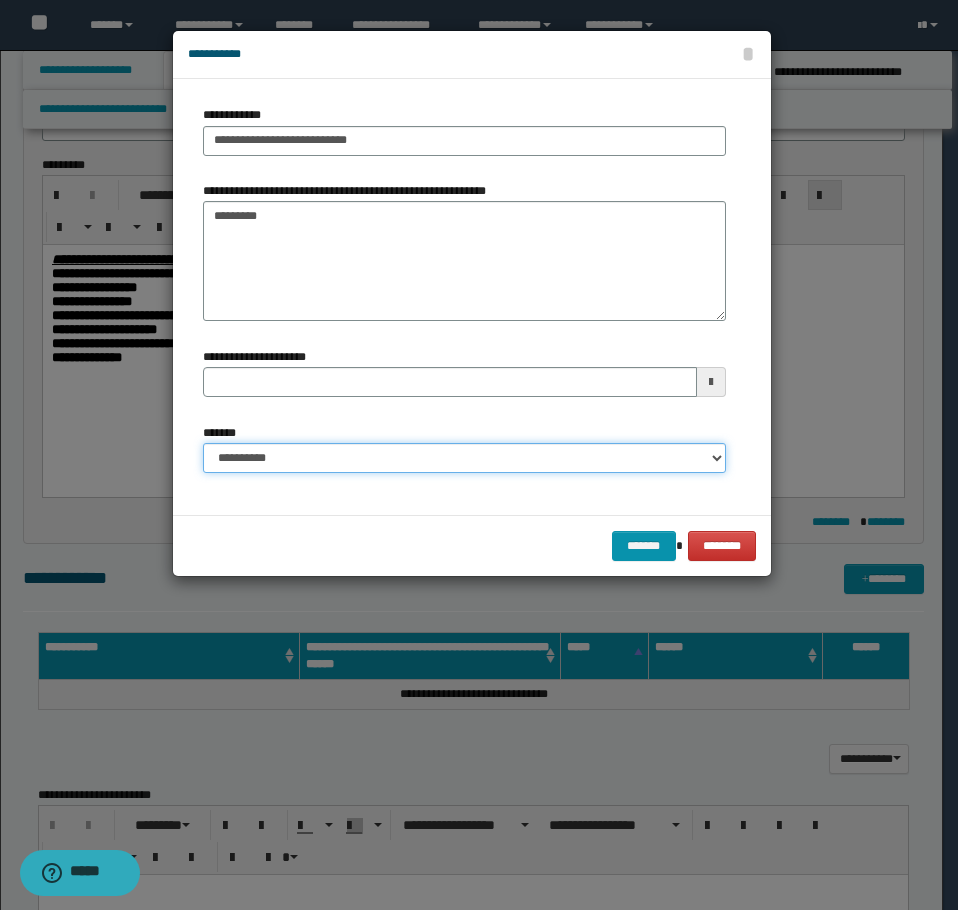 click on "**********" at bounding box center (464, 458) 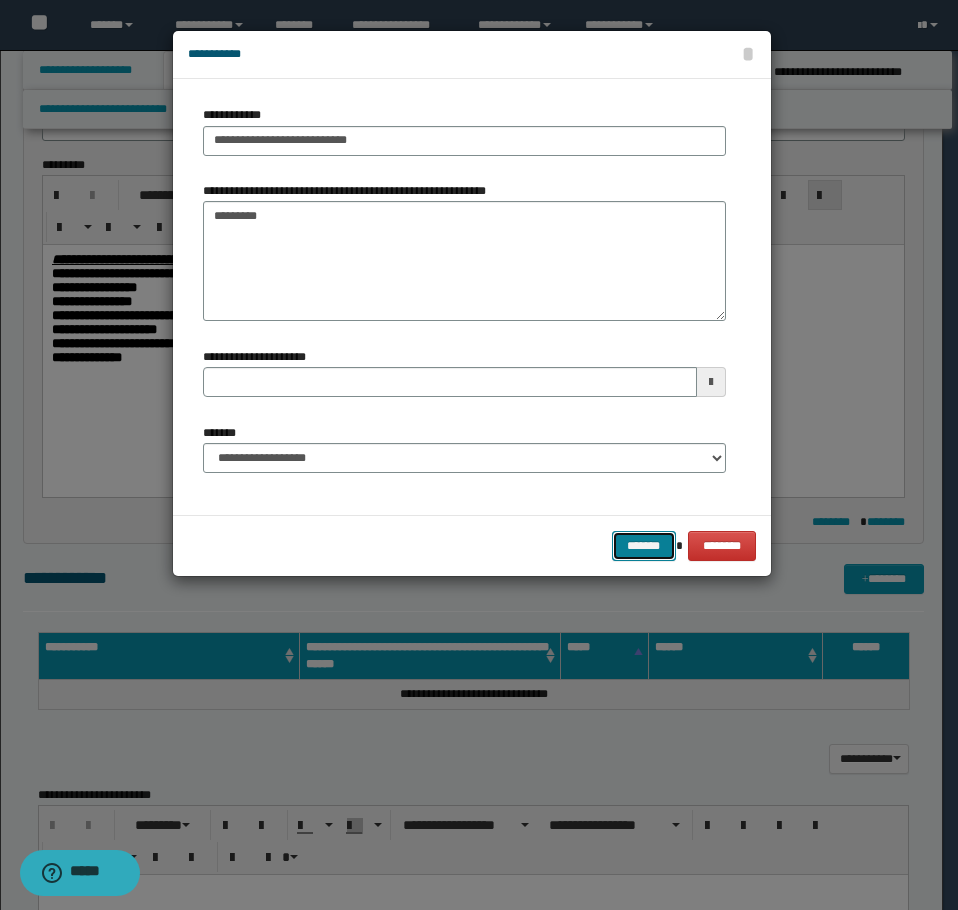 click on "*******" at bounding box center (644, 546) 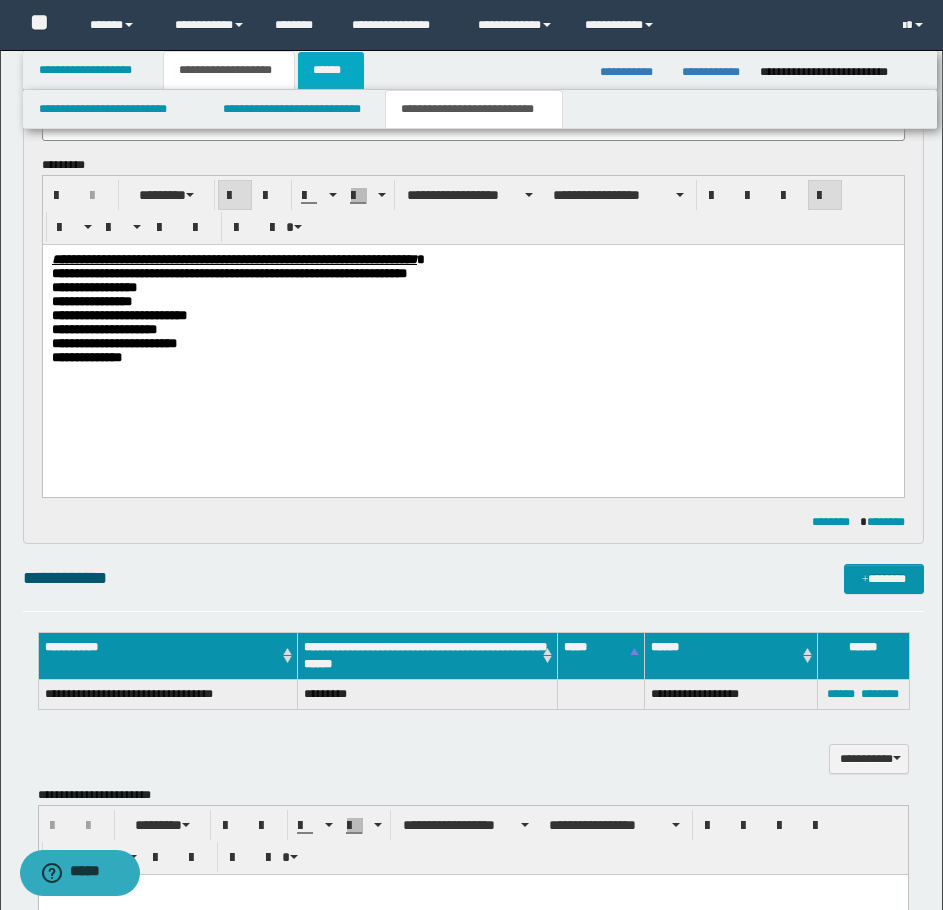 click on "******" at bounding box center [331, 70] 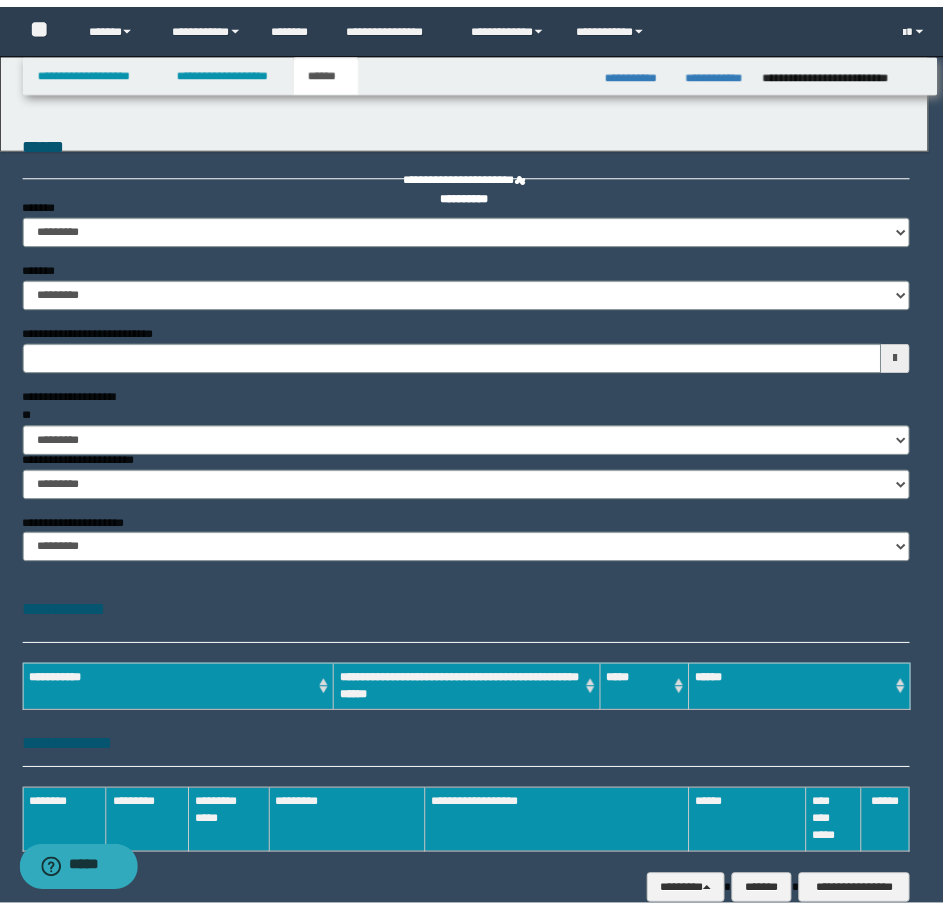 scroll, scrollTop: 0, scrollLeft: 0, axis: both 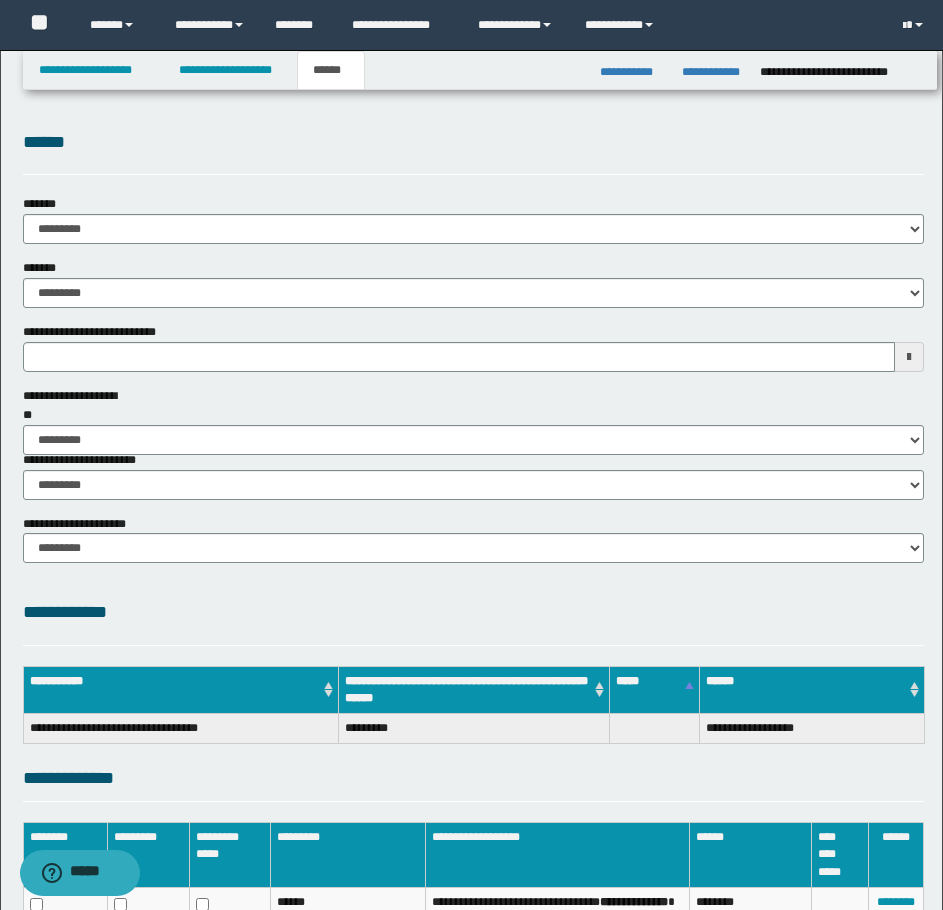 type 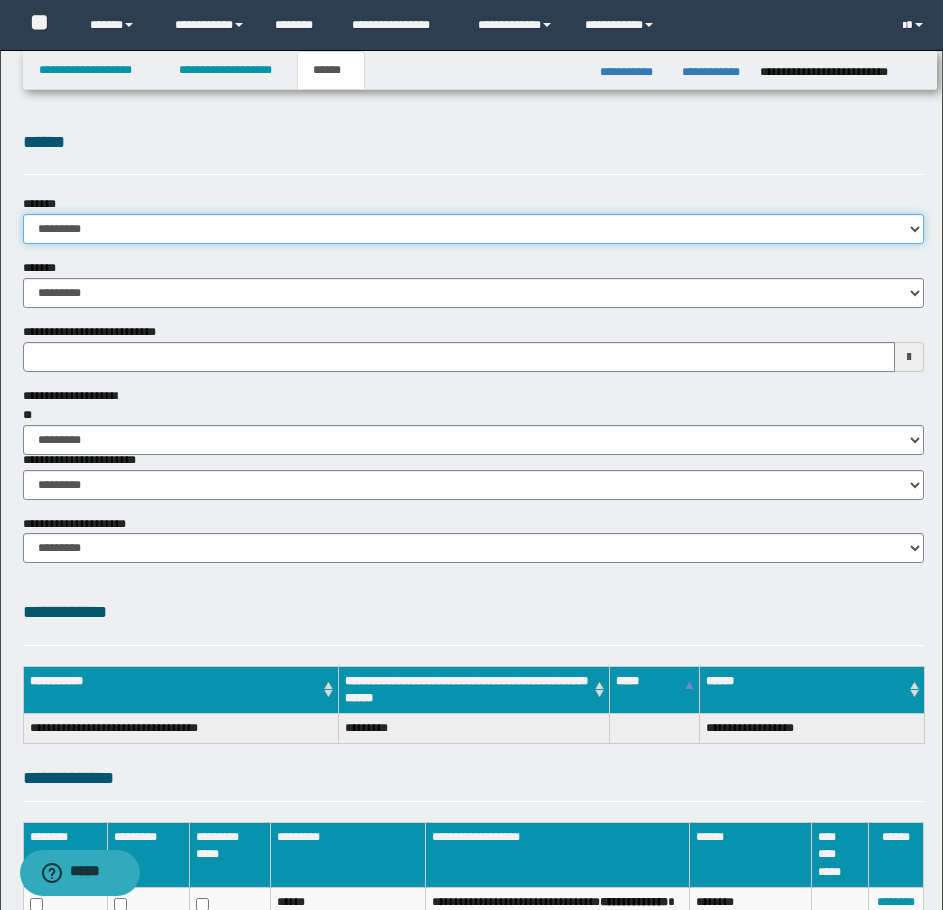 click on "**********" at bounding box center [473, 229] 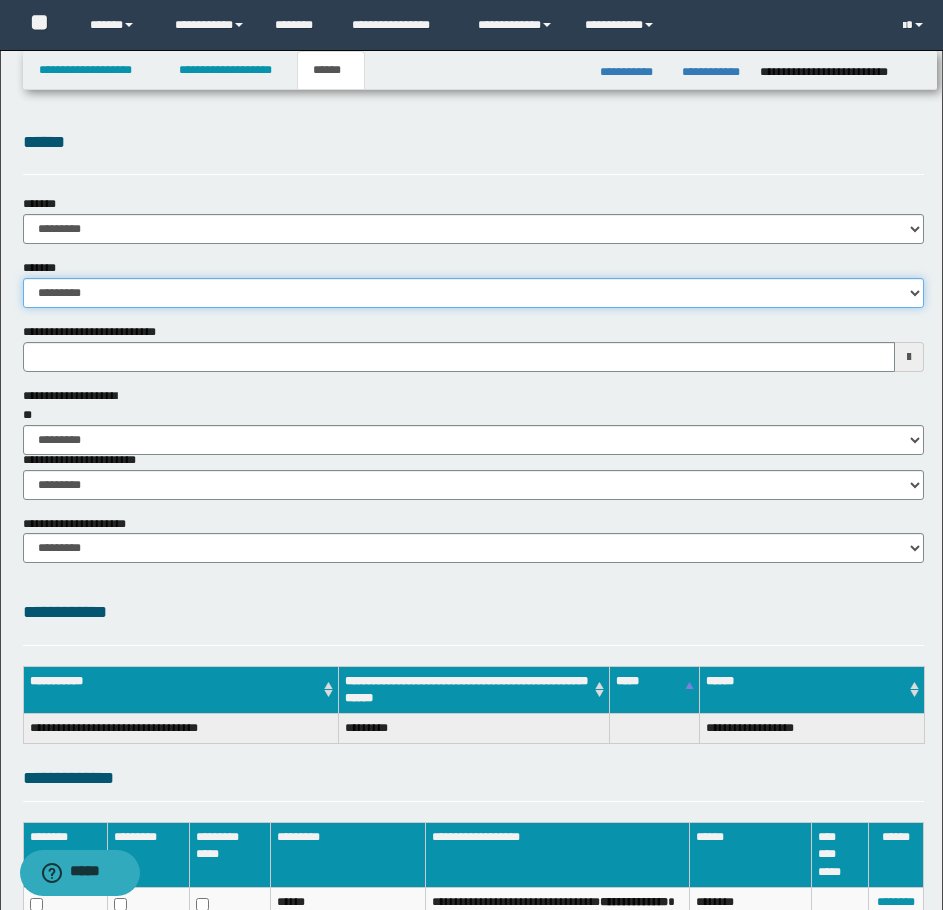 click on "**********" at bounding box center [473, 293] 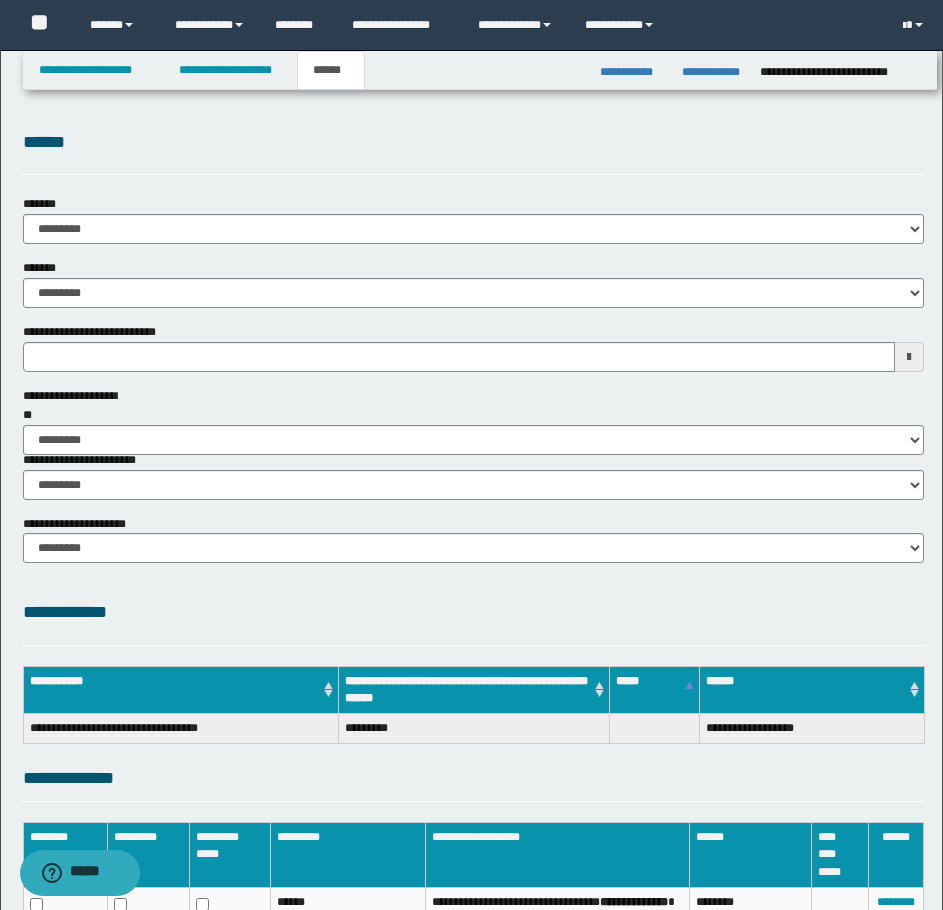 click on "******" at bounding box center [473, 151] 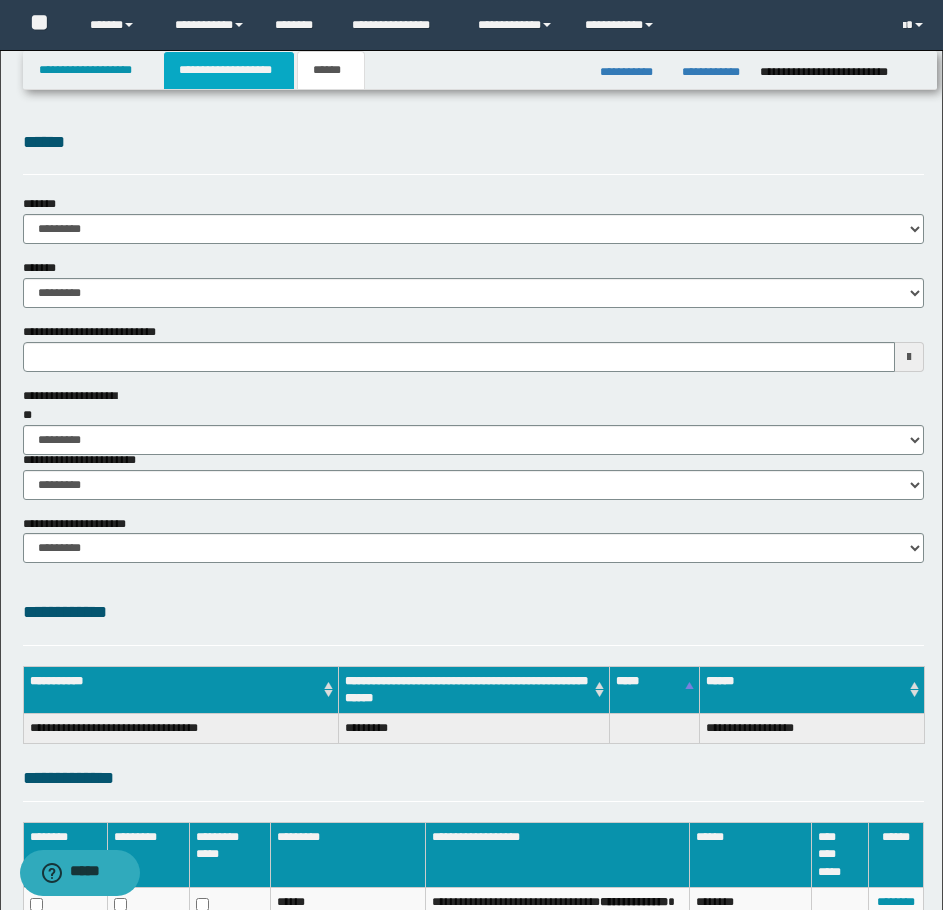 click on "**********" at bounding box center (229, 70) 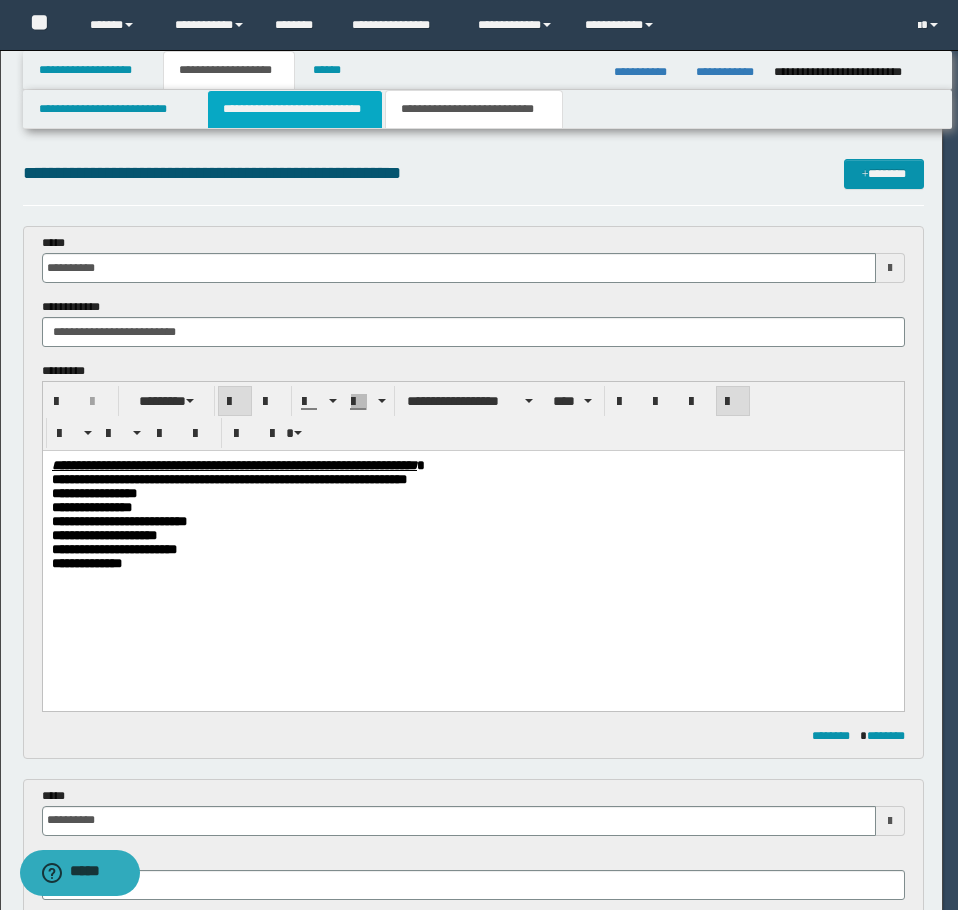 click on "**********" at bounding box center [295, 109] 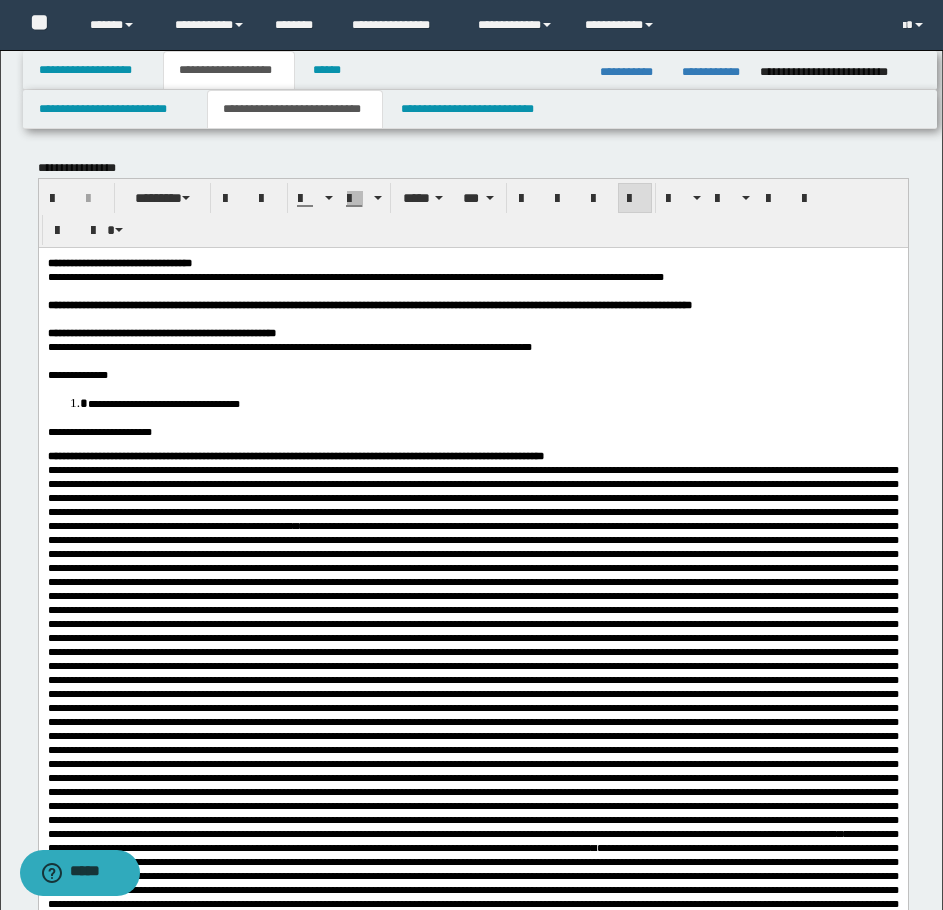 click on "**********" at bounding box center (295, 455) 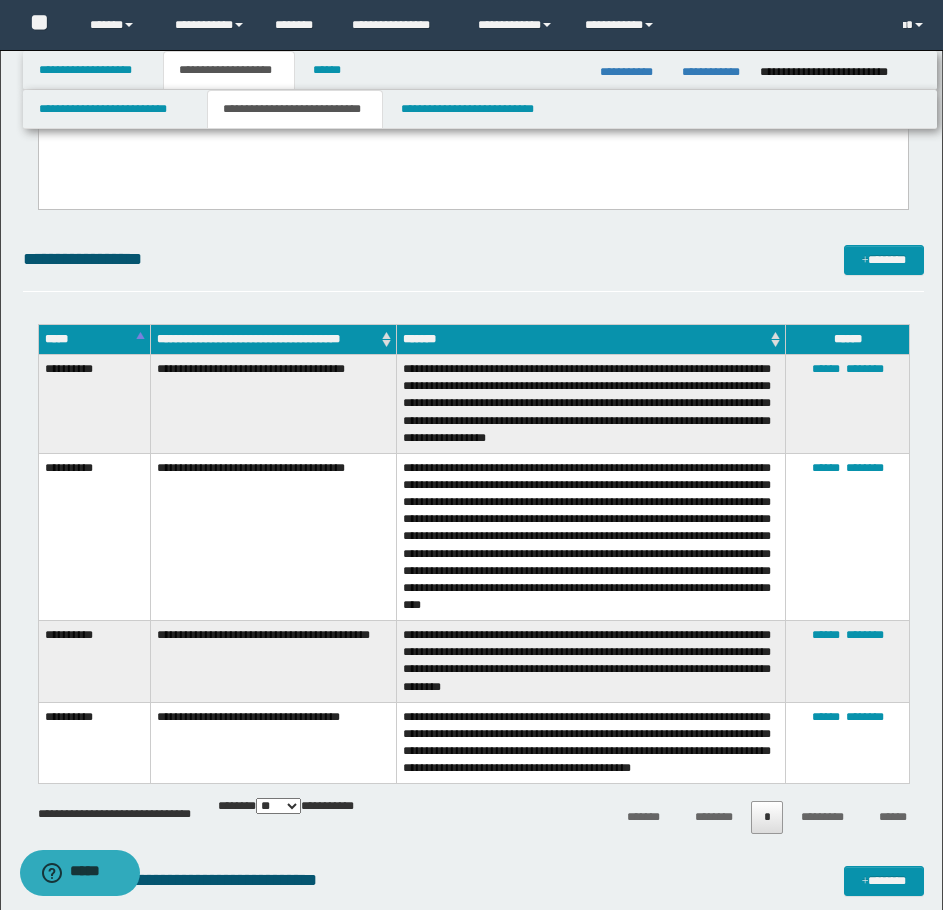 scroll, scrollTop: 3000, scrollLeft: 0, axis: vertical 